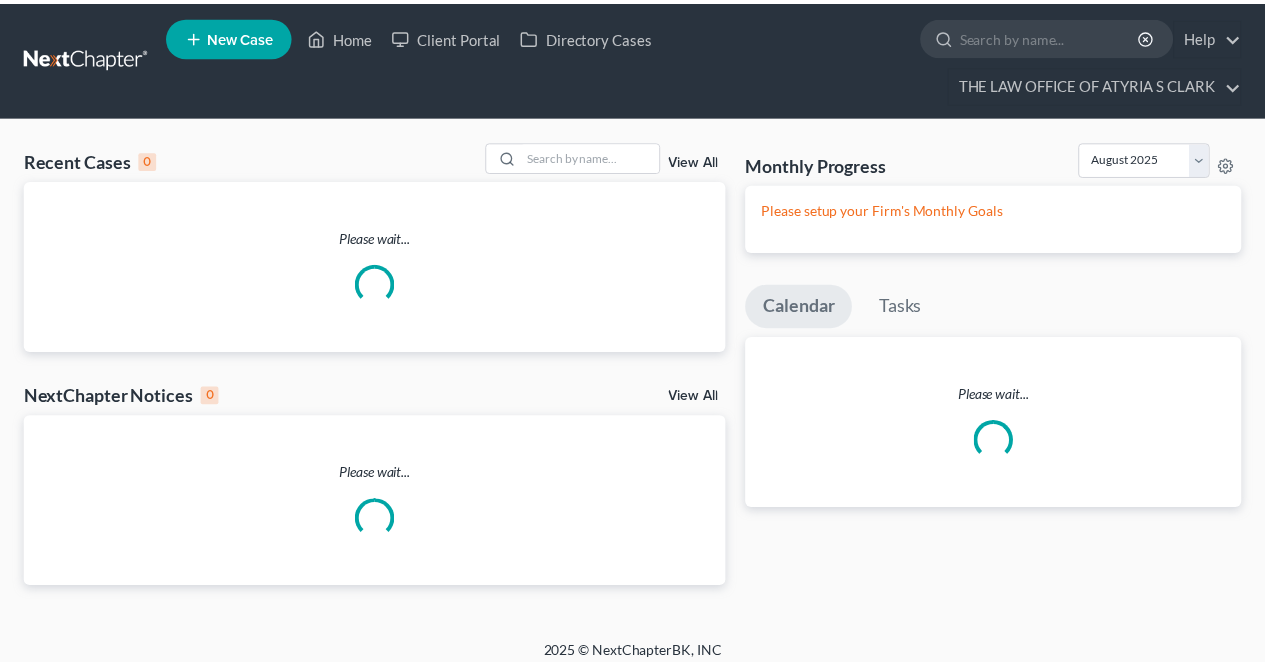 scroll, scrollTop: 0, scrollLeft: 0, axis: both 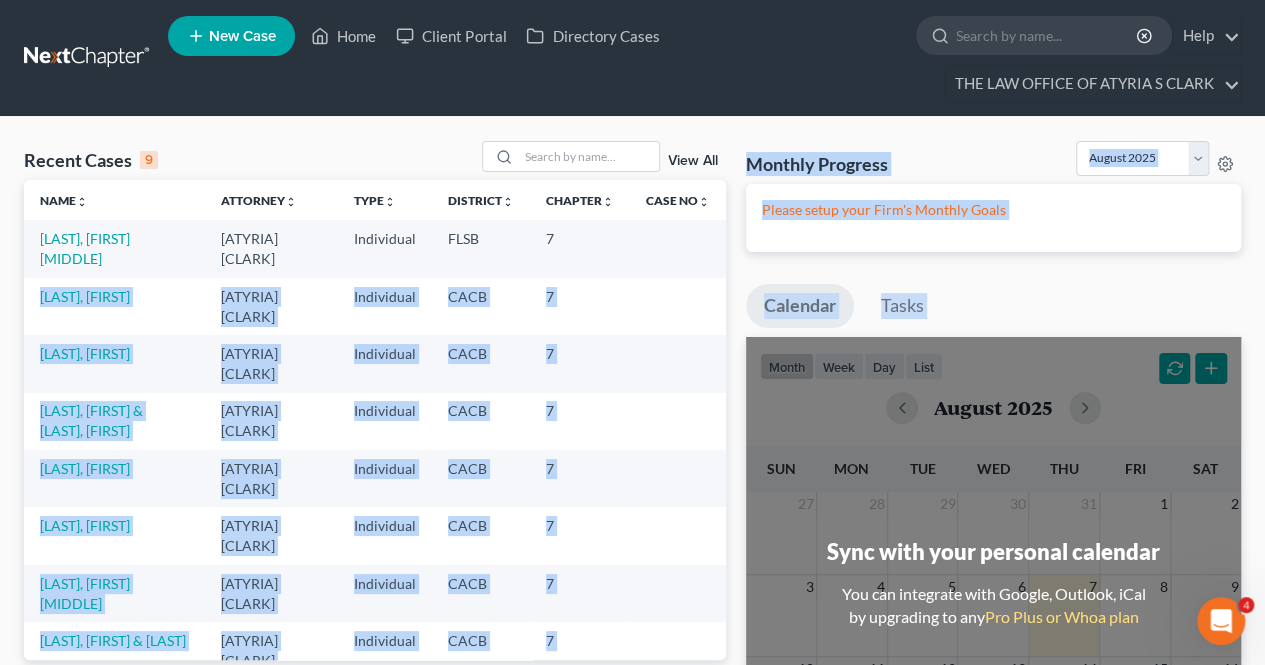 drag, startPoint x: 712, startPoint y: 275, endPoint x: 744, endPoint y: 391, distance: 120.33287 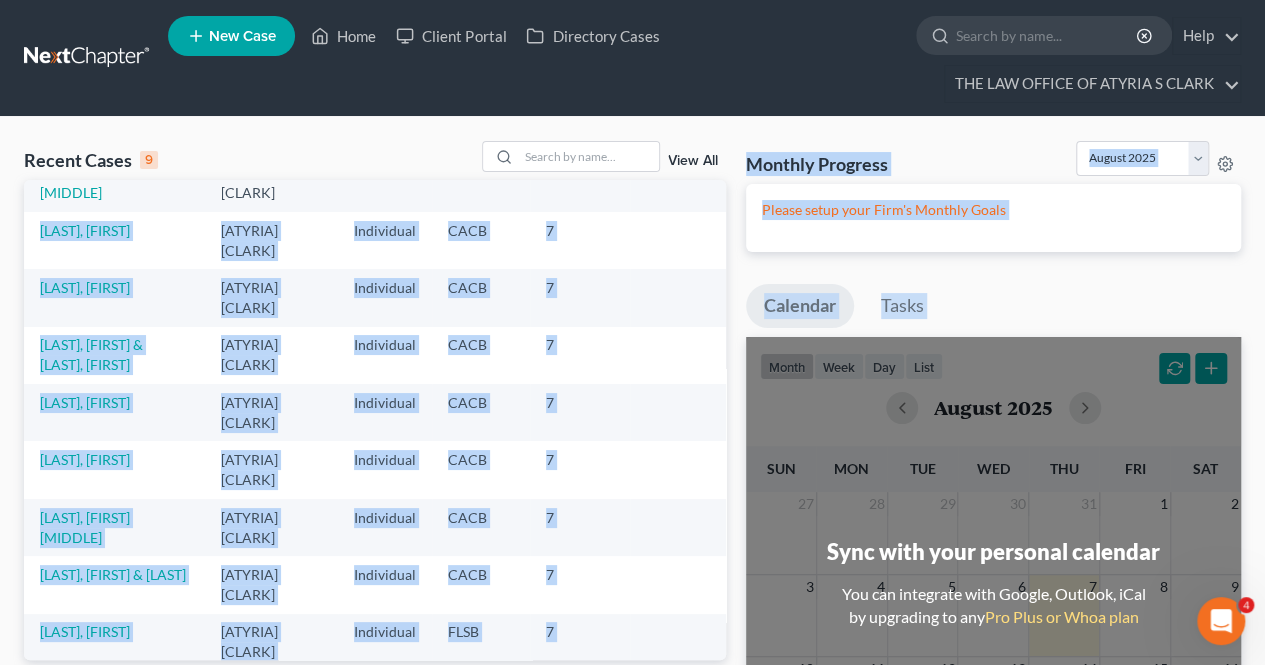 scroll, scrollTop: 92, scrollLeft: 0, axis: vertical 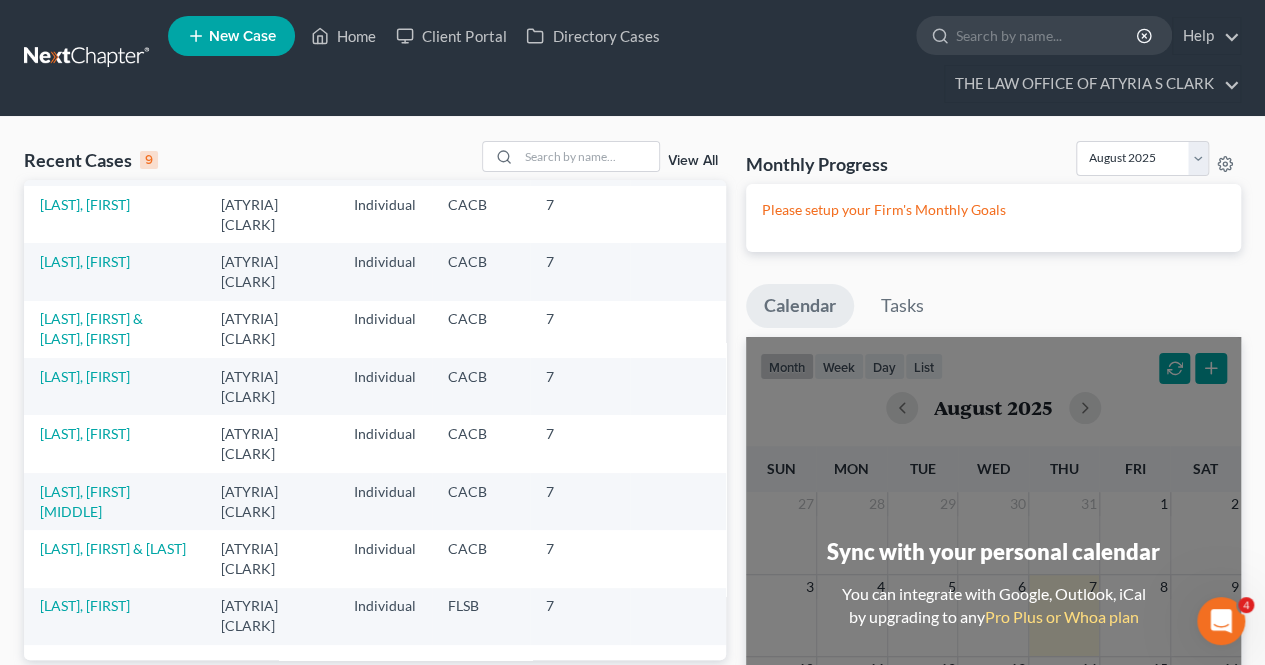 click on "View All" at bounding box center [604, 156] 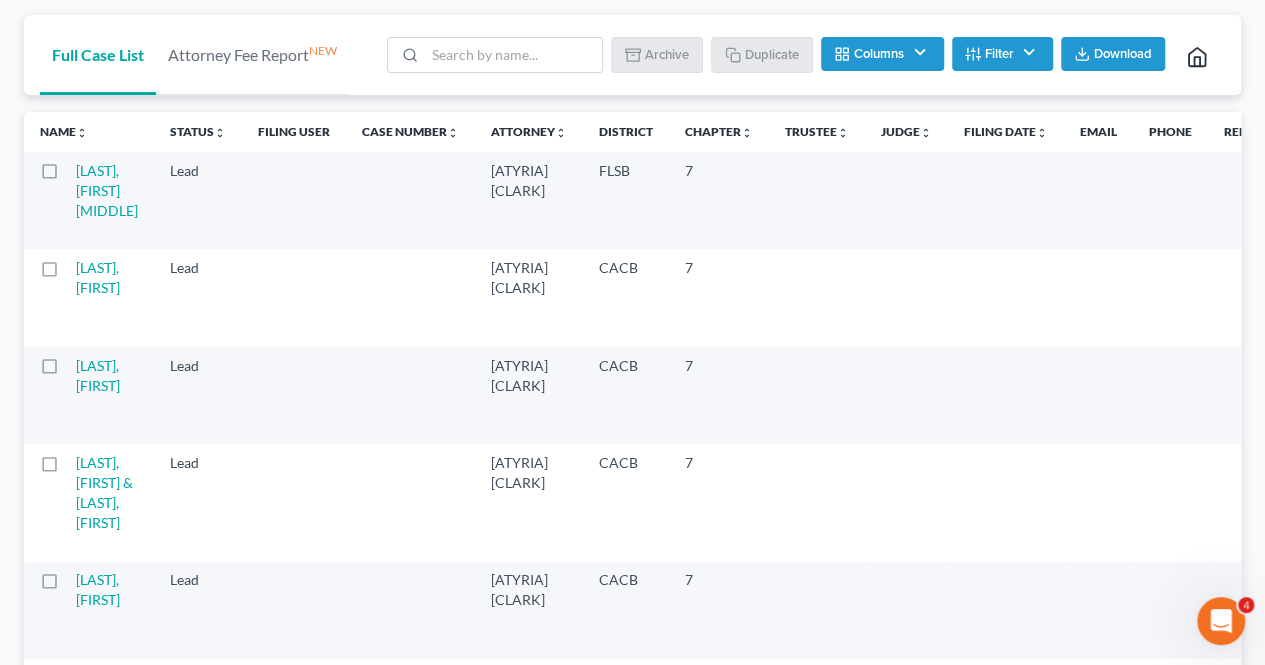 scroll, scrollTop: 134, scrollLeft: 0, axis: vertical 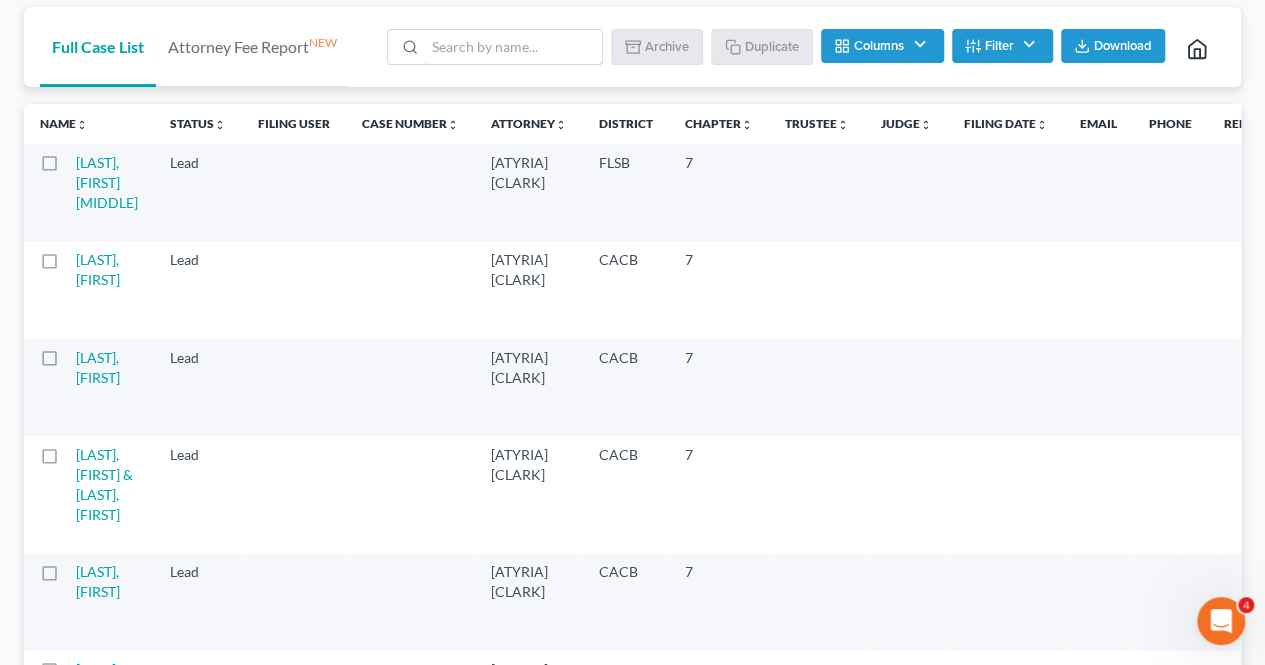 click at bounding box center [513, 47] 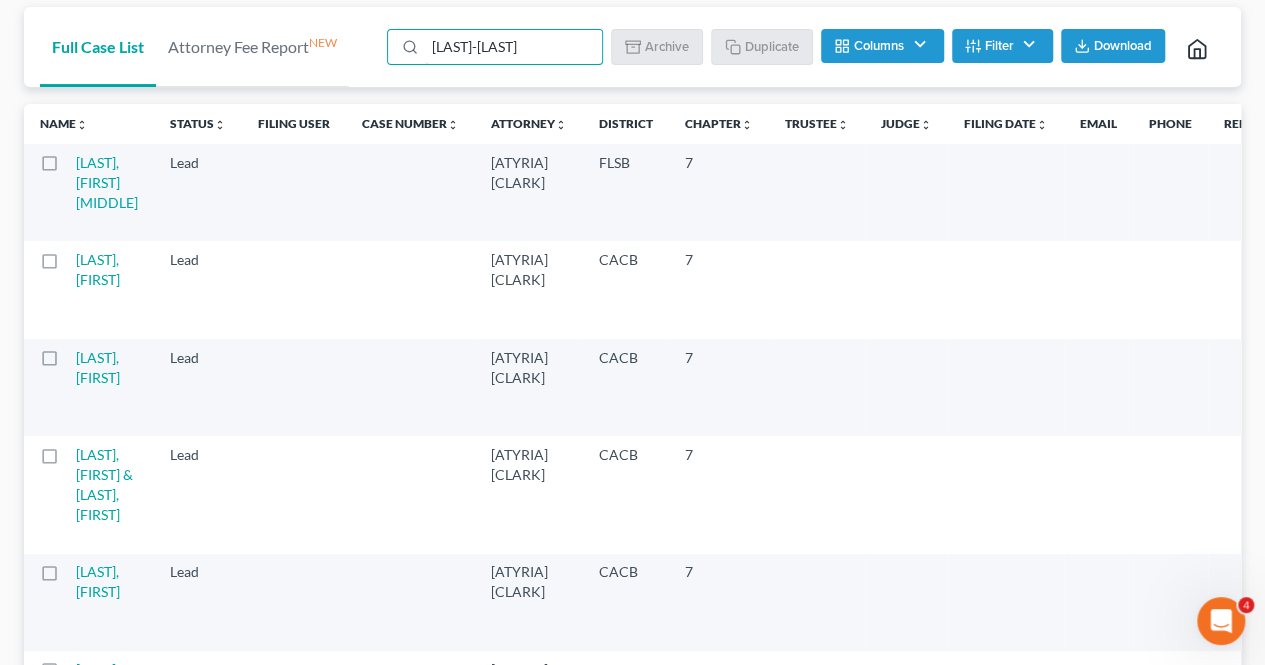 type on "[LAST]-[LAST]" 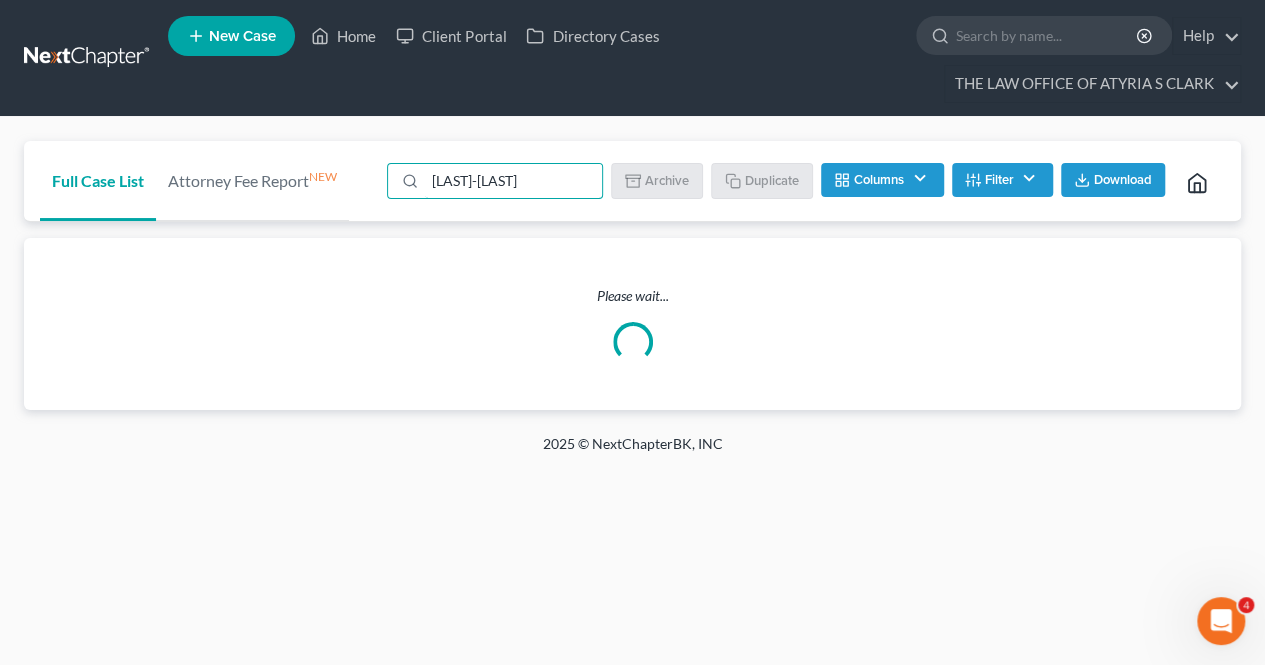 scroll, scrollTop: 0, scrollLeft: 0, axis: both 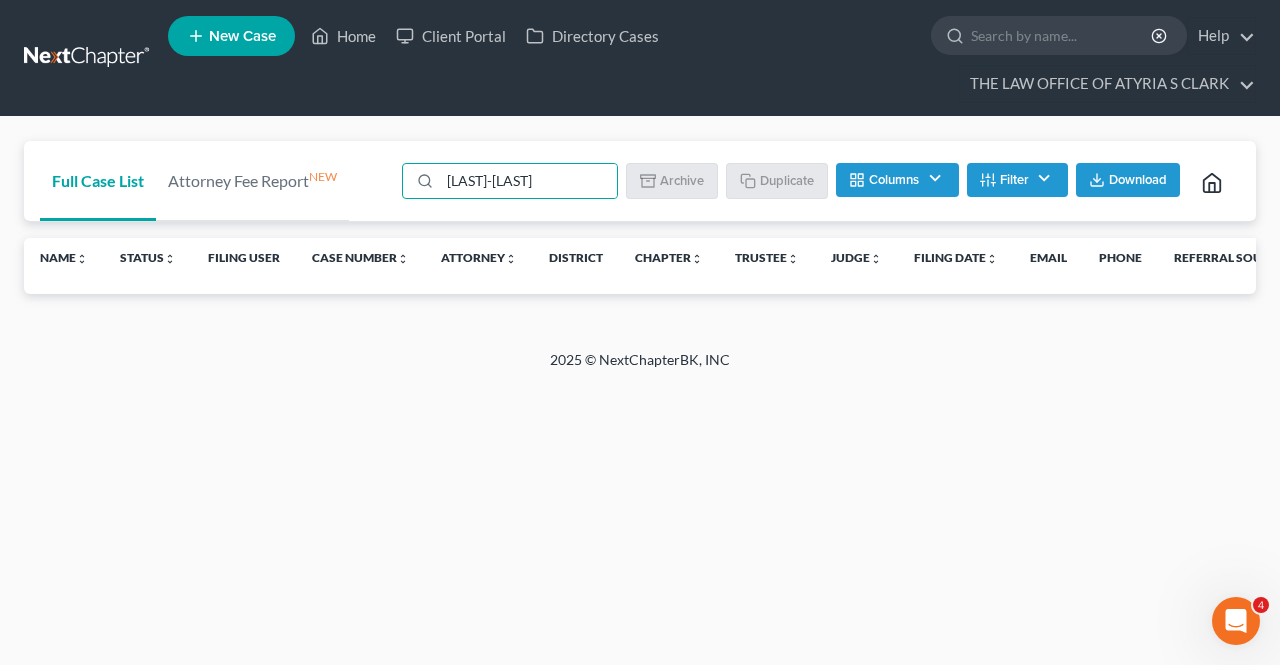 click 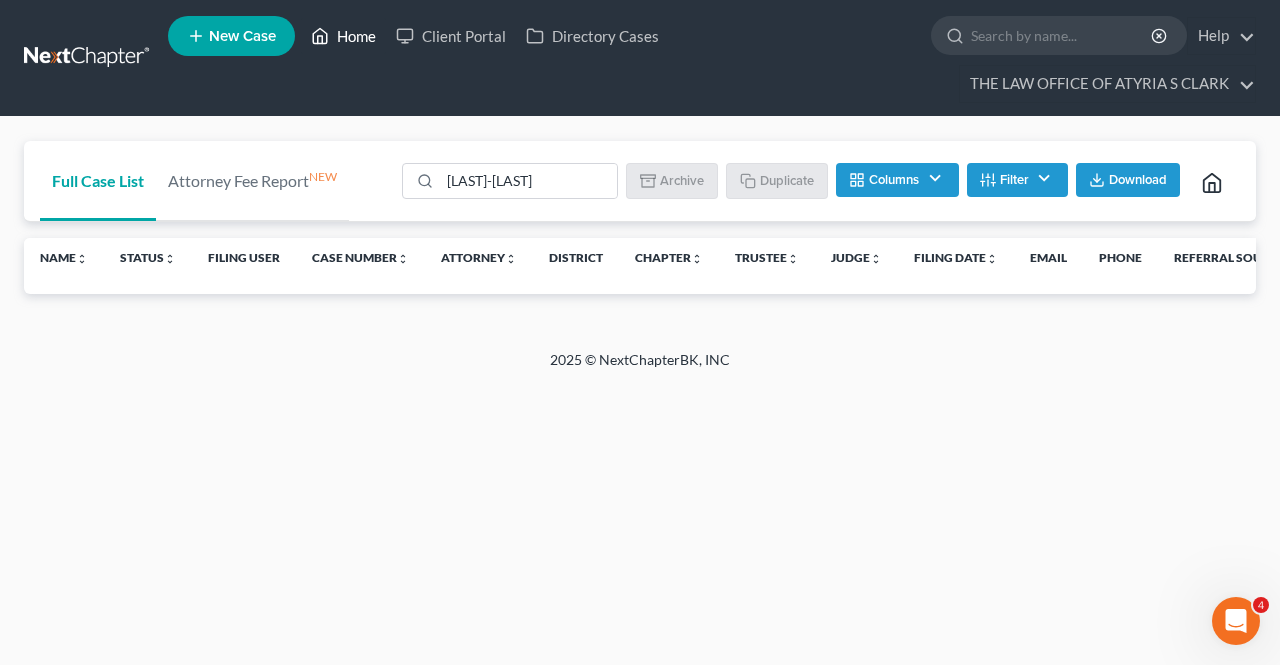 click on "Home" at bounding box center [343, 36] 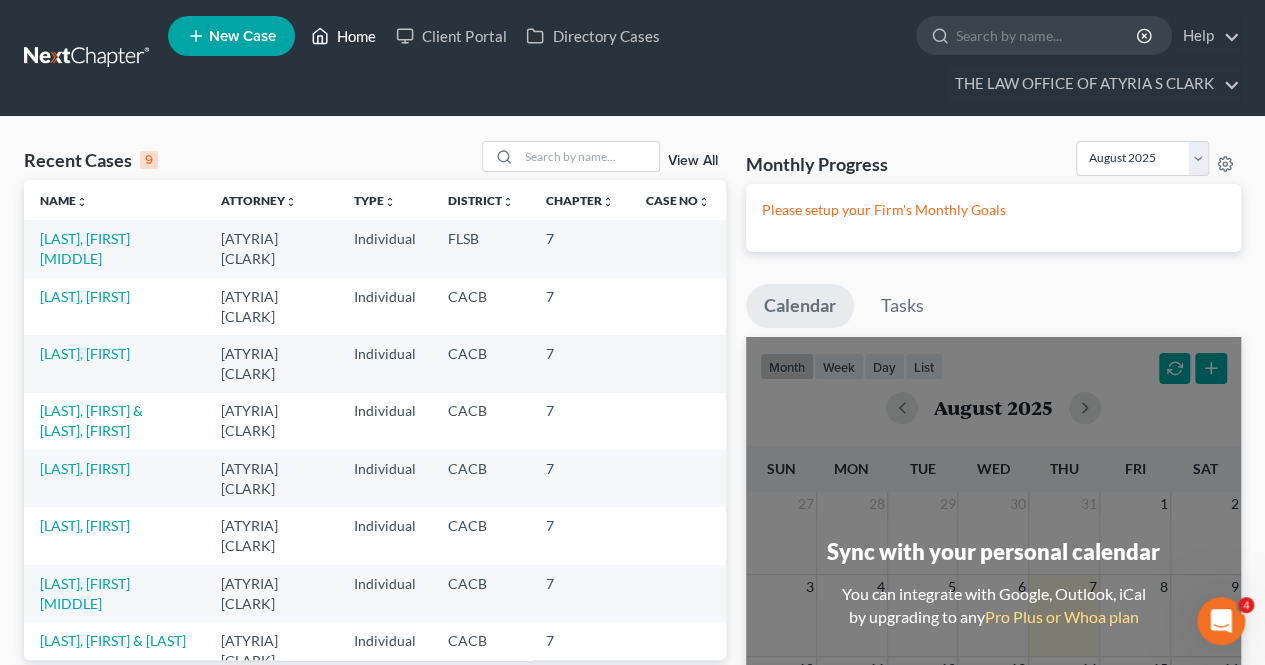scroll, scrollTop: 92, scrollLeft: 0, axis: vertical 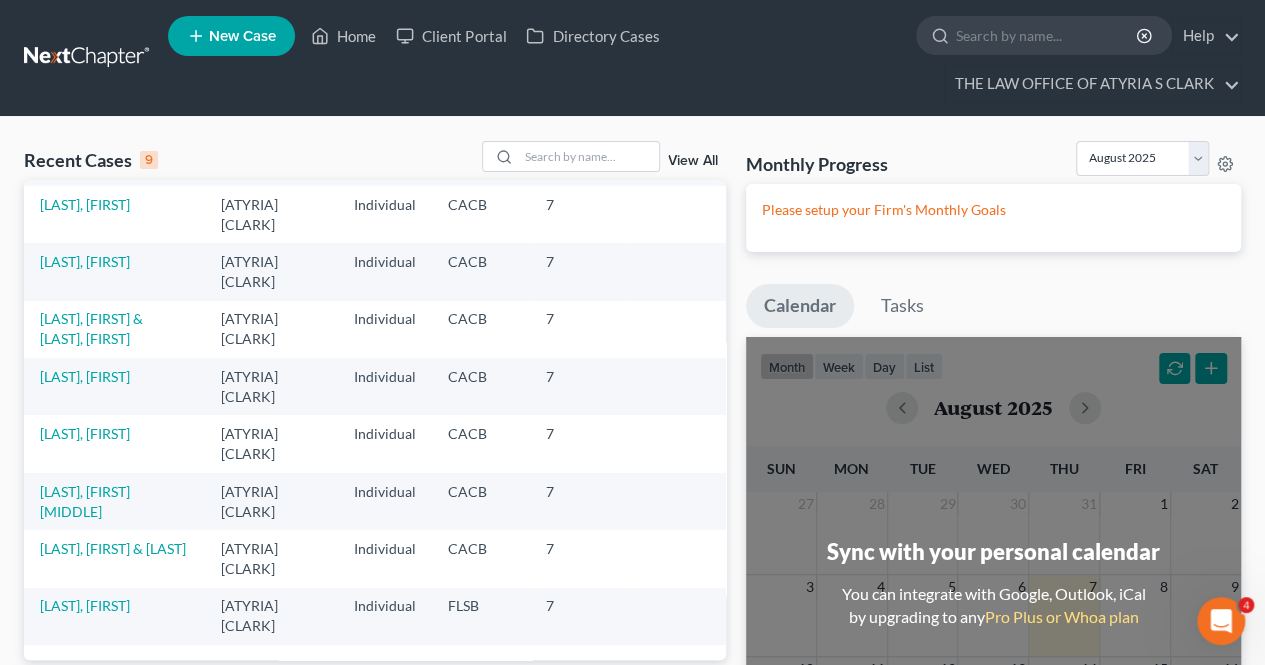 click on "View All" at bounding box center (693, 161) 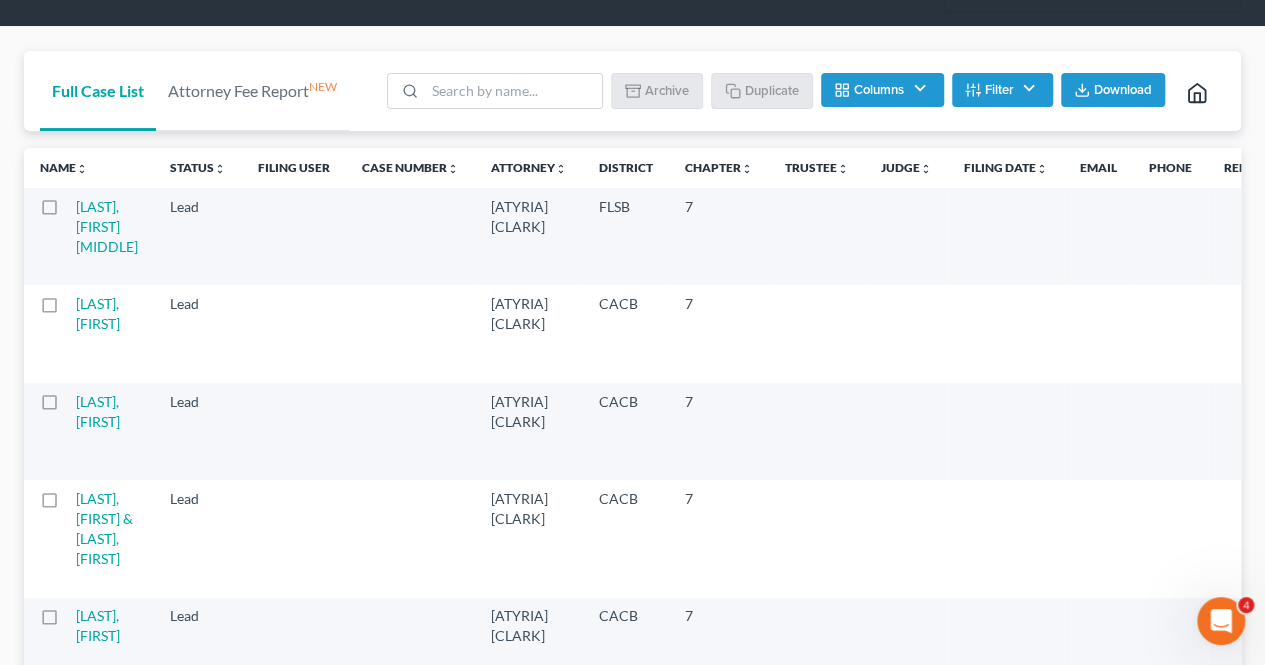 scroll, scrollTop: 74, scrollLeft: 0, axis: vertical 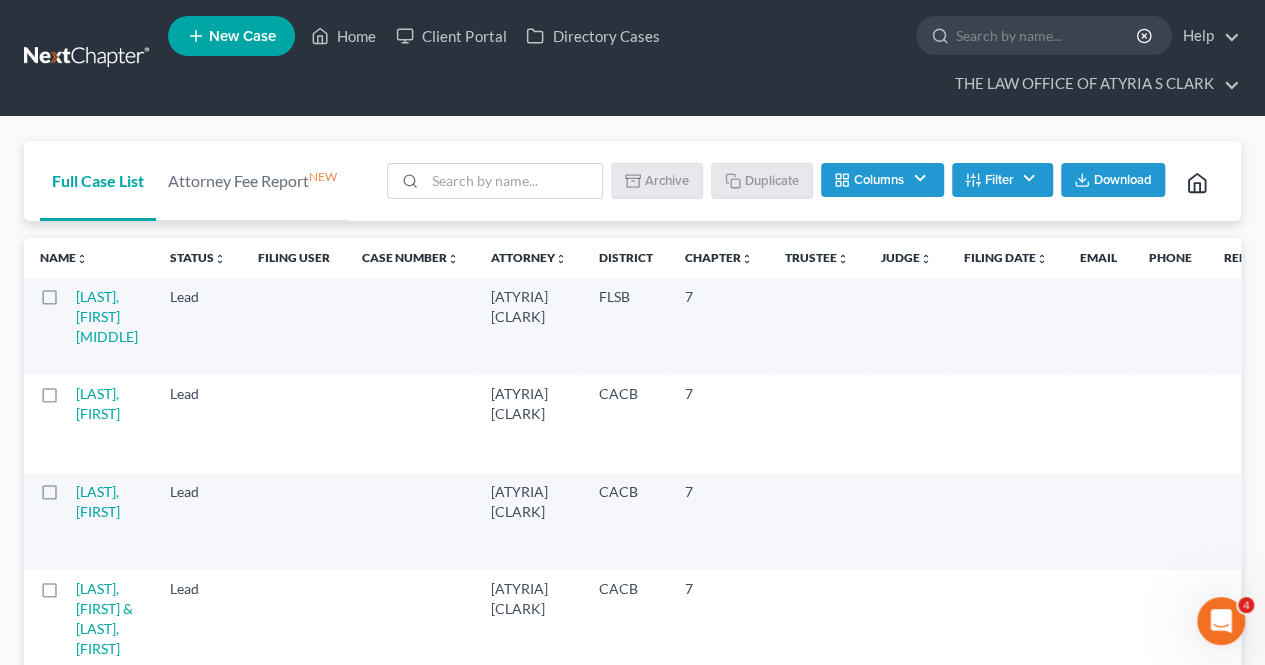 click 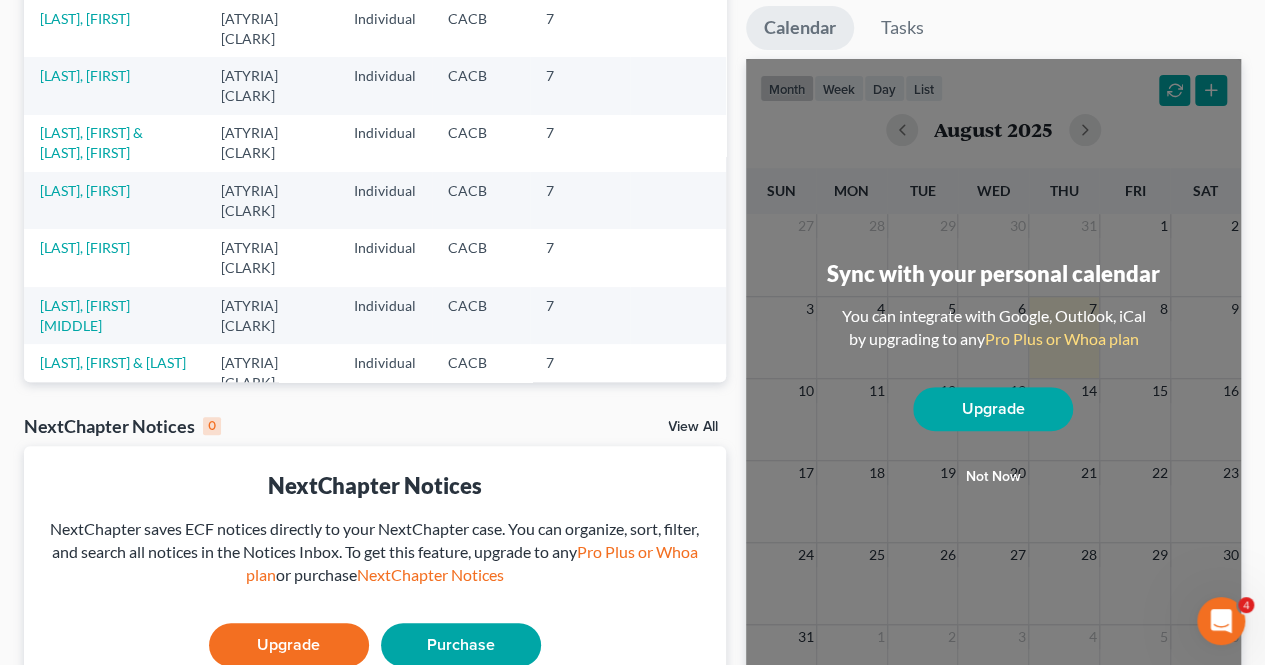 scroll, scrollTop: 304, scrollLeft: 0, axis: vertical 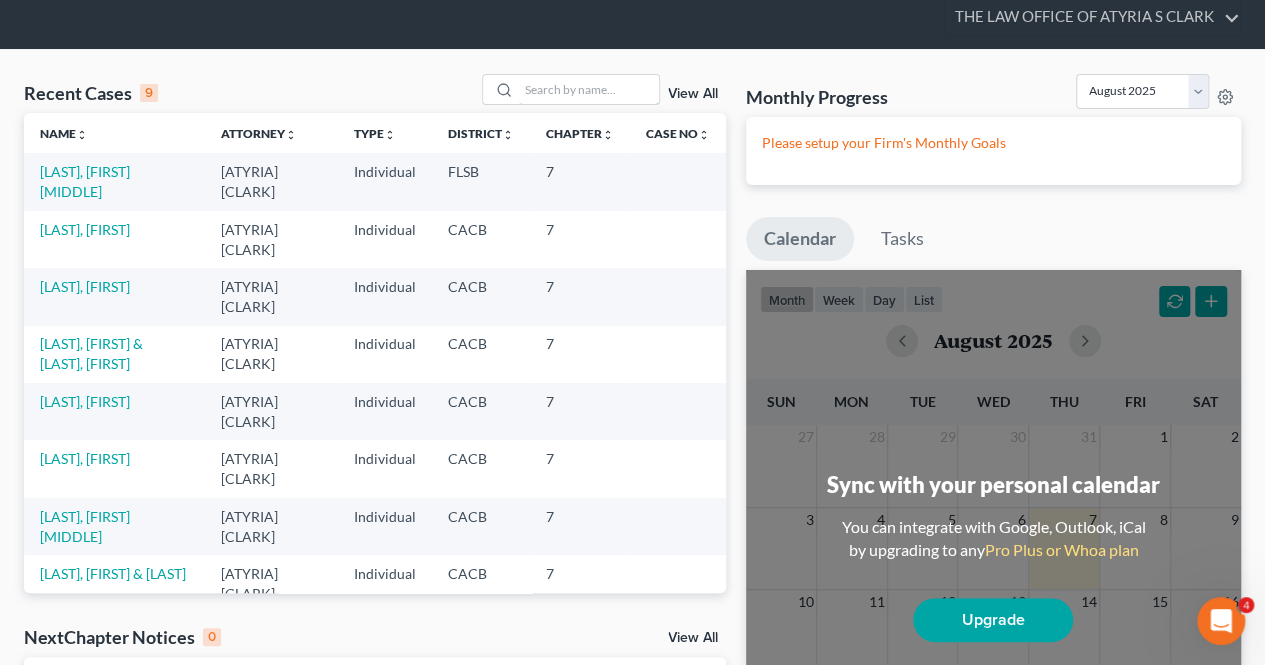 click at bounding box center (589, 89) 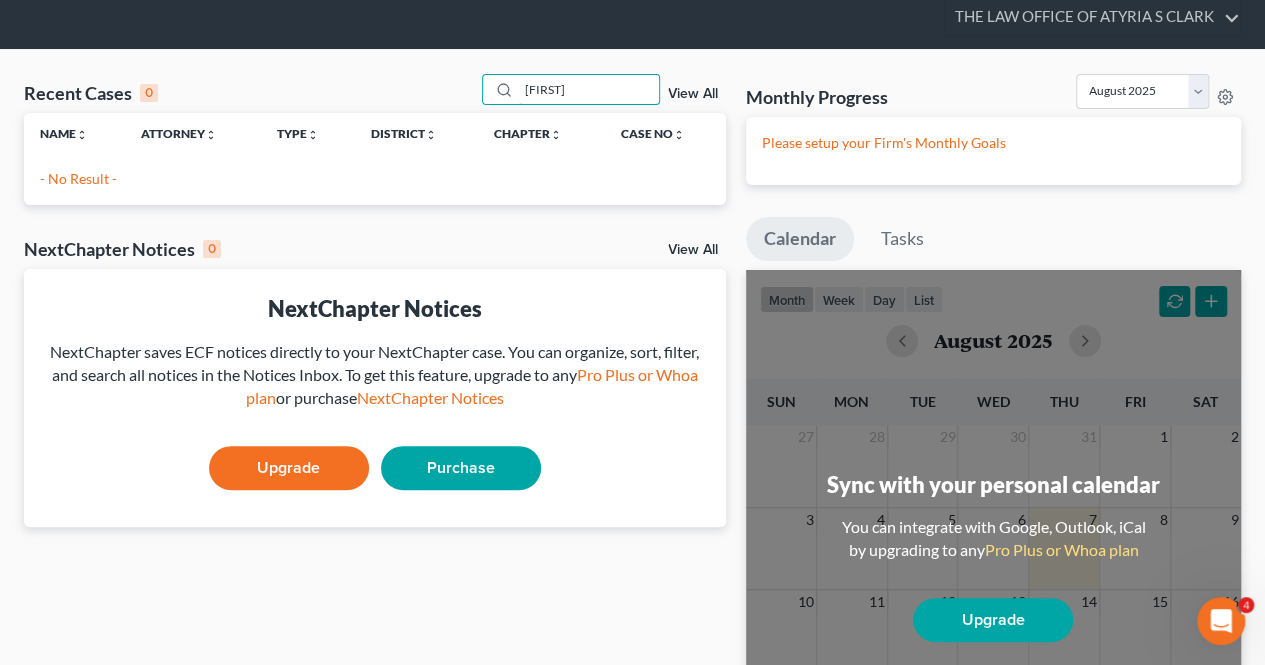 drag, startPoint x: 629, startPoint y: 99, endPoint x: 466, endPoint y: 93, distance: 163.1104 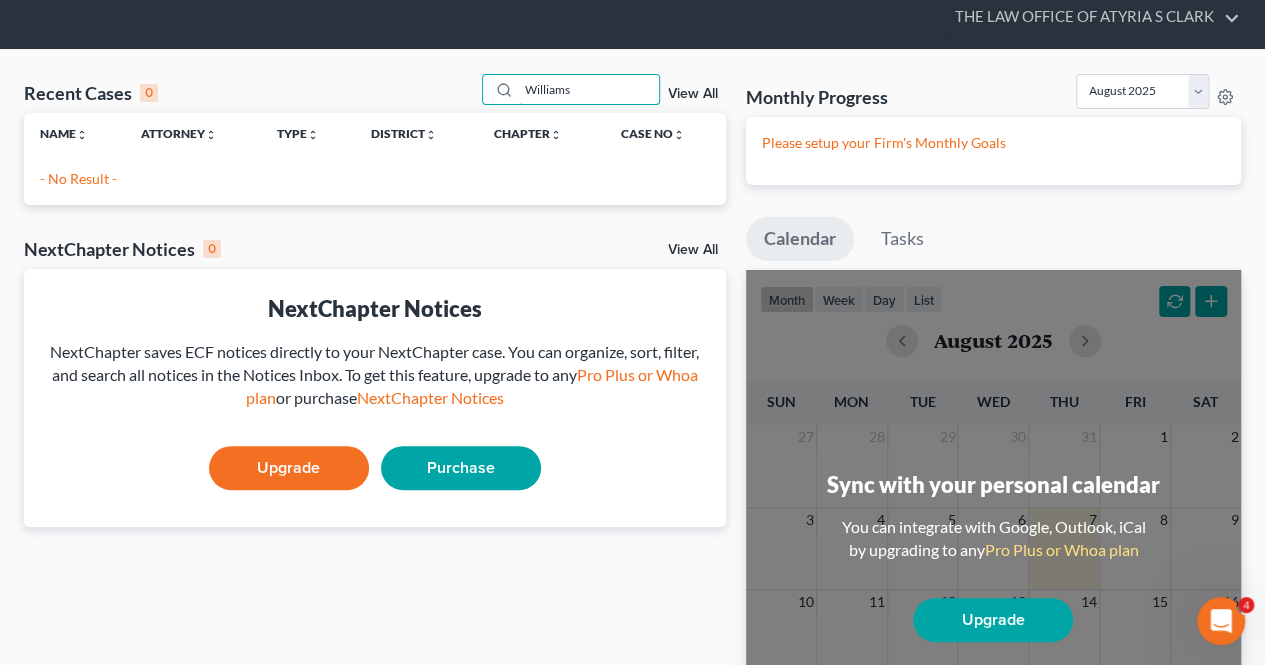 type on "Williams" 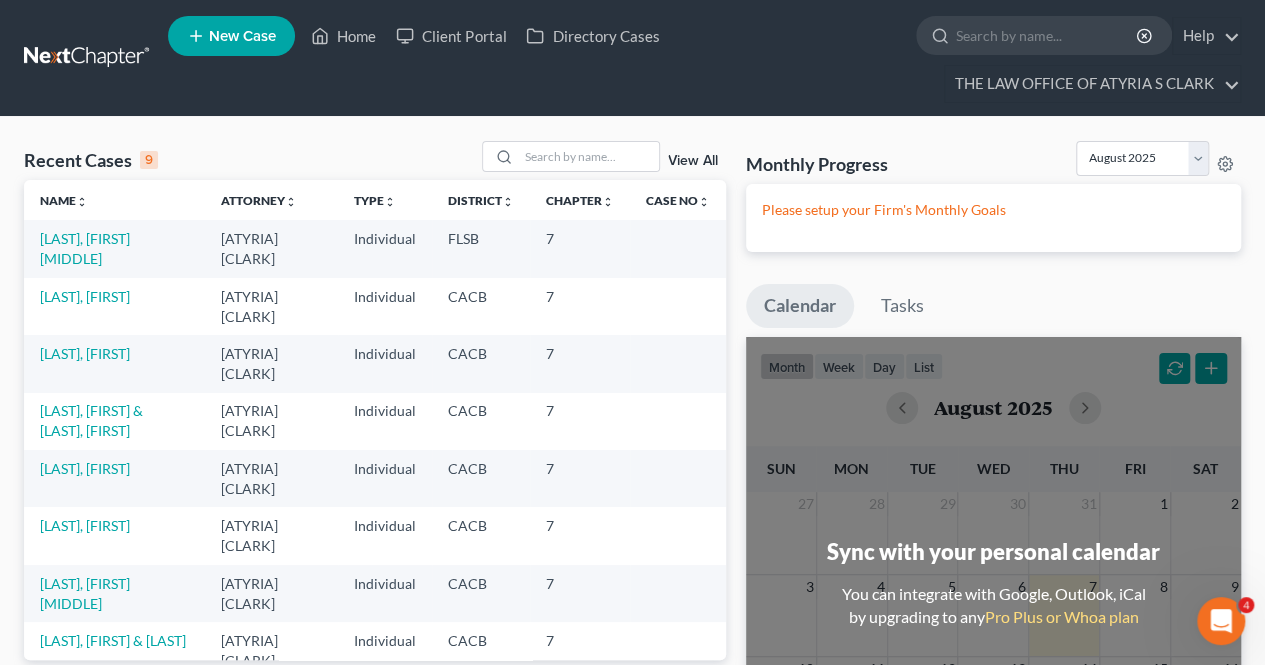 click on "View All" at bounding box center (693, 161) 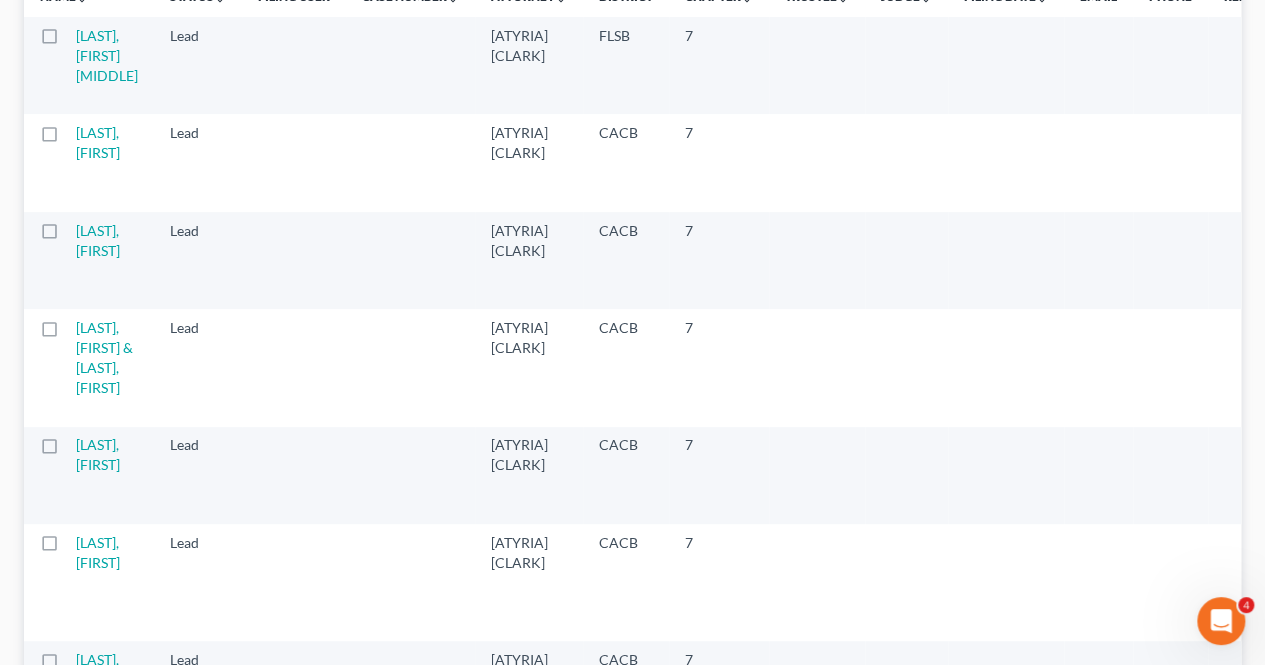 scroll, scrollTop: 6, scrollLeft: 0, axis: vertical 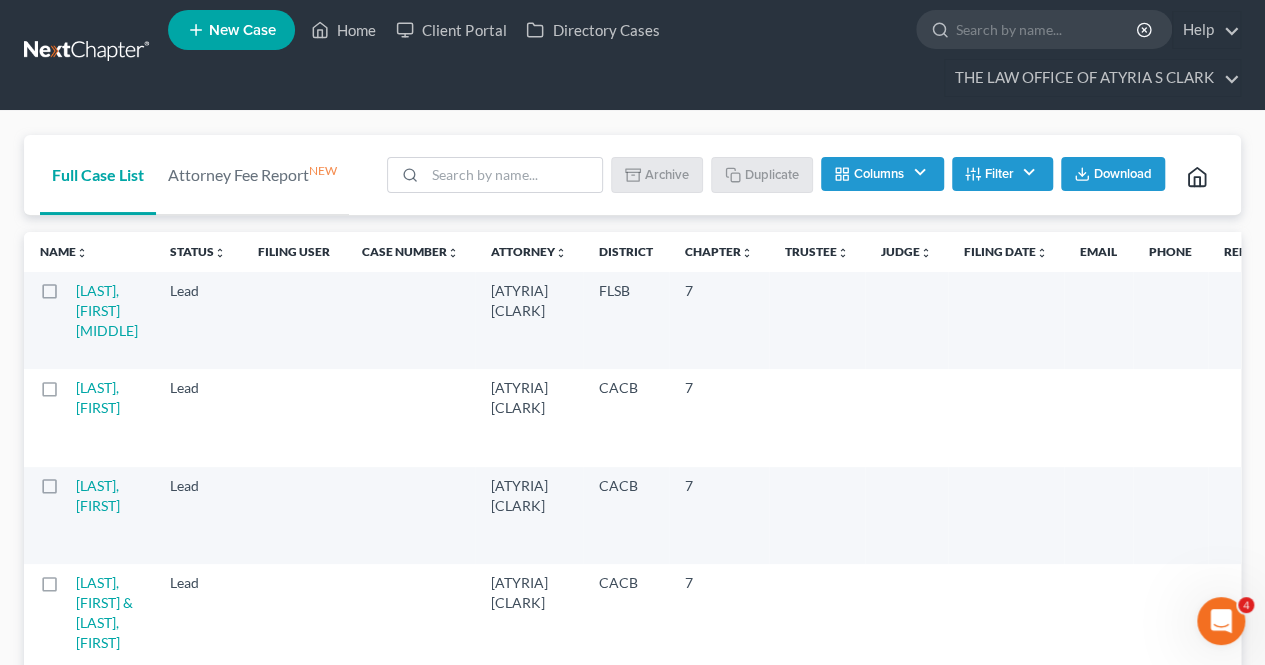 click at bounding box center [1047, 29] 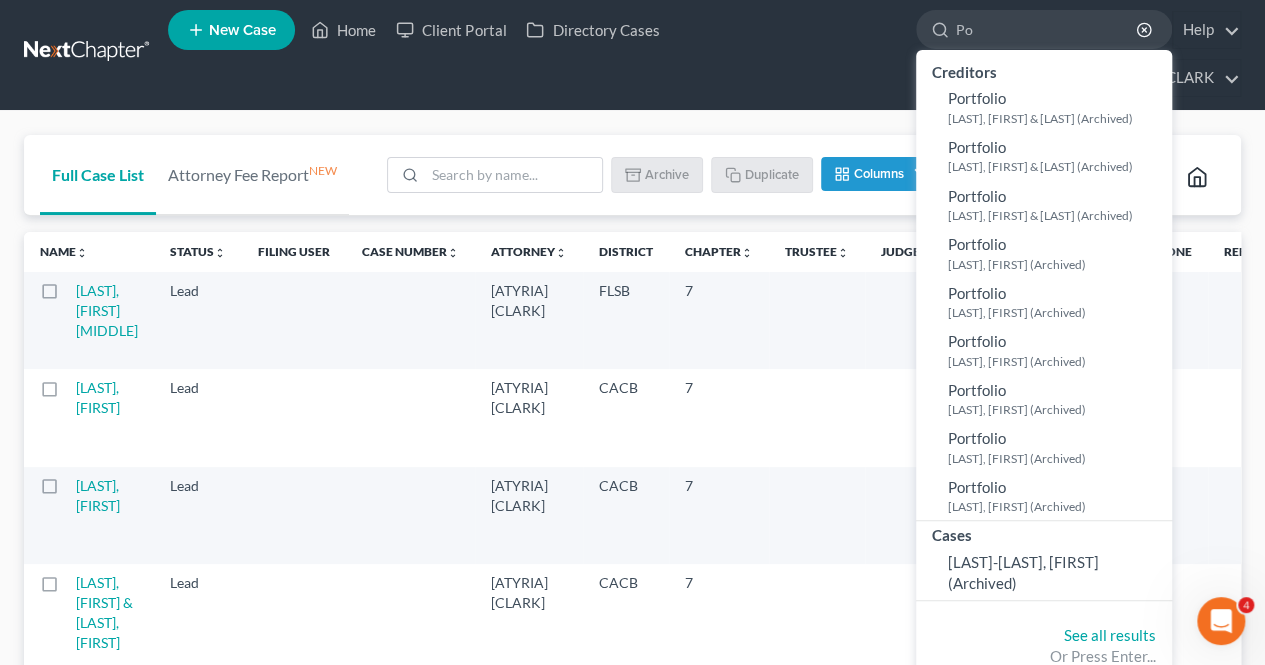 type on "P" 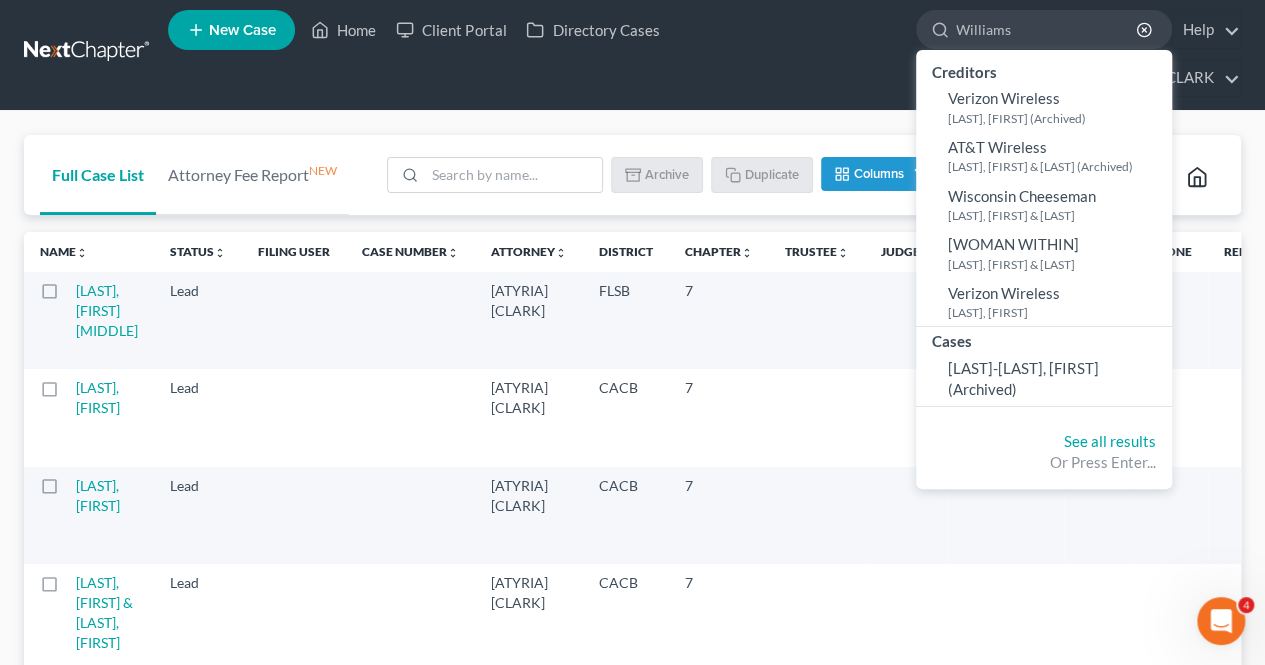 type on "Williams" 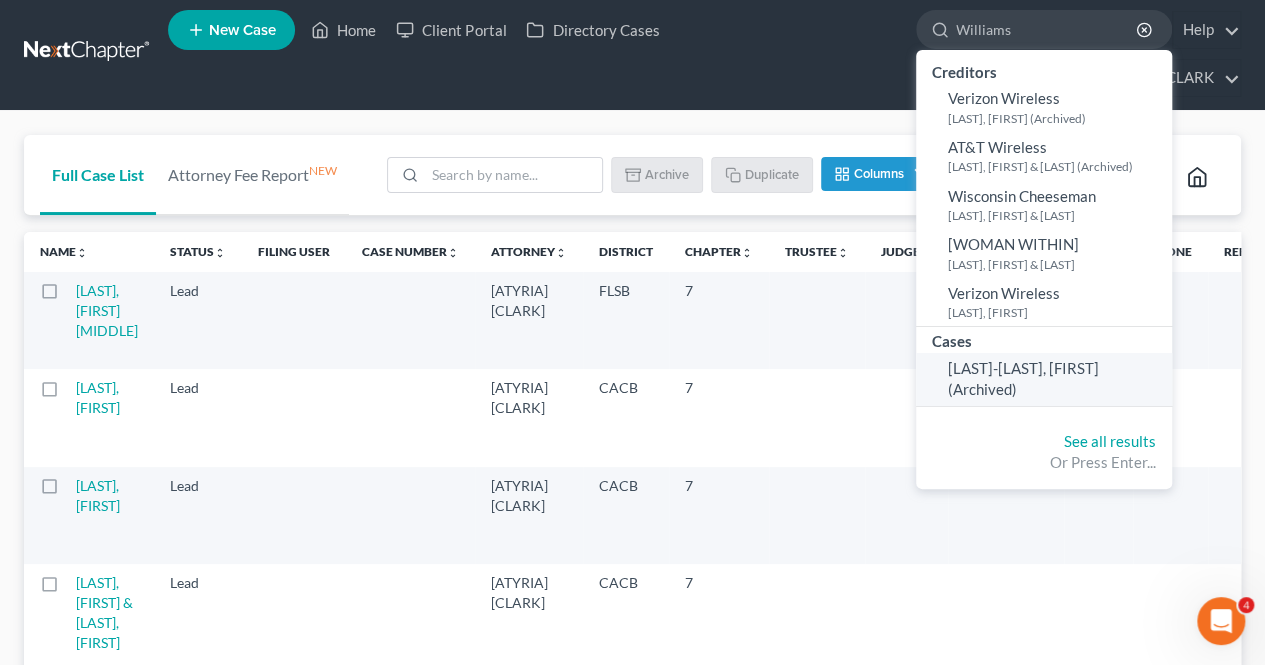 click on "[LAST]-[LAST], [FIRST]  (Archived)" 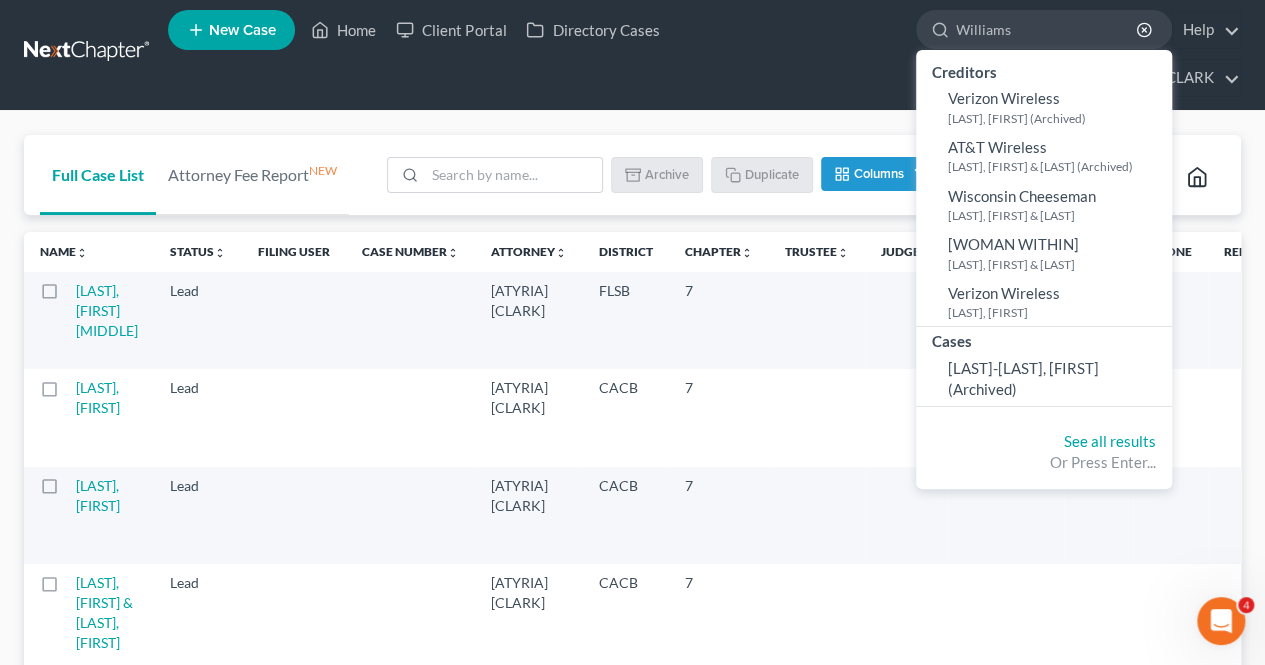 type 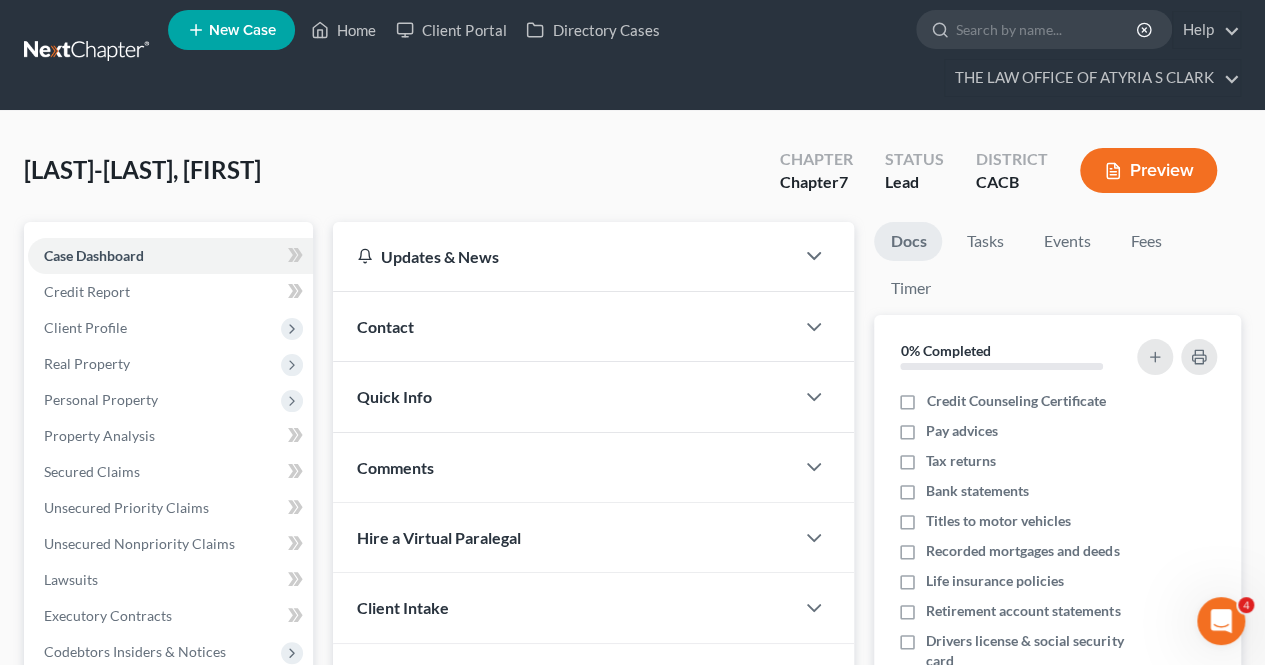 scroll, scrollTop: 0, scrollLeft: 0, axis: both 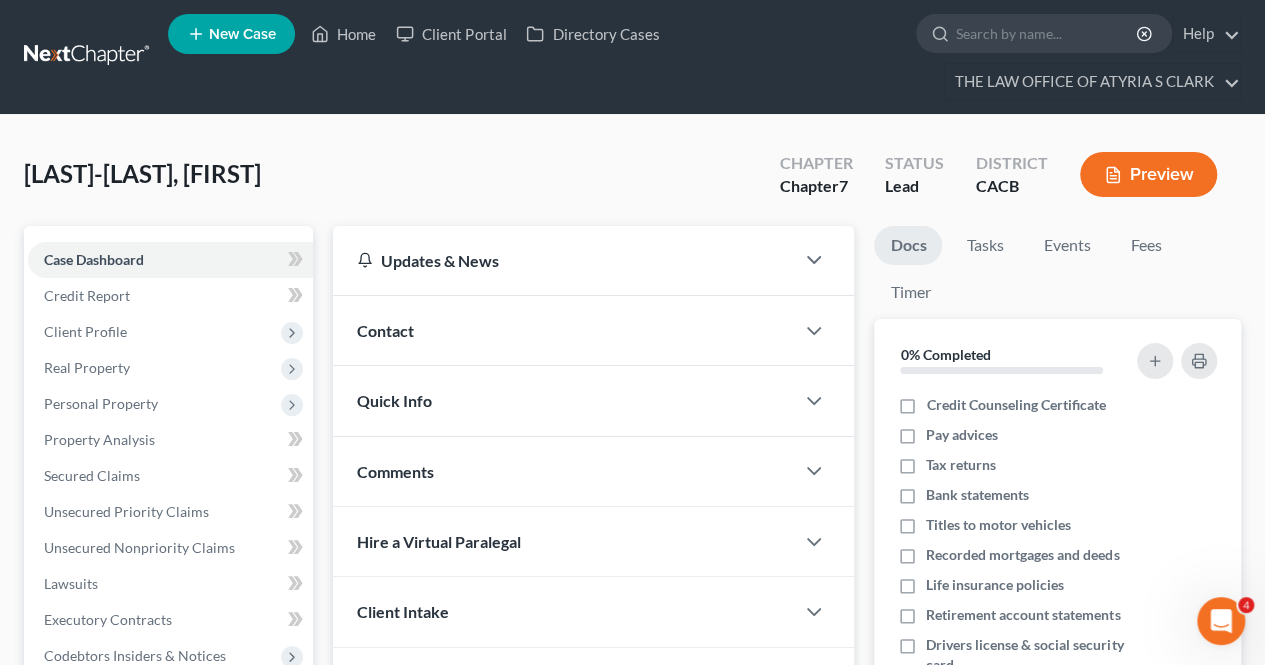 click on "Case Dashboard" at bounding box center [94, 259] 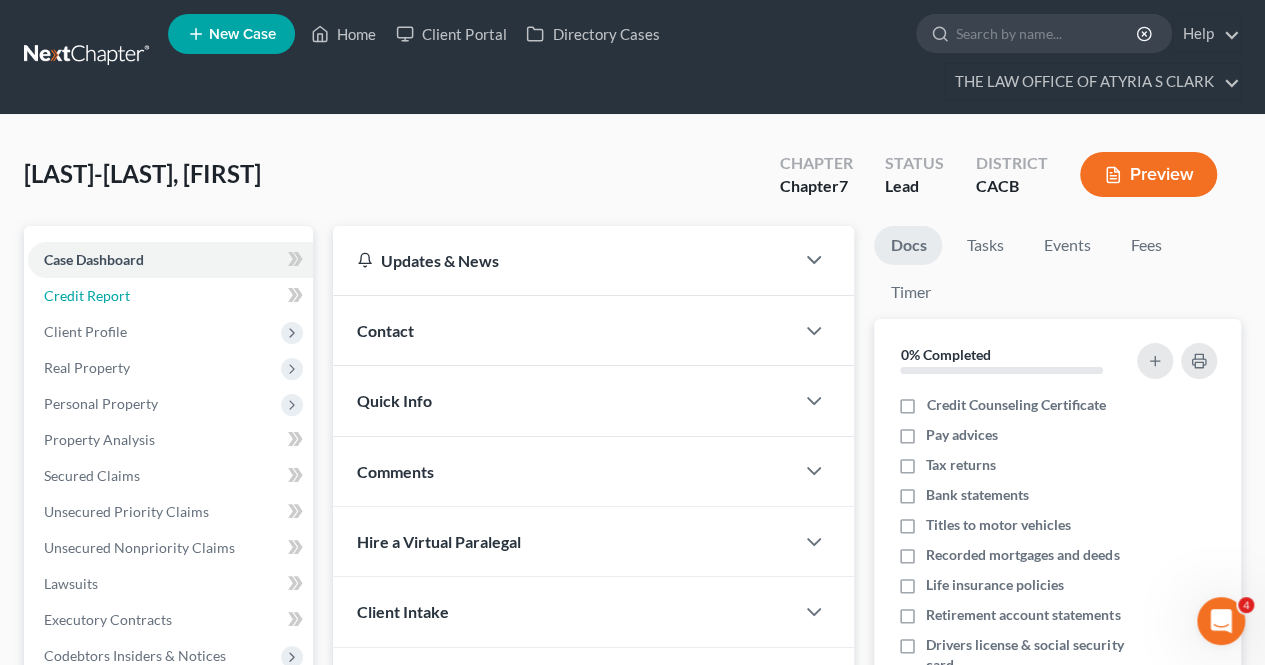 click on "Credit Report" at bounding box center (170, 296) 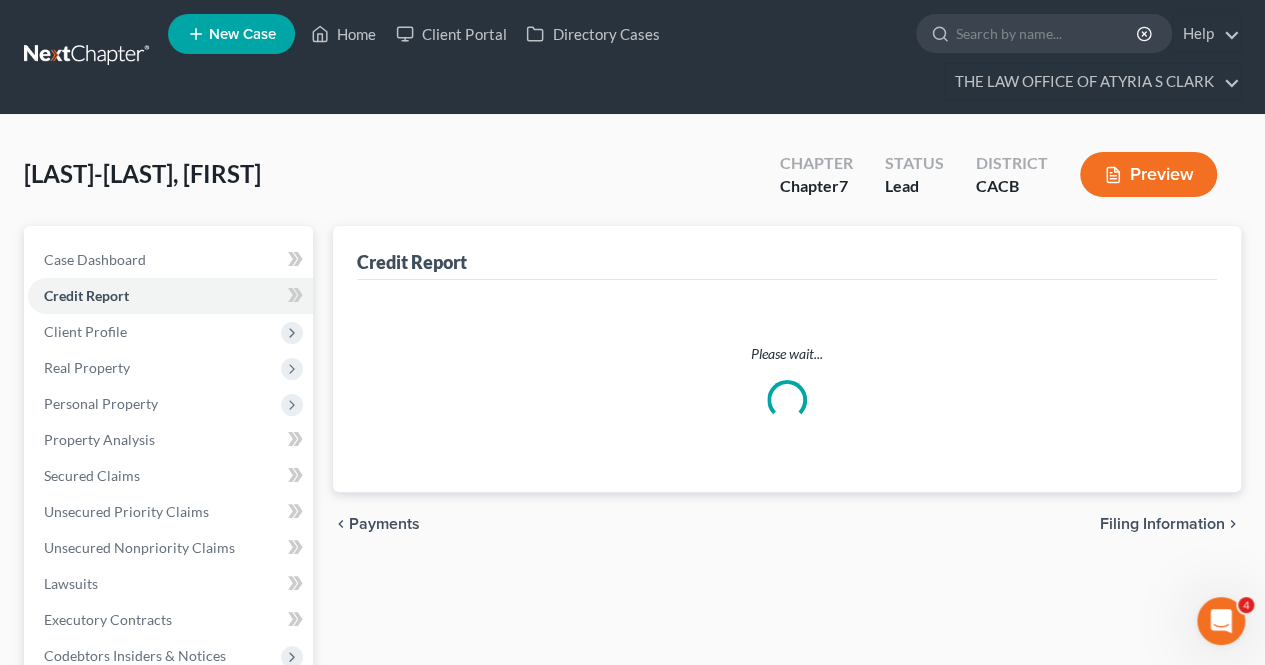scroll, scrollTop: 0, scrollLeft: 0, axis: both 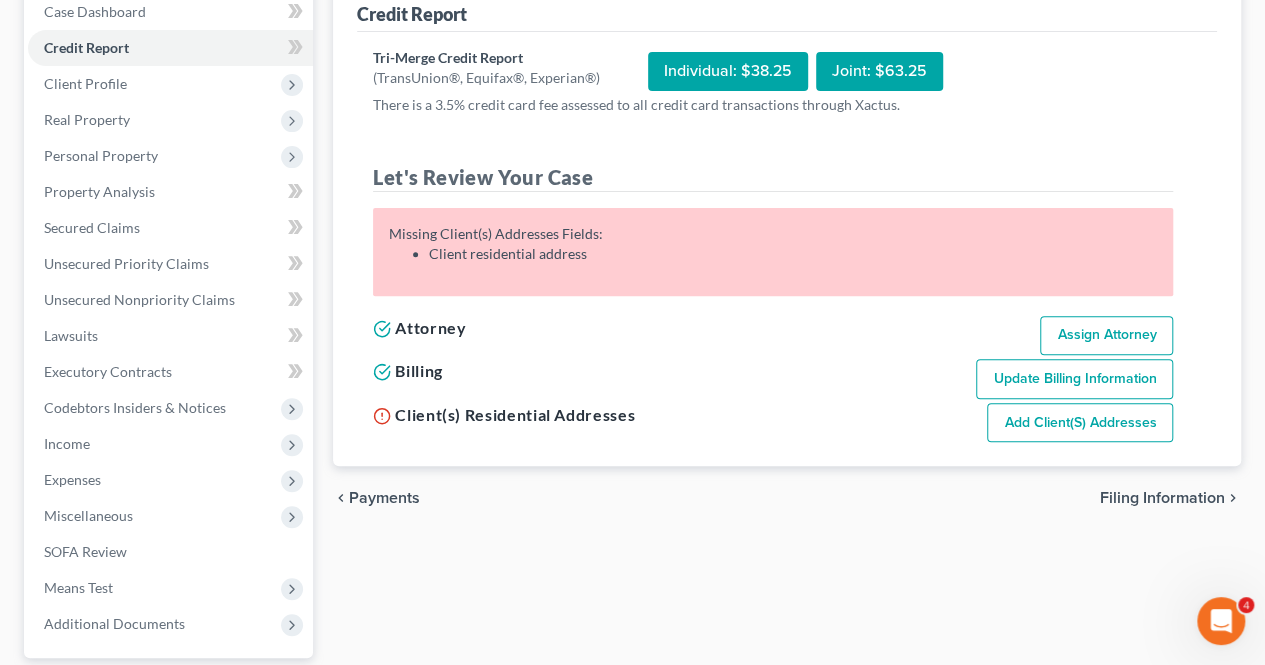 click on "Filing Information" at bounding box center [1162, 498] 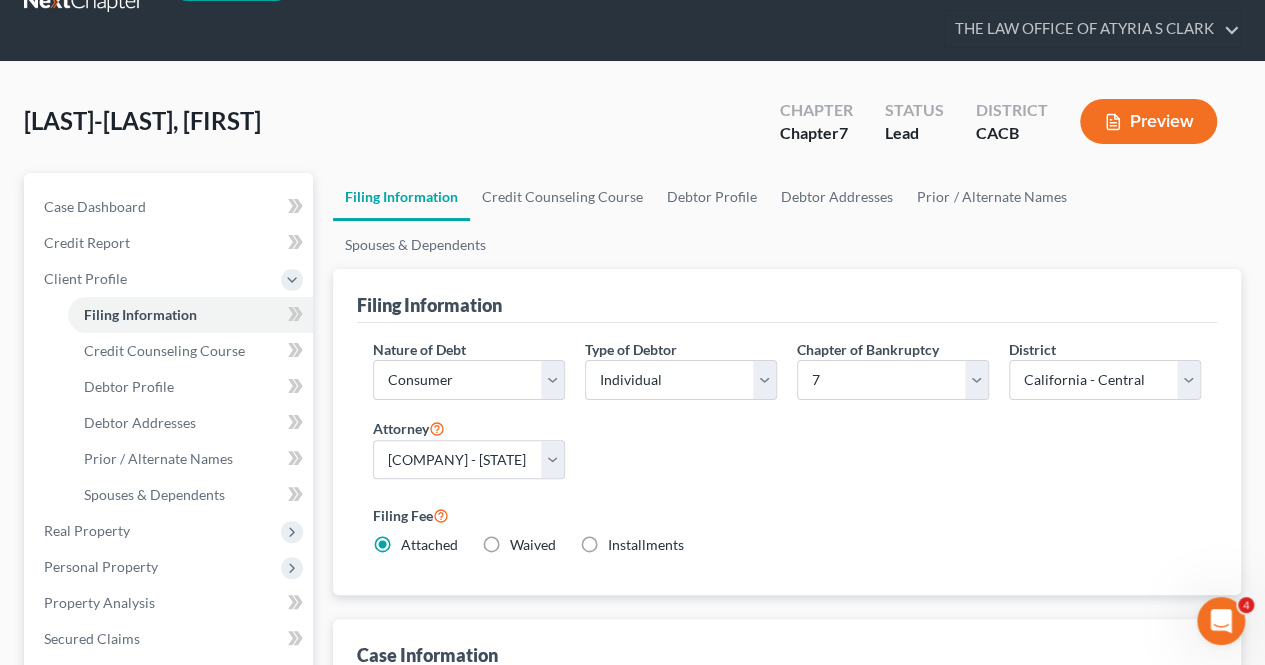 scroll, scrollTop: 0, scrollLeft: 0, axis: both 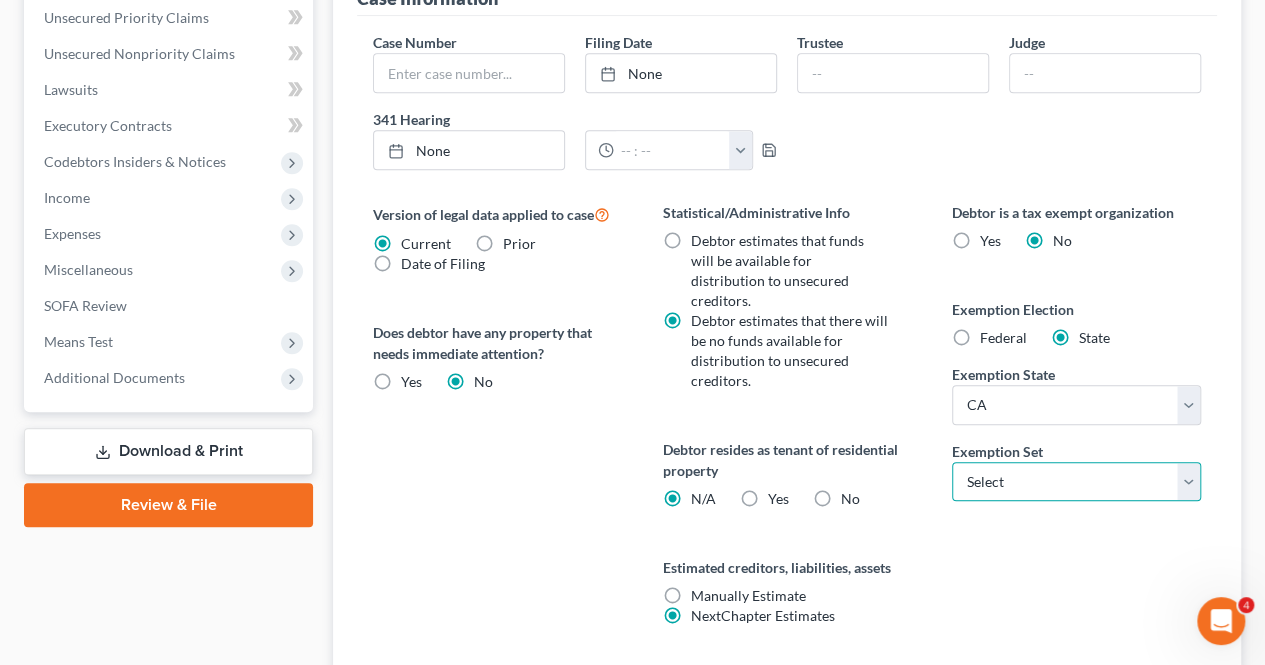 click on "Select 703 704" at bounding box center (1076, 482) 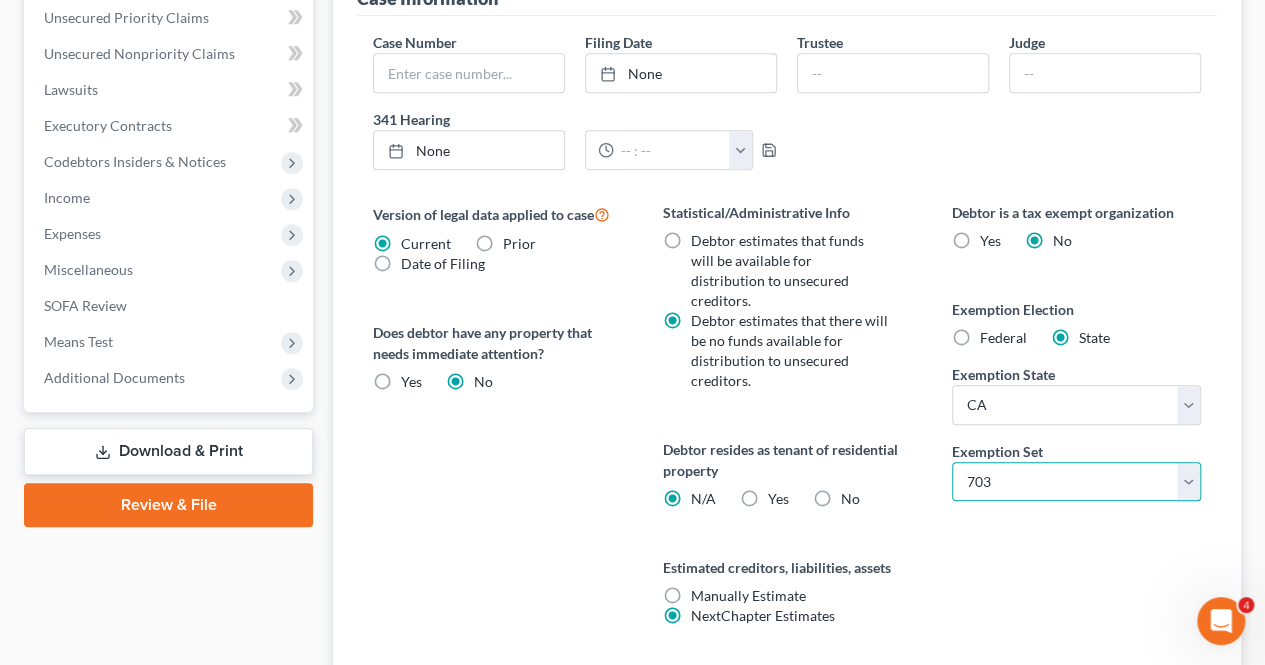 click on "Select 703 704" at bounding box center (1076, 482) 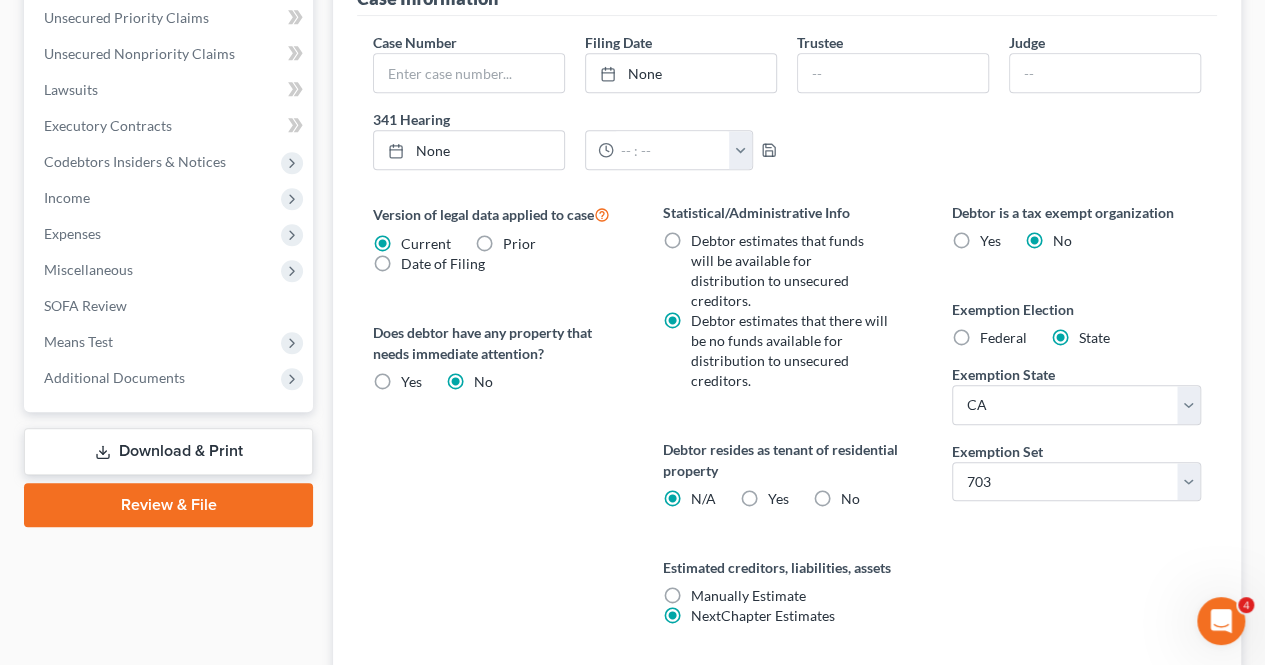 click on "Credit Counseling Course" at bounding box center [1132, 706] 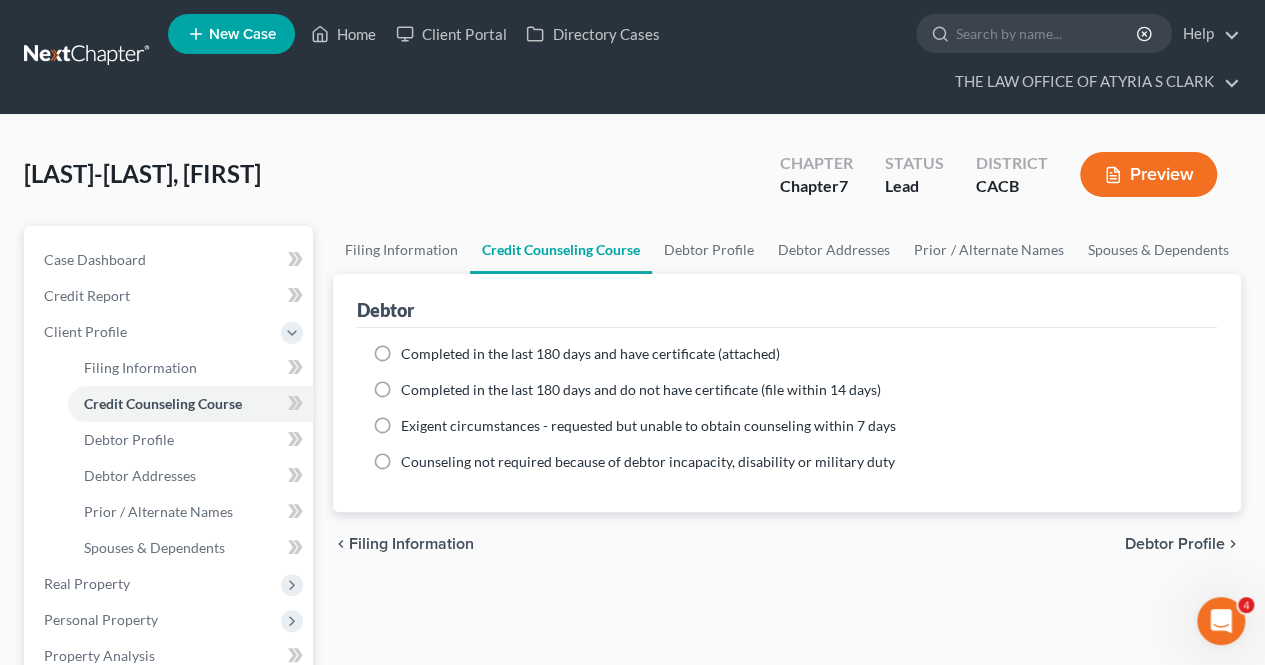 scroll, scrollTop: 0, scrollLeft: 0, axis: both 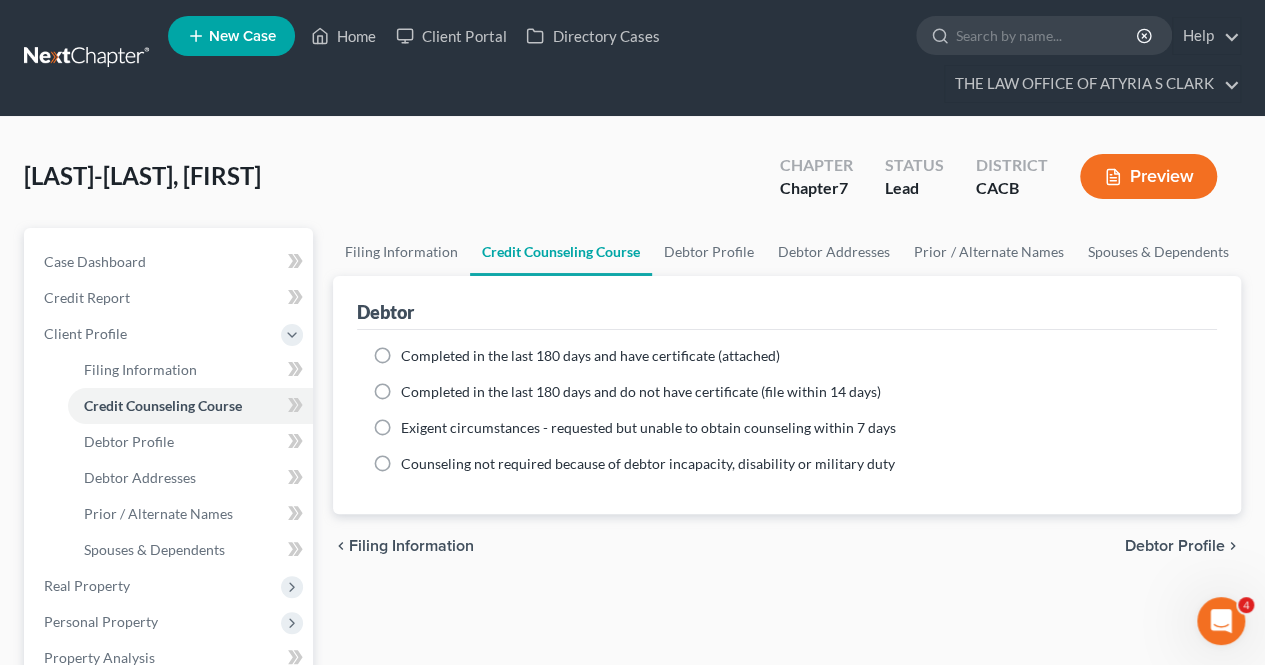 click on "Completed in the last 180 days and have certificate (attached)" at bounding box center [590, 356] 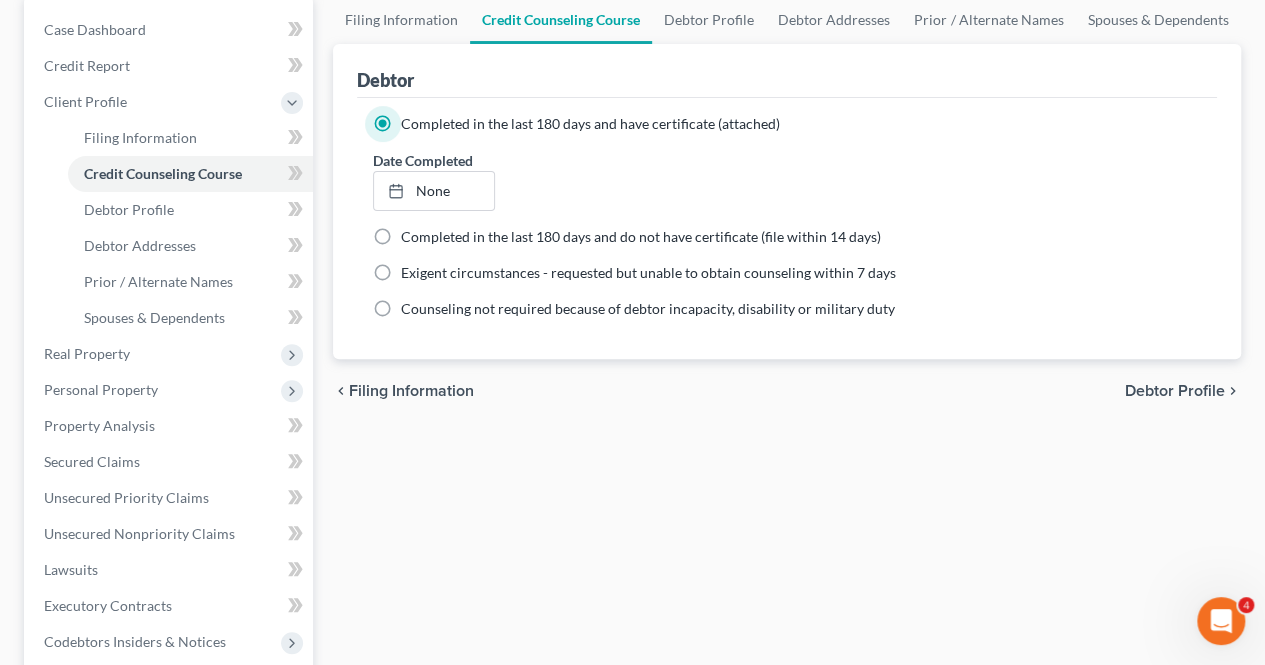 scroll, scrollTop: 354, scrollLeft: 0, axis: vertical 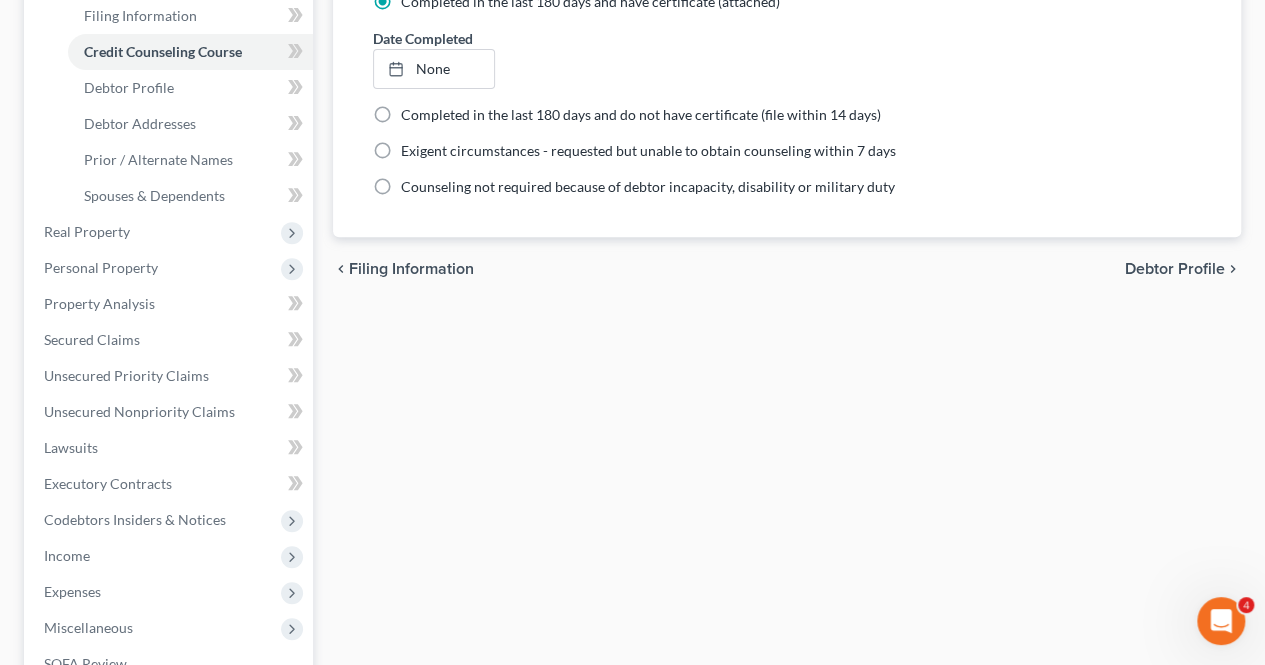 click on "Debtor Profile" at bounding box center (1175, 269) 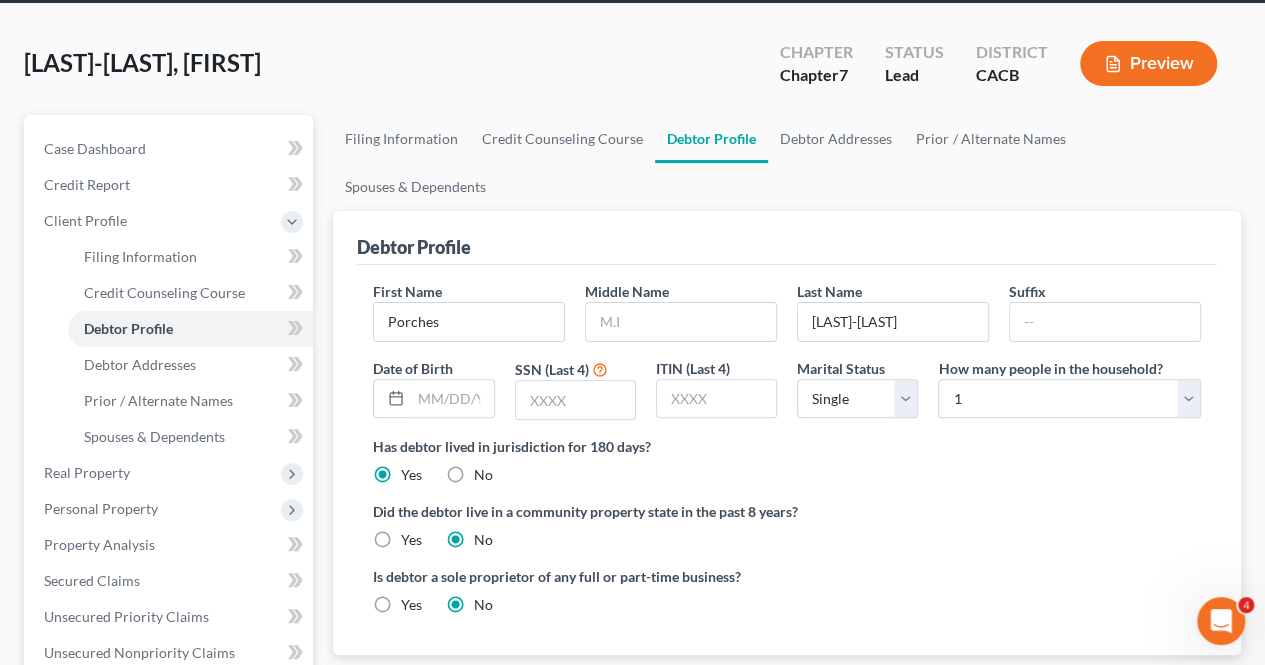 scroll, scrollTop: 0, scrollLeft: 0, axis: both 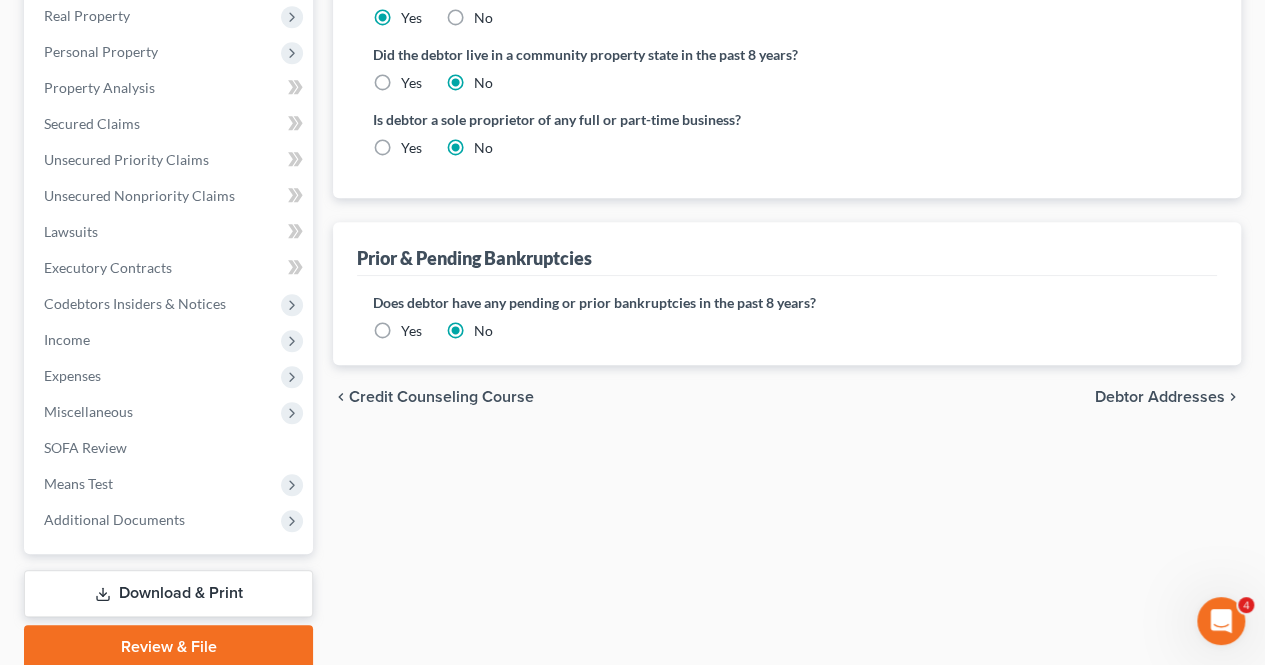 click on "Debtor Addresses" at bounding box center [1160, 397] 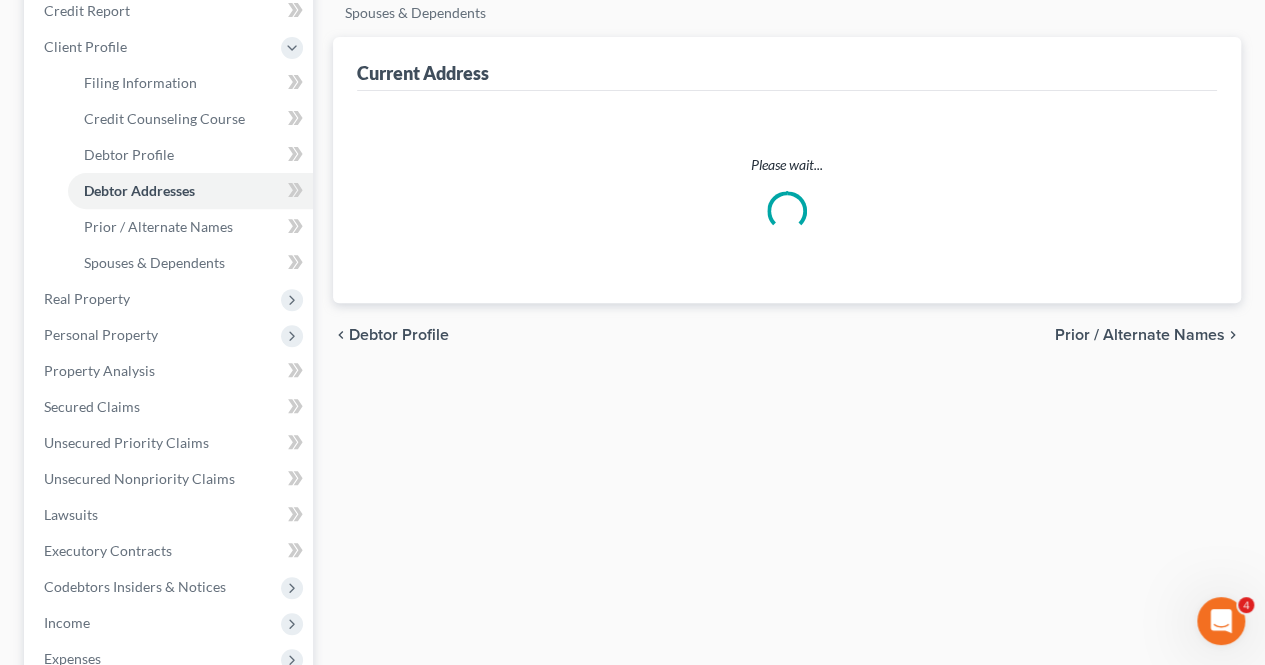 scroll, scrollTop: 73, scrollLeft: 0, axis: vertical 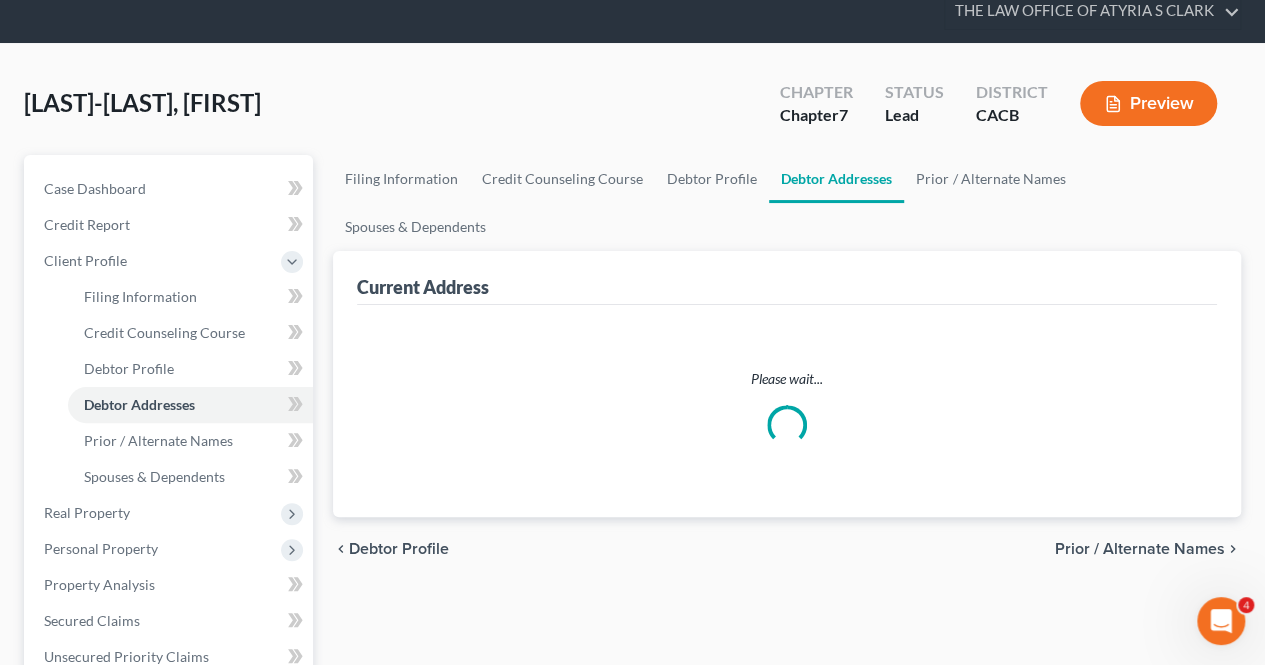 select on "0" 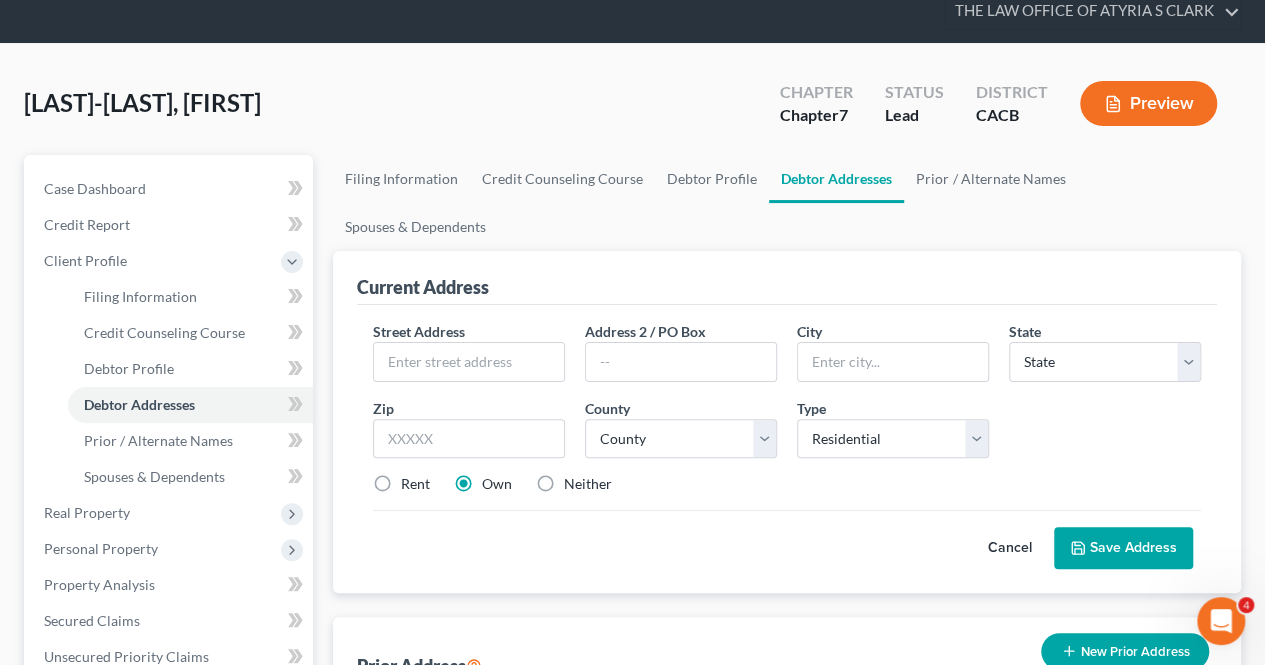 scroll, scrollTop: 0, scrollLeft: 0, axis: both 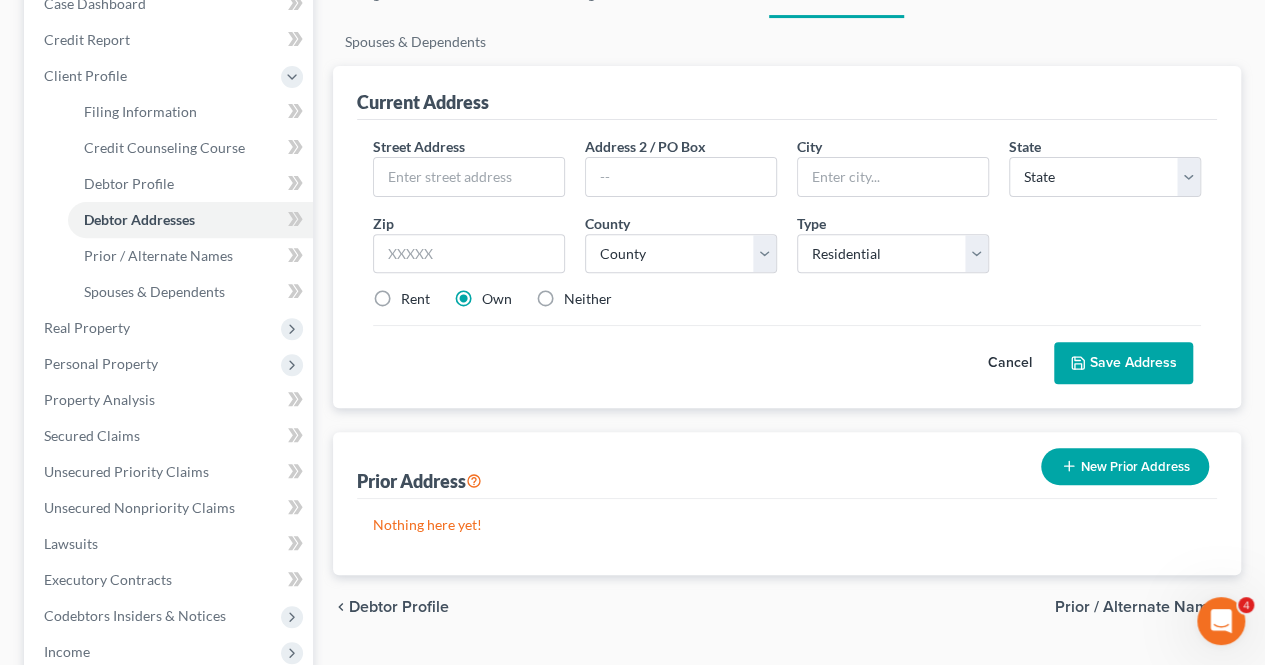 click on "Debtor Profile" at bounding box center (399, 607) 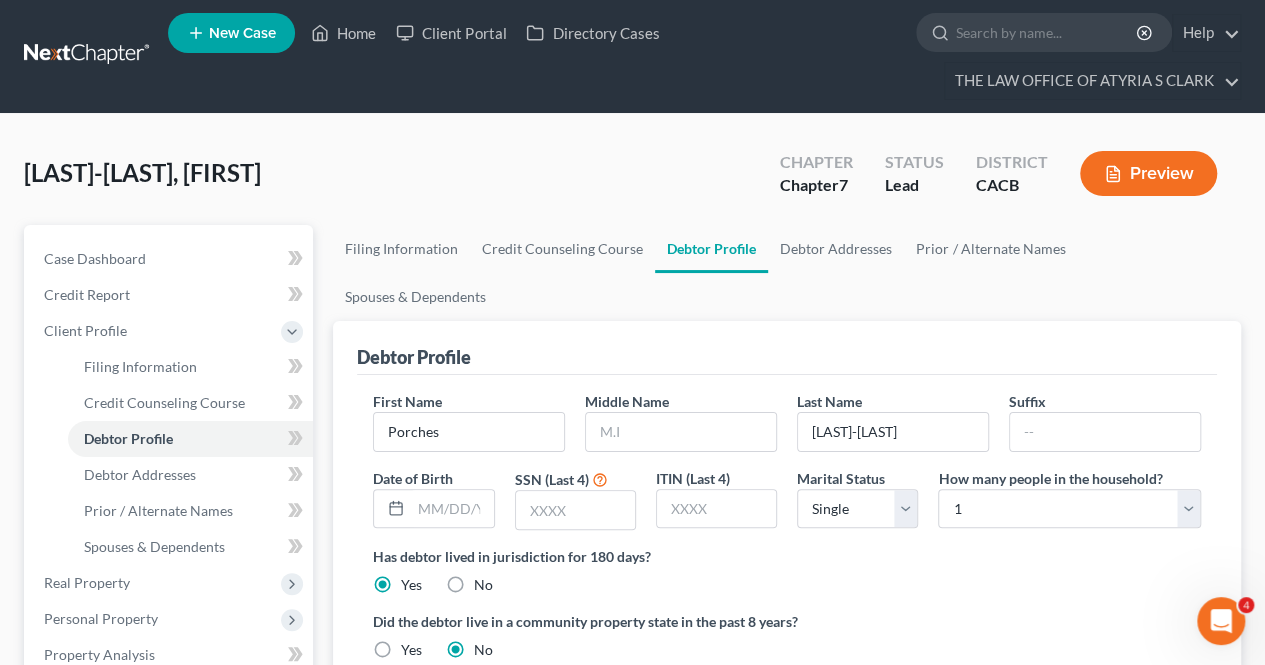 scroll, scrollTop: 0, scrollLeft: 0, axis: both 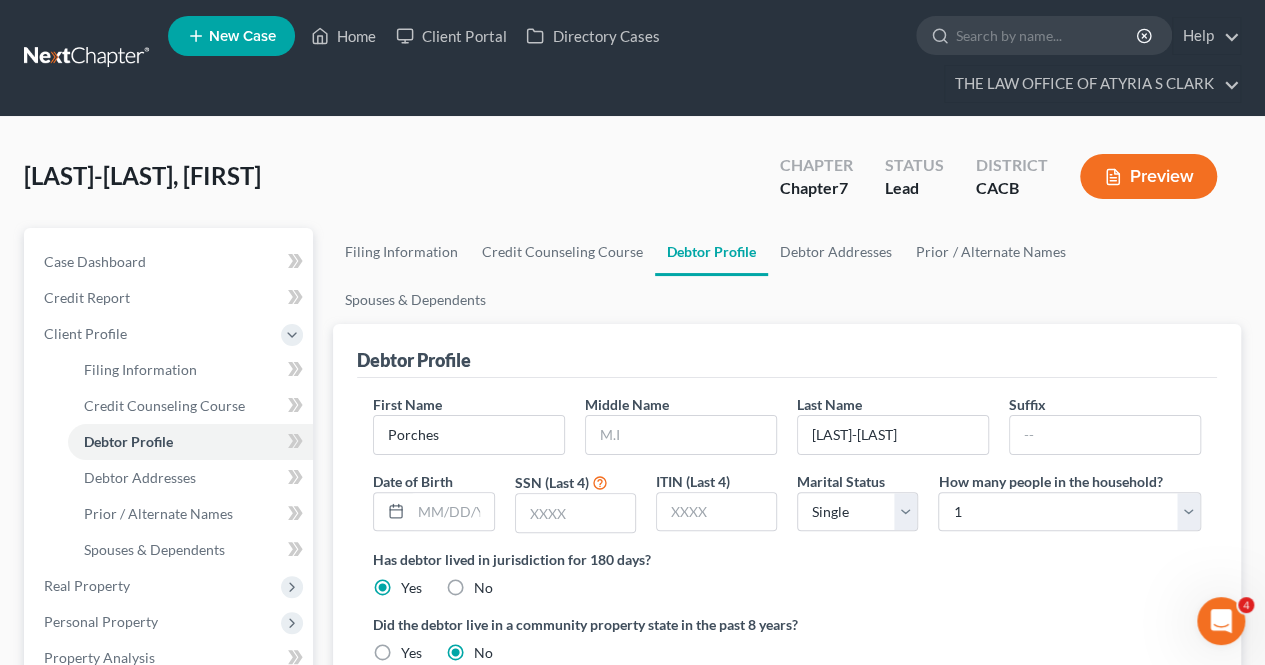 click on "Yes" at bounding box center [411, 653] 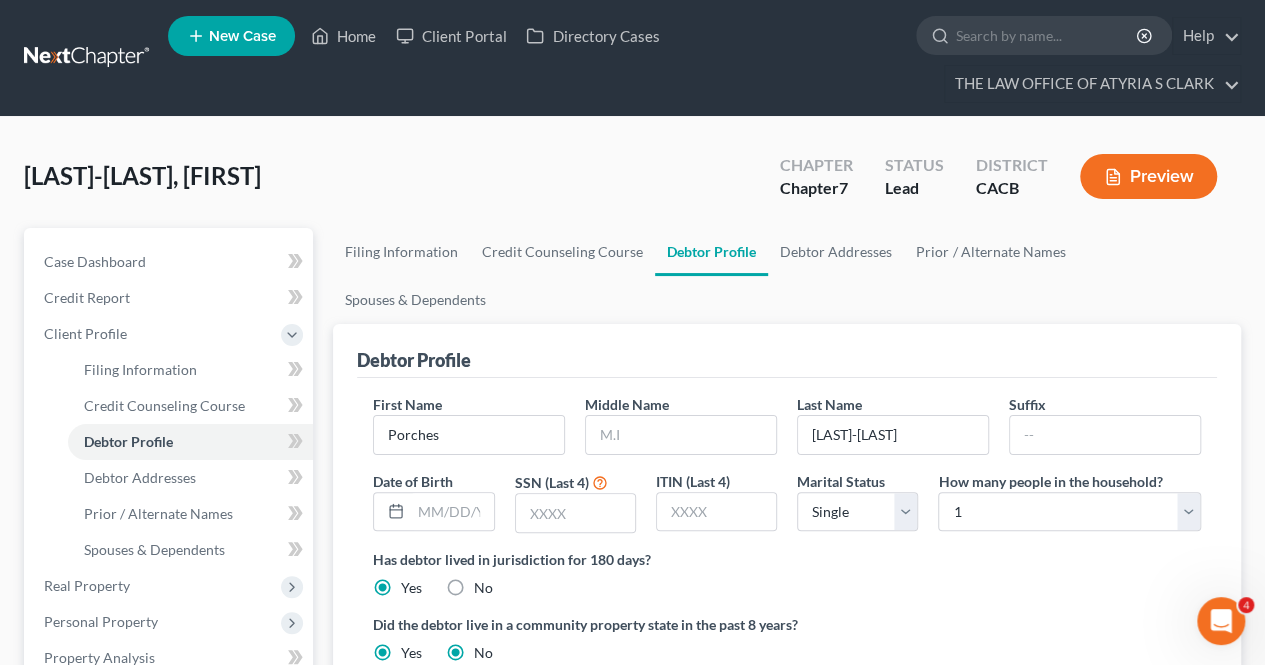 radio on "false" 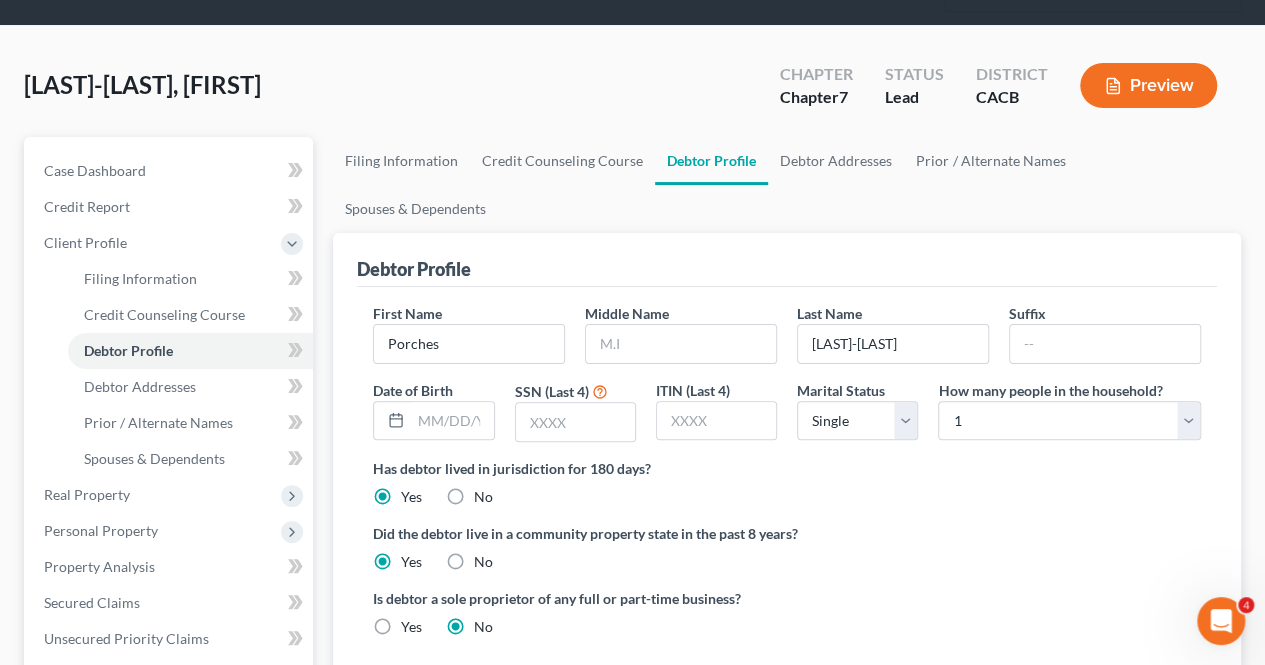 scroll, scrollTop: 92, scrollLeft: 0, axis: vertical 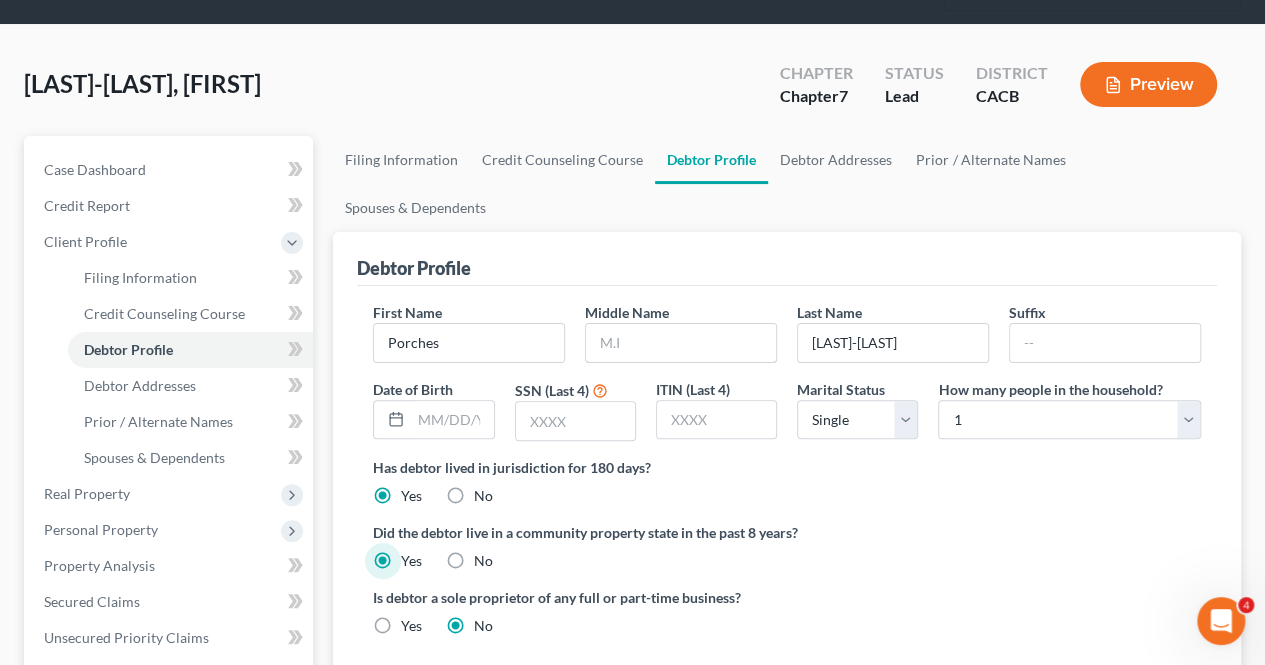 click at bounding box center (681, 343) 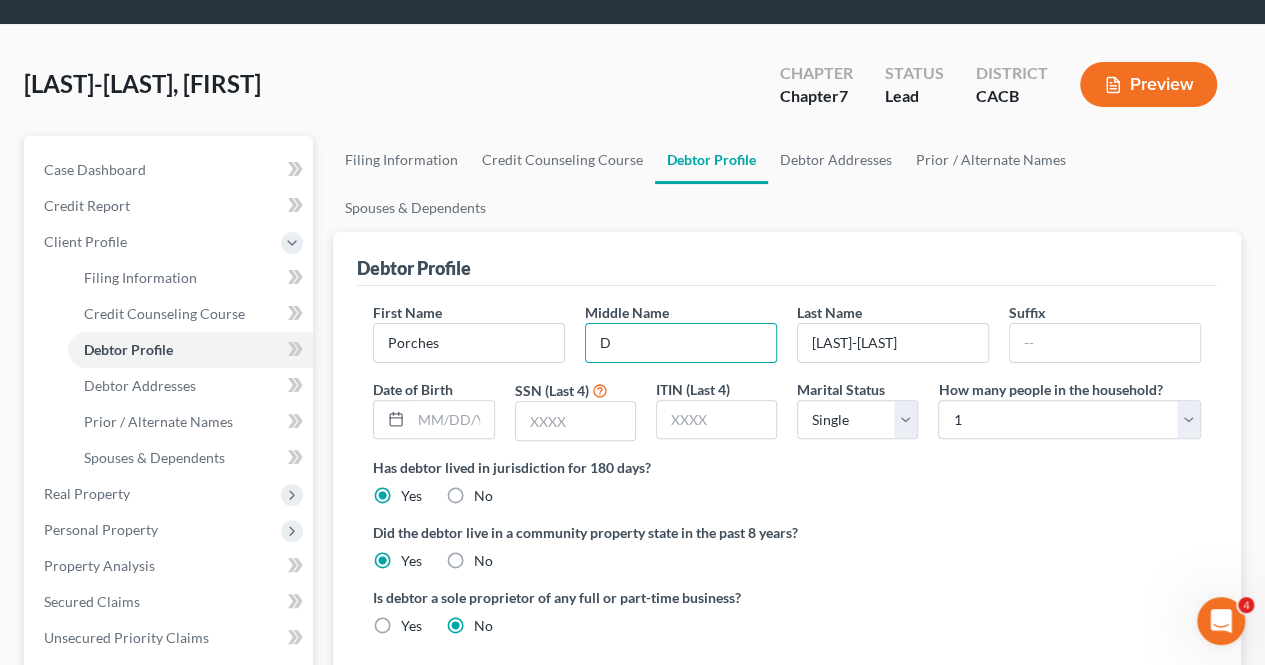 type on "D" 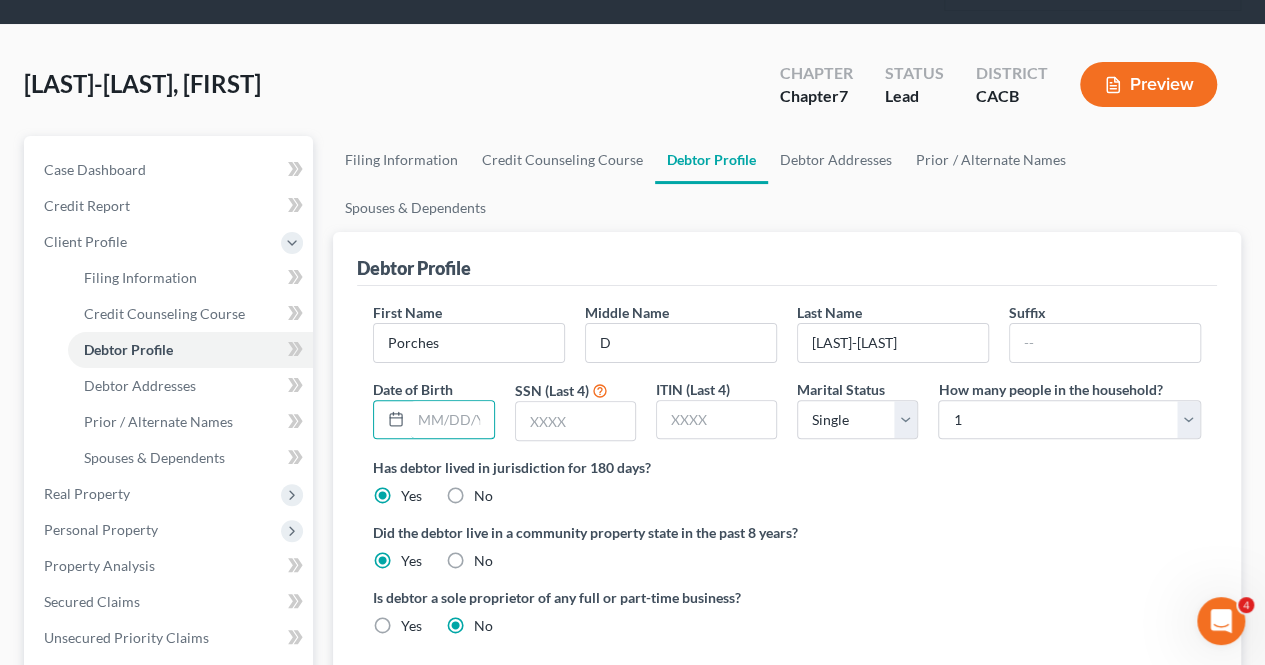 click at bounding box center (452, 420) 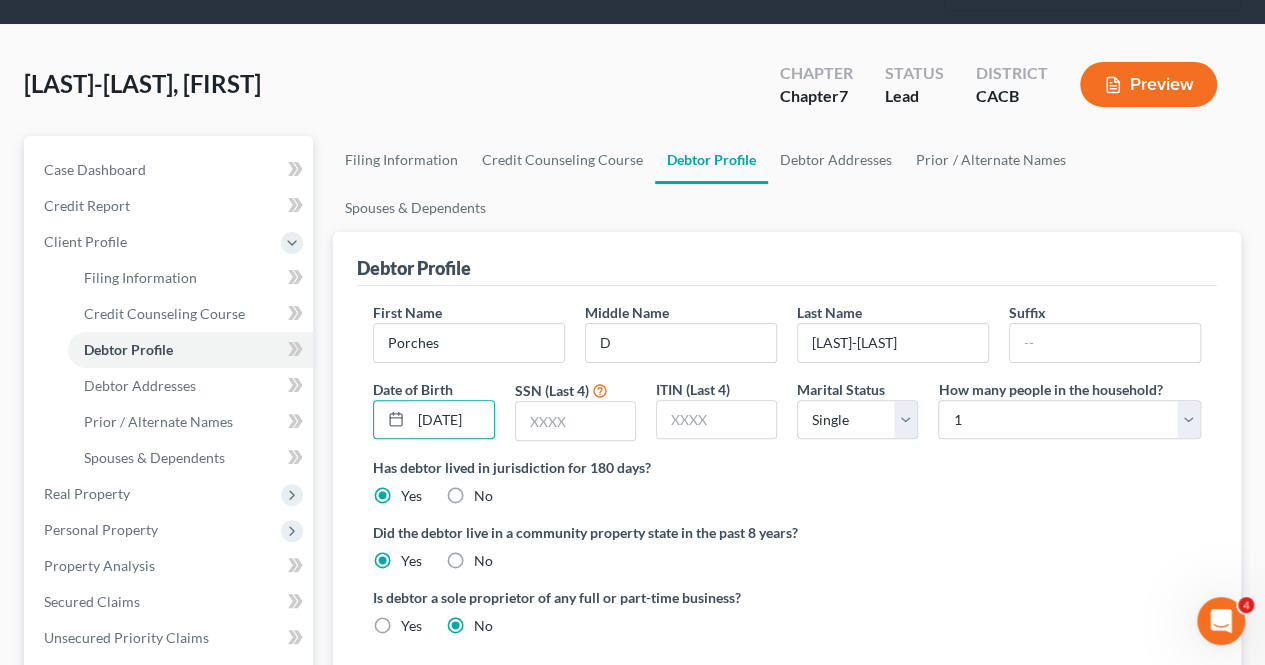 scroll, scrollTop: 0, scrollLeft: 13, axis: horizontal 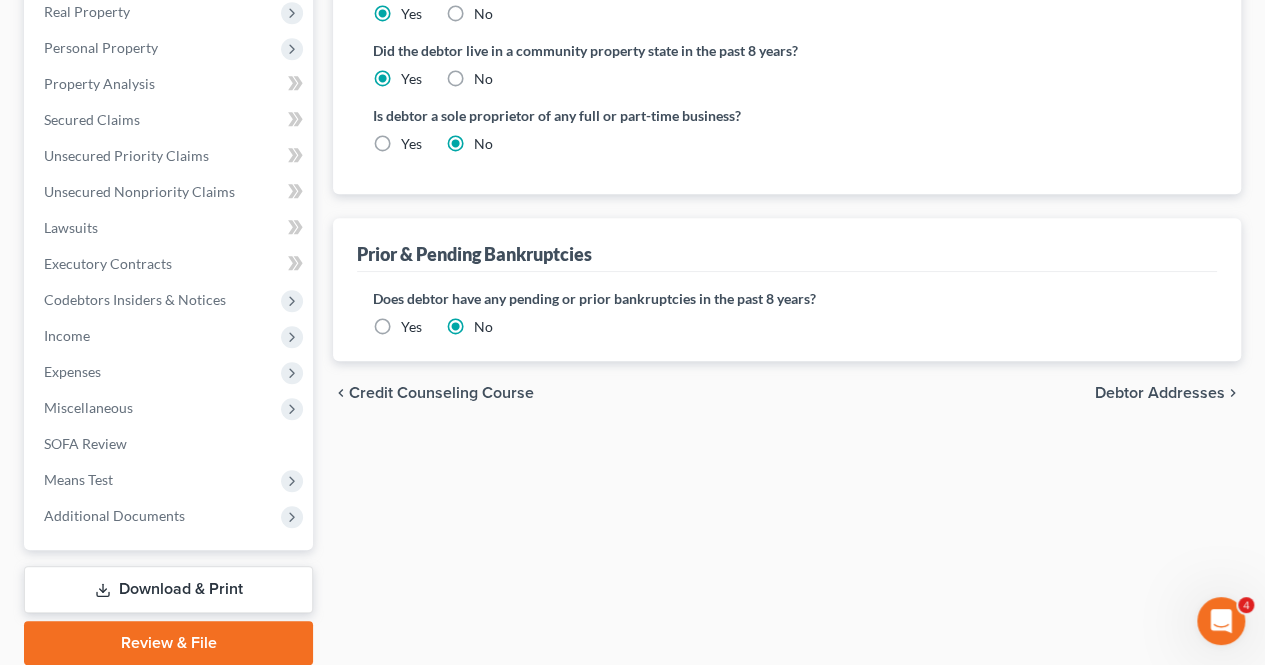 click on "Debtor Addresses" at bounding box center (1160, 393) 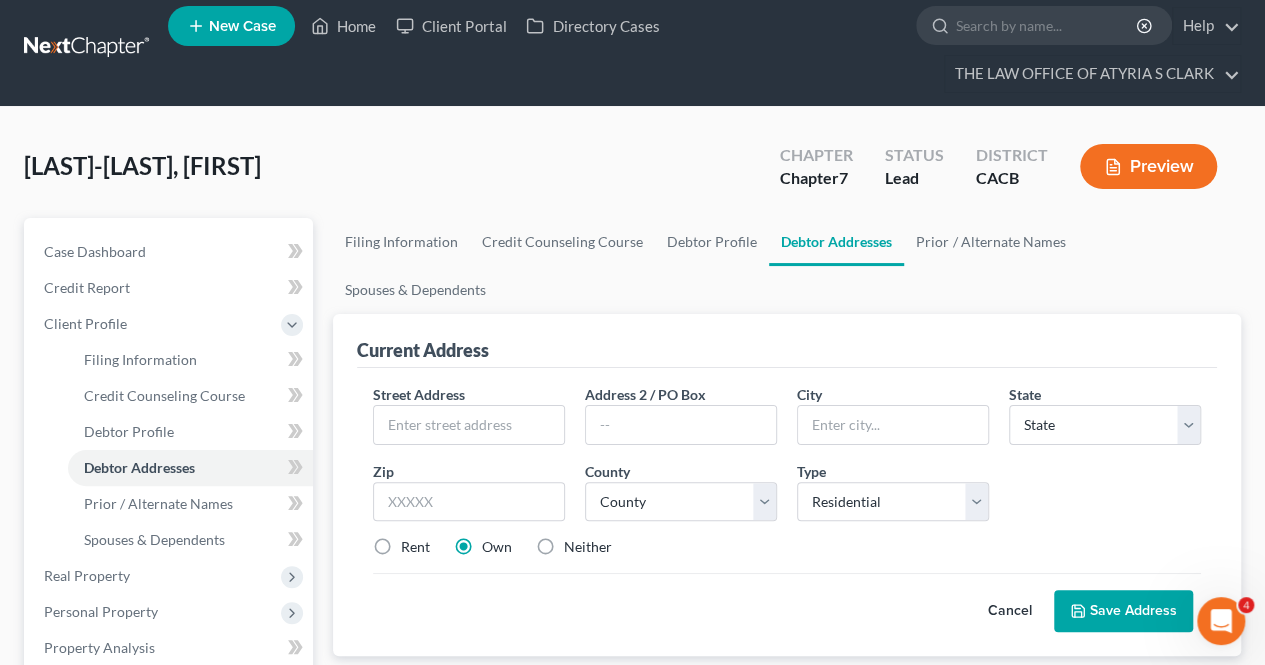 scroll, scrollTop: 0, scrollLeft: 0, axis: both 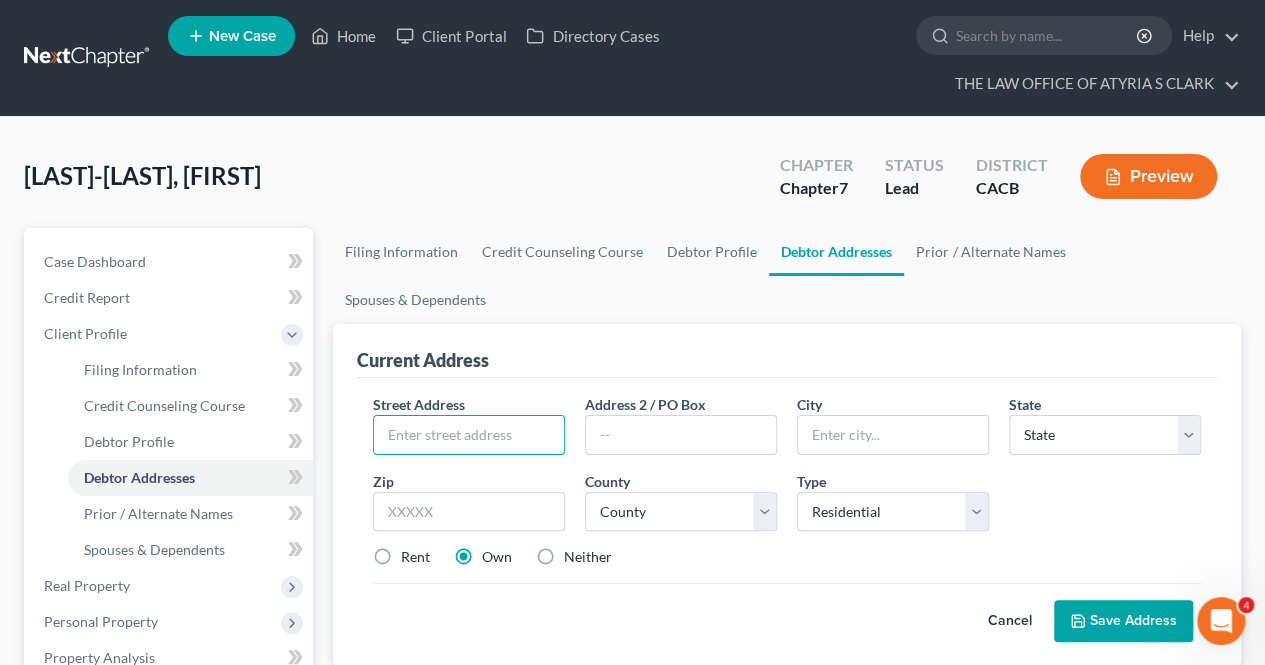 click at bounding box center (469, 435) 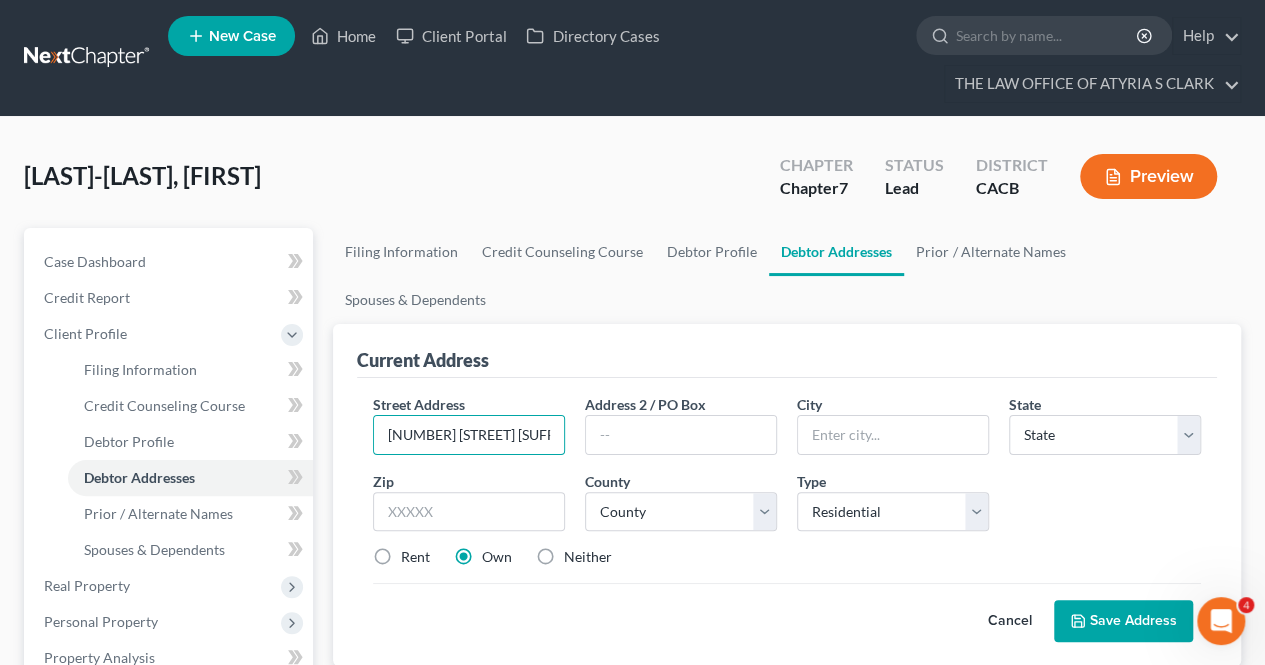 type on "[NUMBER] [STREET] [SUFFIX]" 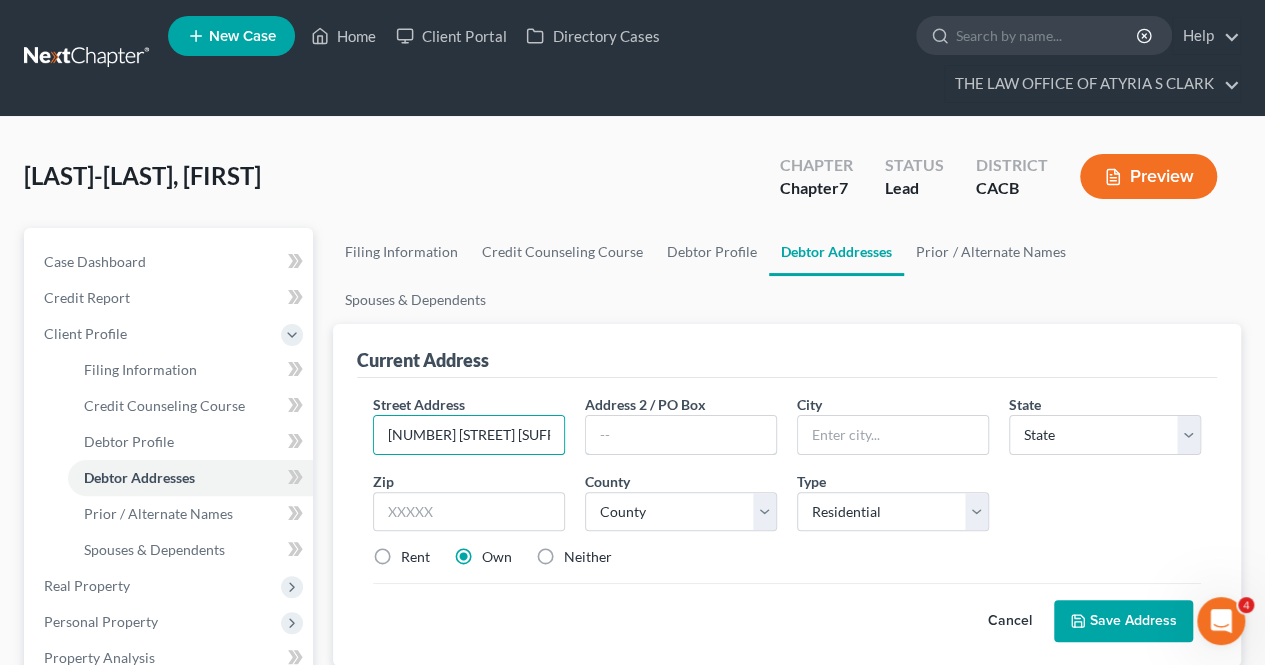 click at bounding box center [681, 435] 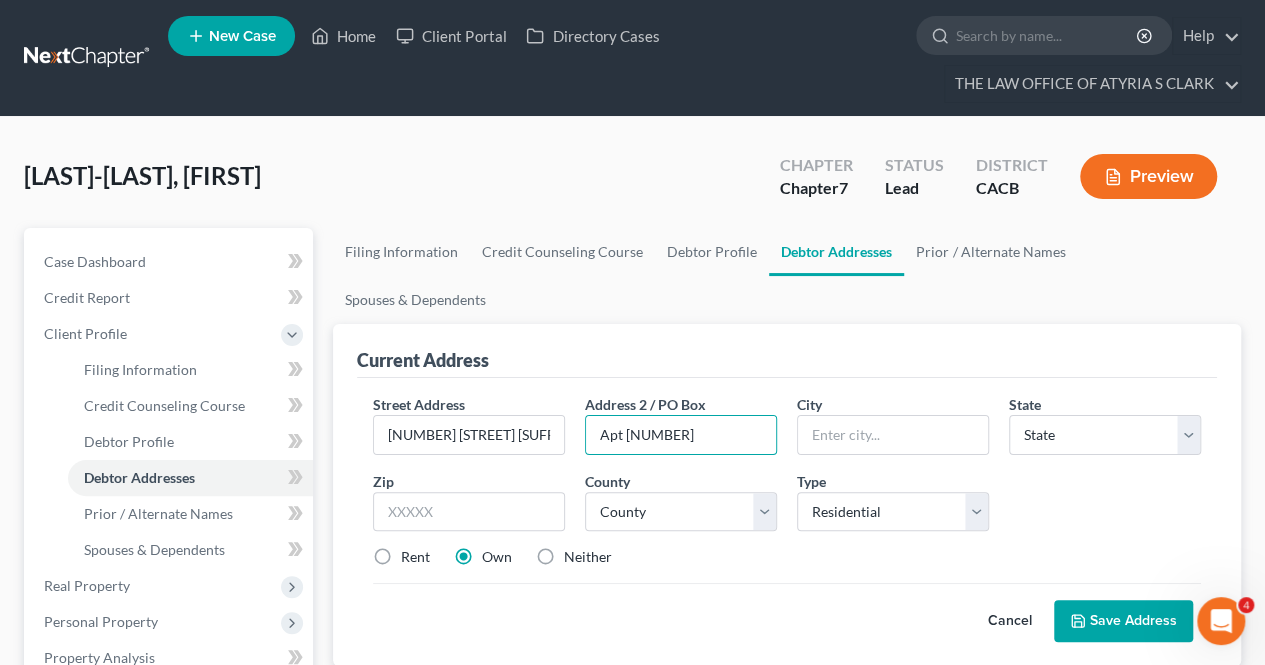 type on "Apt [NUMBER]" 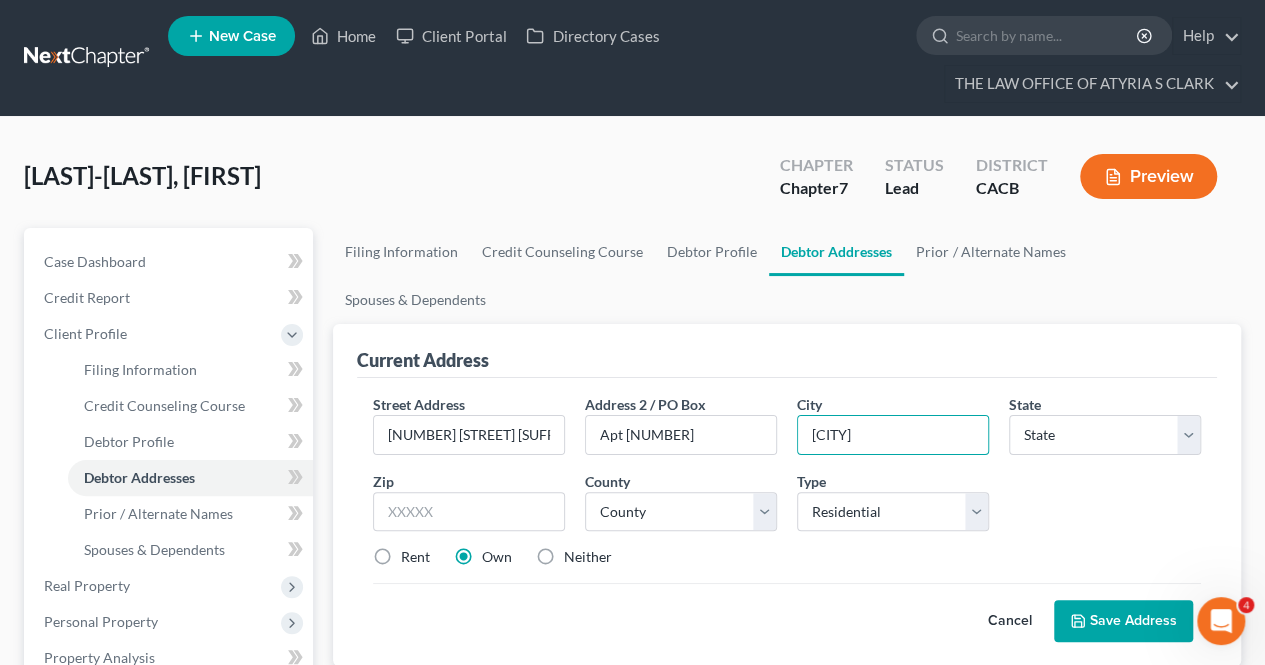 type on "[CITY]" 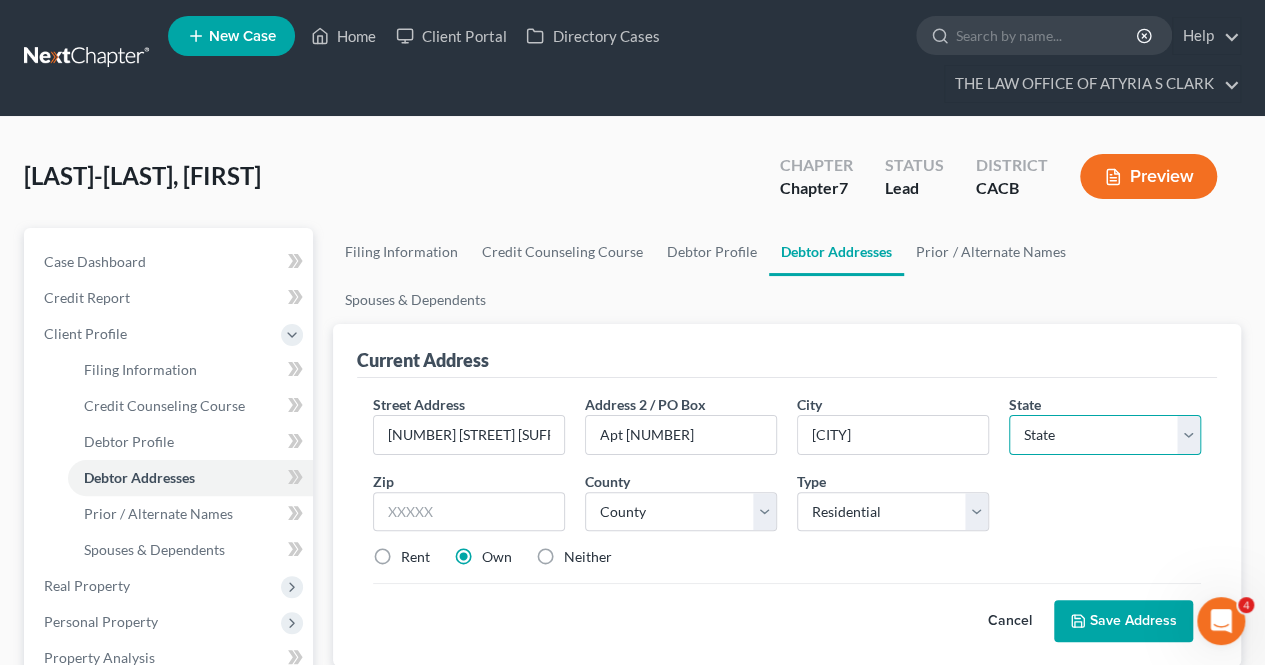 select on "4" 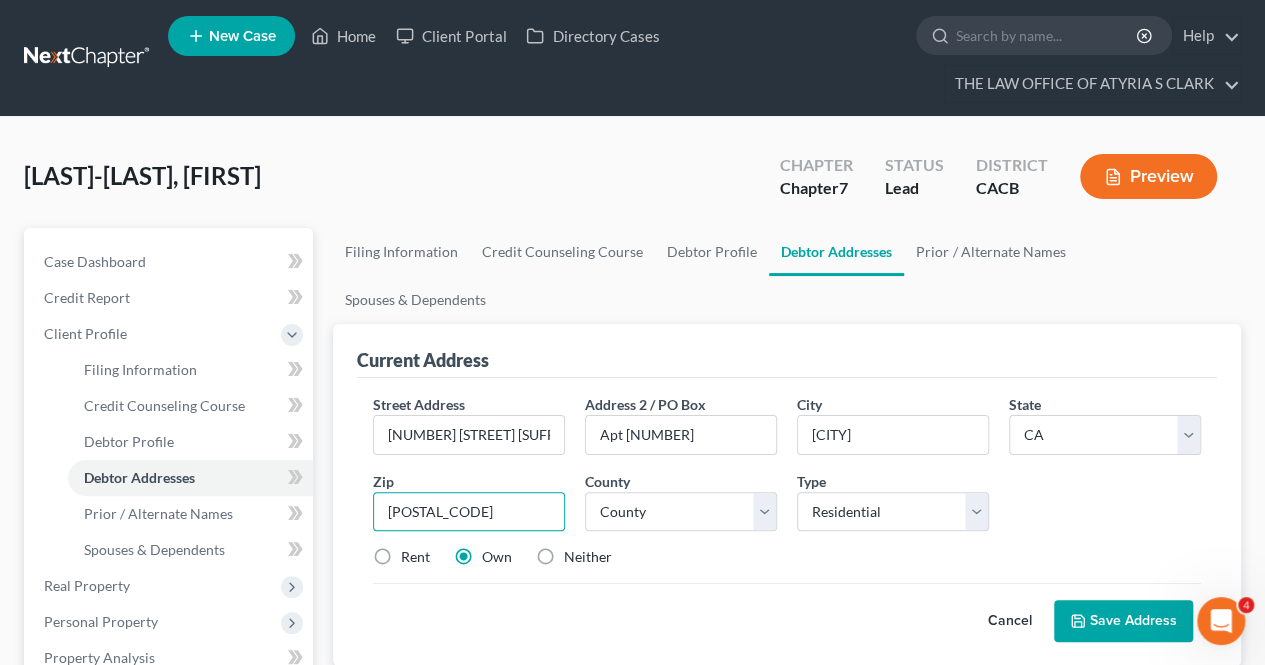 type on "[POSTAL_CODE]" 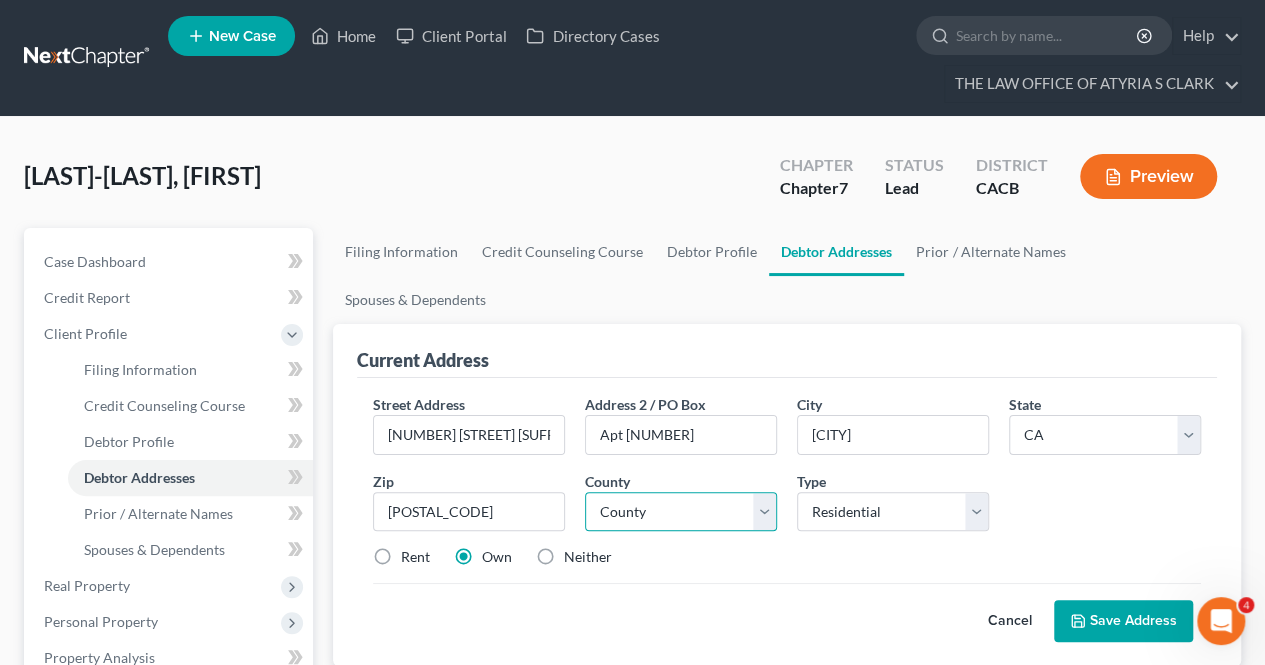 click on "County Alameda County Alpine County Amador County Butte County Calaveras County Colusa County Contra Costa County Del Norte County El Dorado County Fresno County Glenn County Humboldt County Imperial County Inyo County Kern County Kings County Lake County Lassen County Los Angeles County Madera County Marin County Mariposa County Mendocino County Merced County Modoc County Mono County Monterey County Napa County Nevada County Orange County Placer County Plumas County Riverside County Sacramento County San Benito County San Bernardino County San Diego County San Francisco County San Joaquin County San Luis Obispo County San Mateo County Santa Barbara County Santa Clara County Santa Cruz County Shasta County Sierra County Siskiyou County Solano County Sonoma County Stanislaus County Sutter County Tehama County Trinity County Tulare County Tuolumne County Ventura County Yolo County Yuba County" at bounding box center [681, 512] 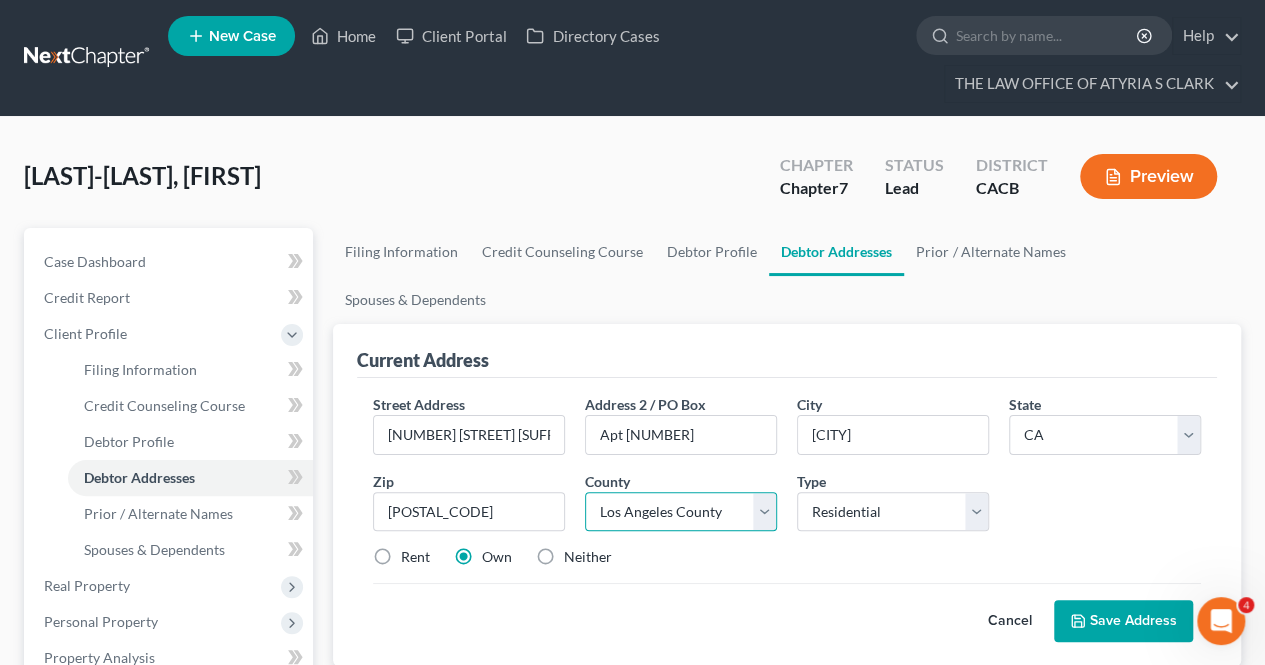 click on "County Alameda County Alpine County Amador County Butte County Calaveras County Colusa County Contra Costa County Del Norte County El Dorado County Fresno County Glenn County Humboldt County Imperial County Inyo County Kern County Kings County Lake County Lassen County Los Angeles County Madera County Marin County Mariposa County Mendocino County Merced County Modoc County Mono County Monterey County Napa County Nevada County Orange County Placer County Plumas County Riverside County Sacramento County San Benito County San Bernardino County San Diego County San Francisco County San Joaquin County San Luis Obispo County San Mateo County Santa Barbara County Santa Clara County Santa Cruz County Shasta County Sierra County Siskiyou County Solano County Sonoma County Stanislaus County Sutter County Tehama County Trinity County Tulare County Tuolumne County Ventura County Yolo County Yuba County" at bounding box center (681, 512) 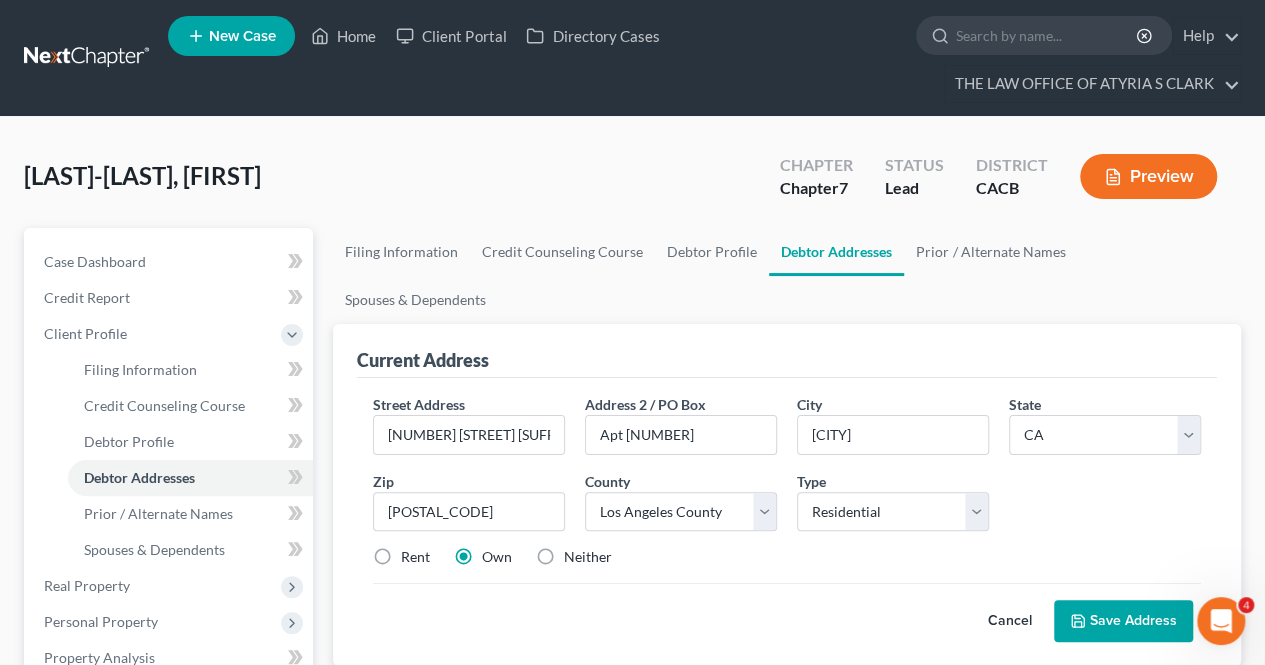 click on "Rent" at bounding box center (415, 557) 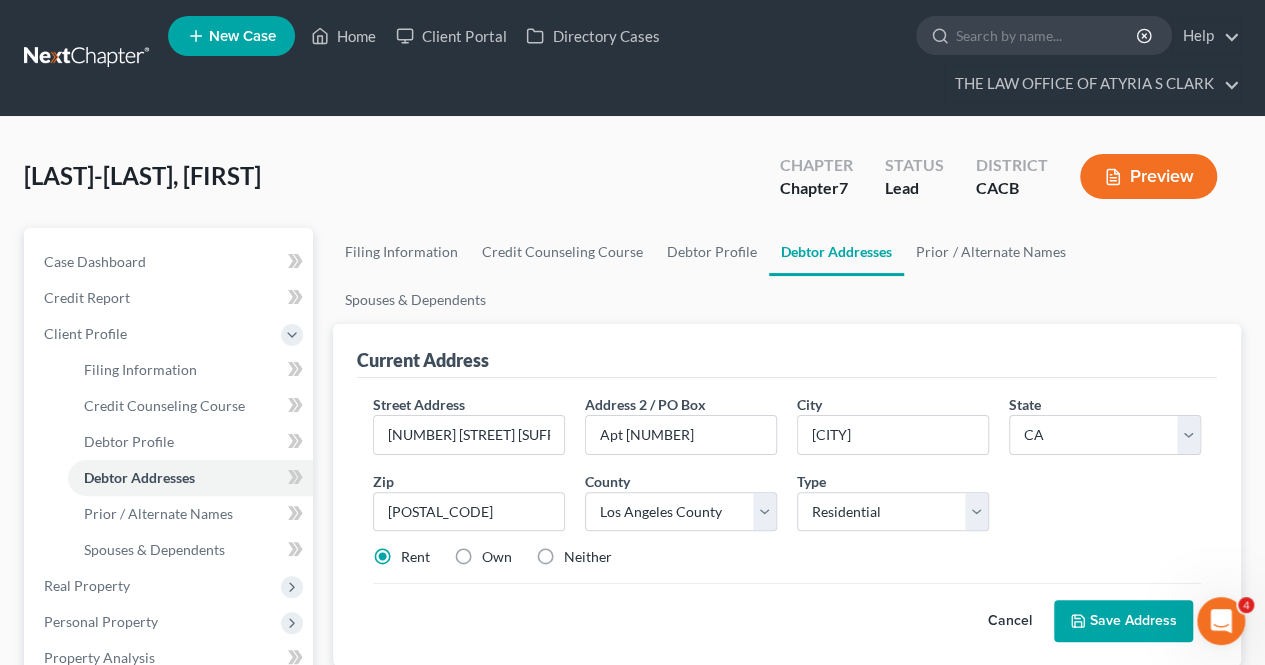 click on "Save Address" at bounding box center [1123, 621] 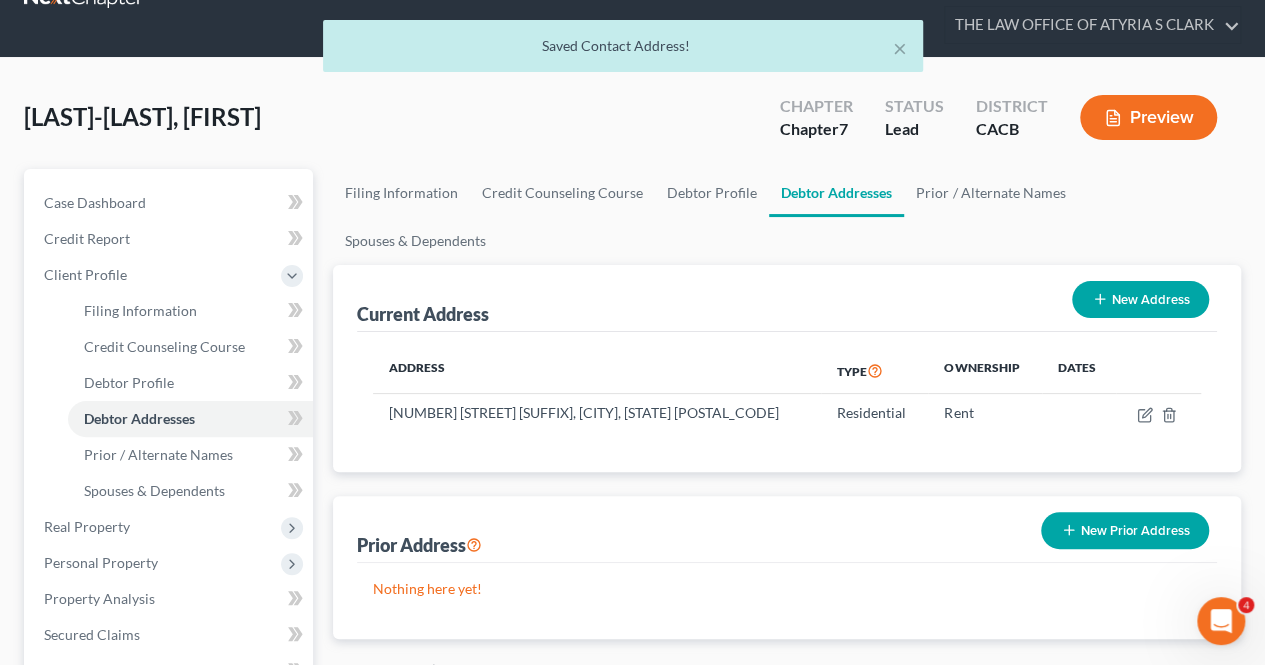 scroll, scrollTop: 60, scrollLeft: 0, axis: vertical 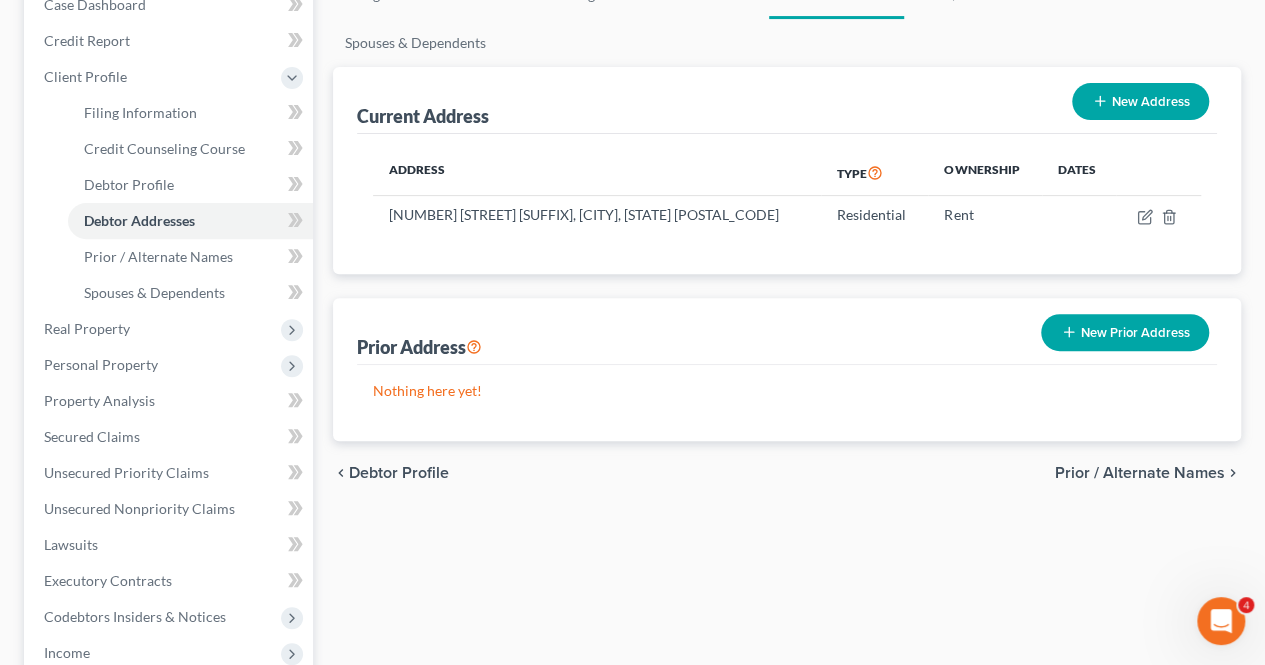 click on "Prior / Alternate Names" at bounding box center [1140, 473] 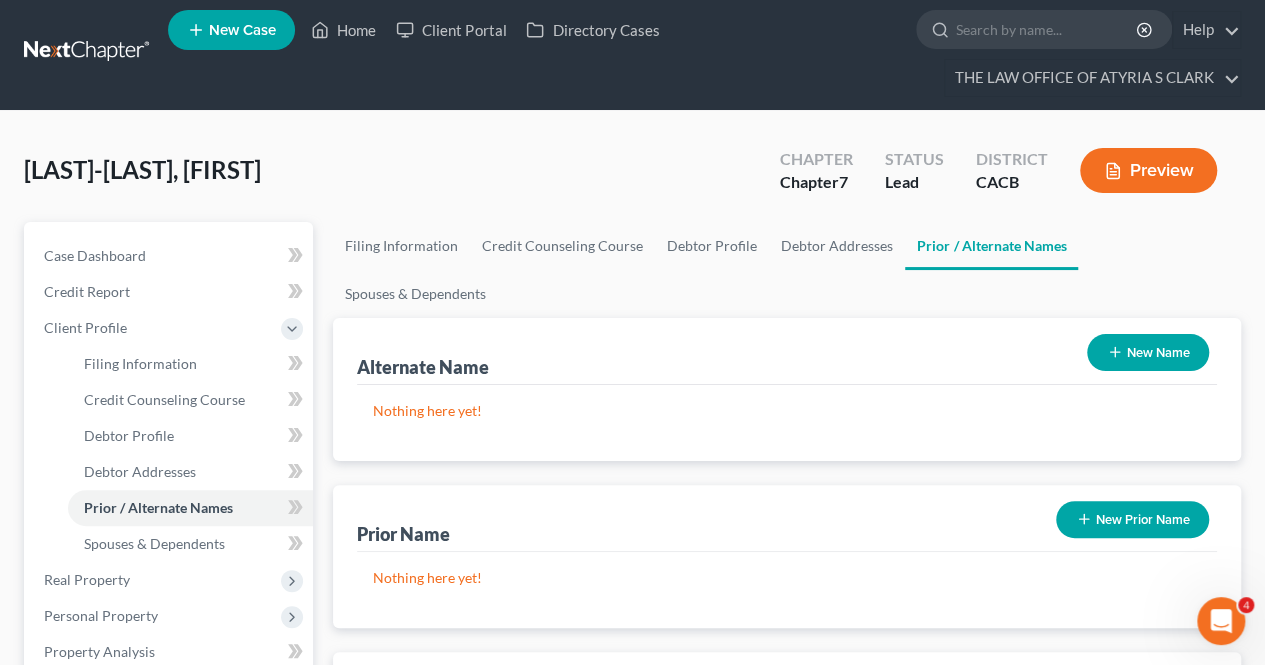 scroll, scrollTop: 0, scrollLeft: 0, axis: both 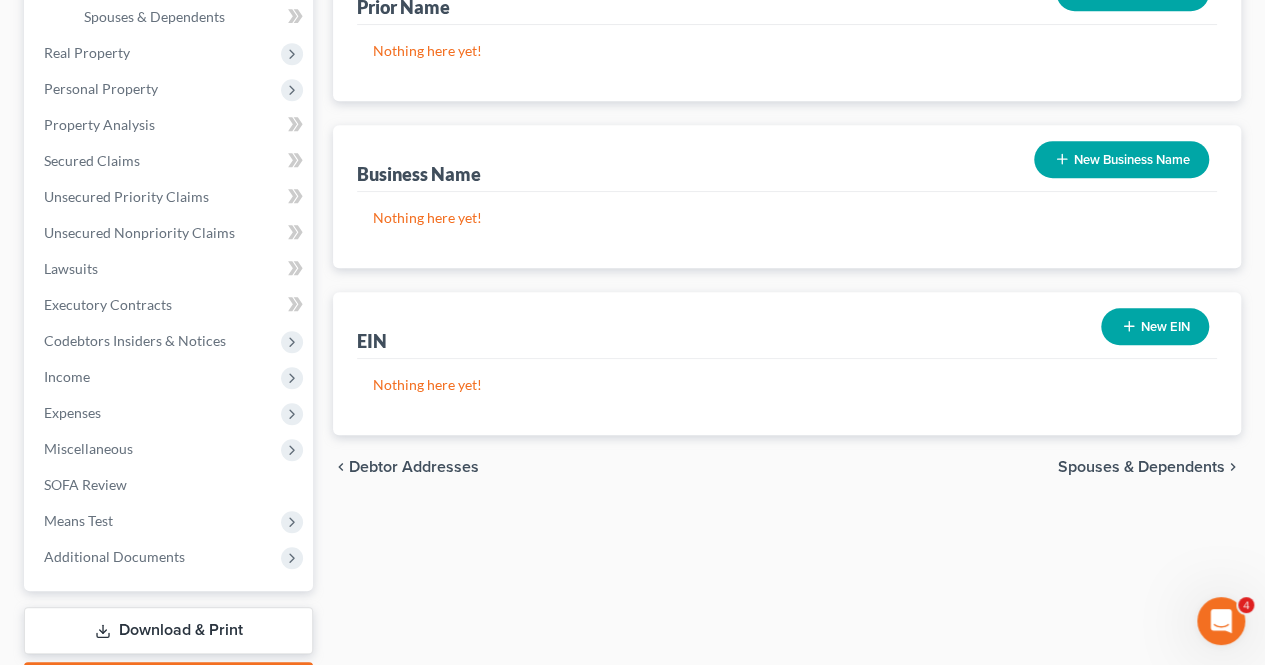click on "Spouses & Dependents" at bounding box center (1141, 467) 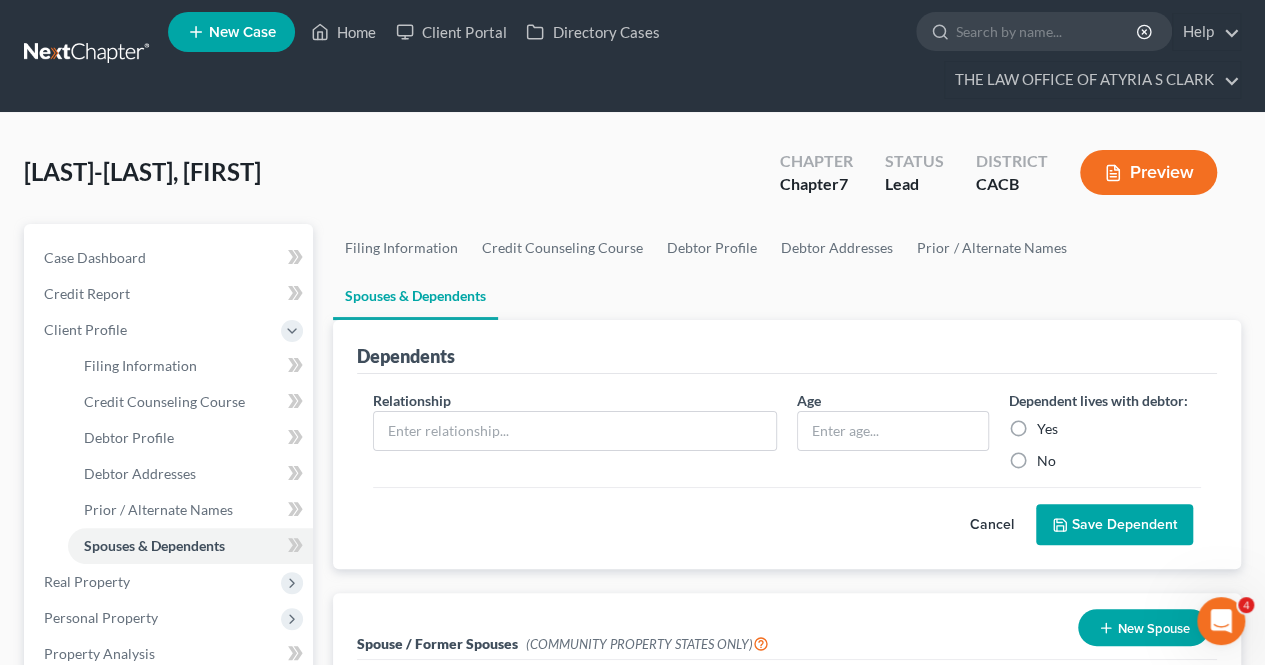 scroll, scrollTop: 0, scrollLeft: 0, axis: both 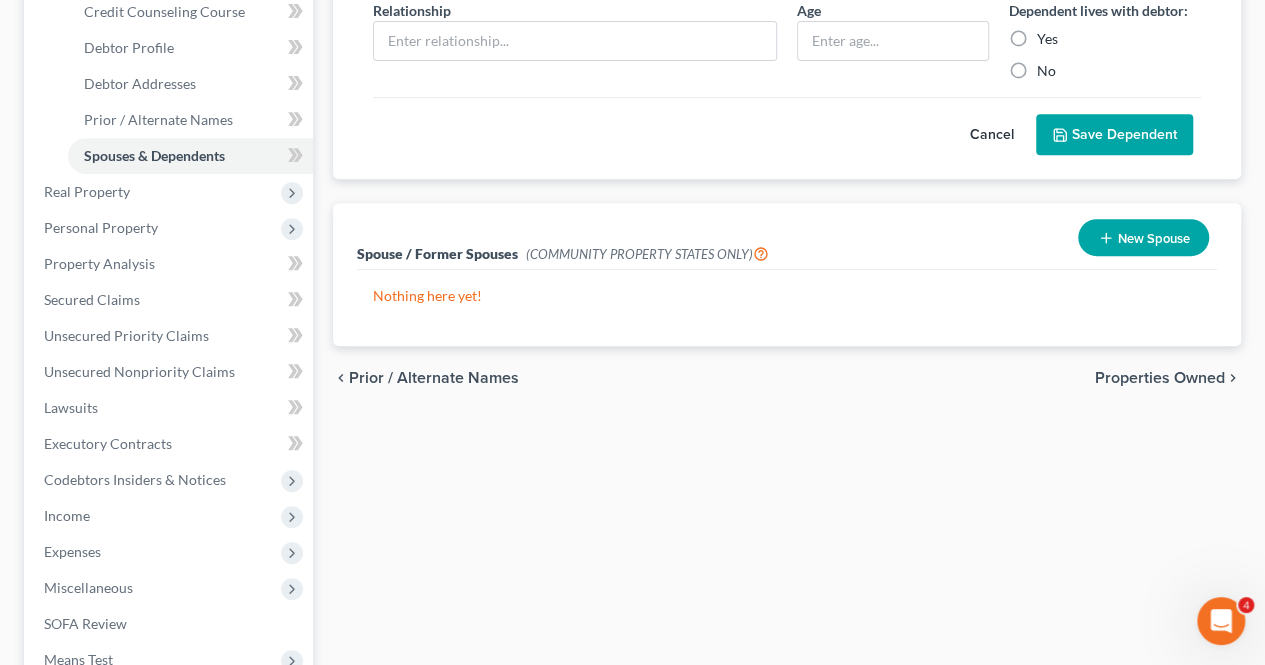 click on "Properties Owned" at bounding box center [1160, 378] 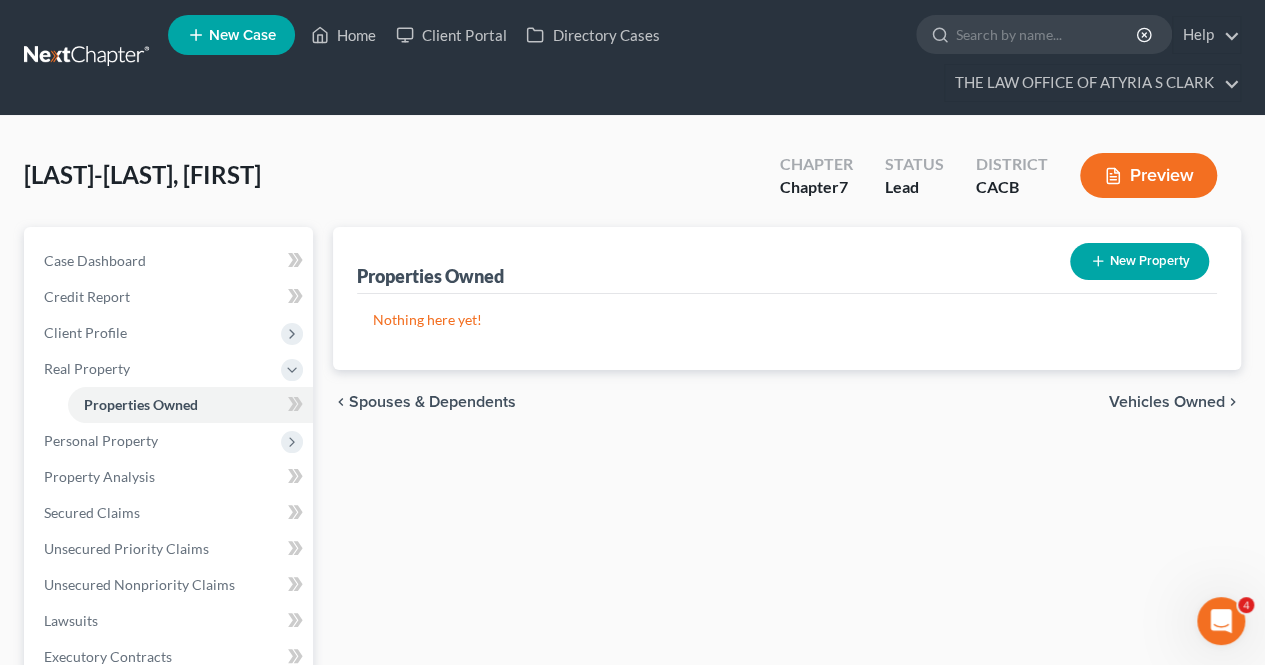 scroll, scrollTop: 0, scrollLeft: 0, axis: both 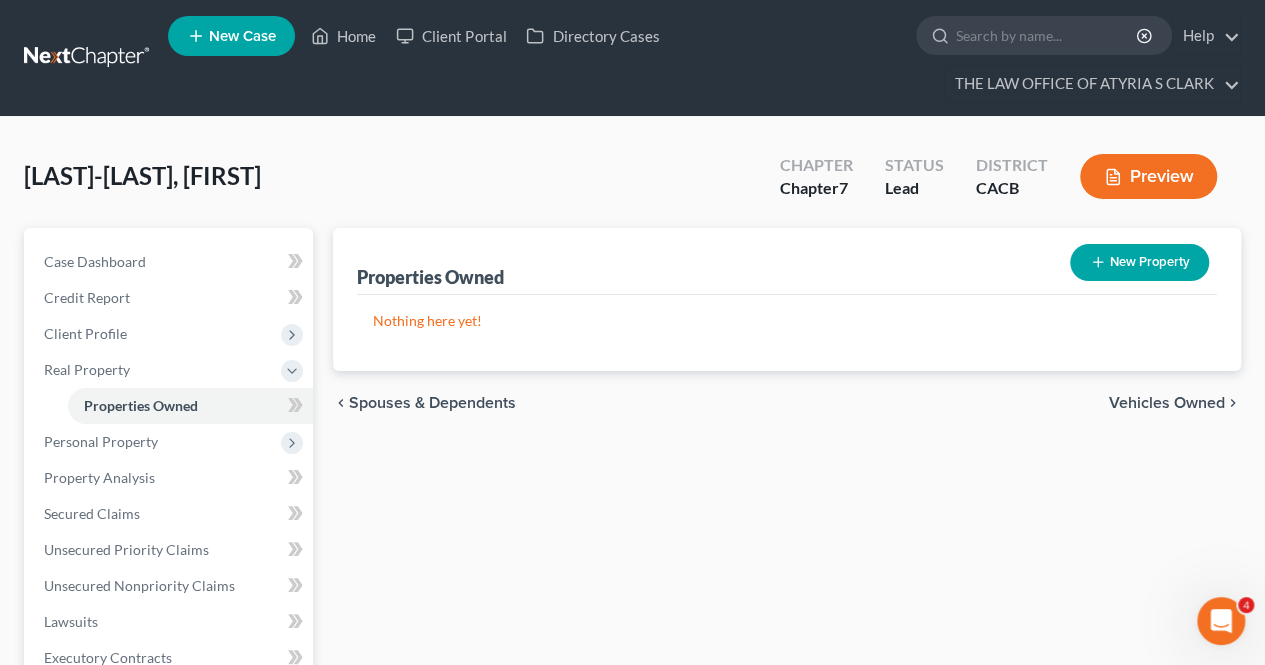 click on "Vehicles Owned" at bounding box center [1167, 403] 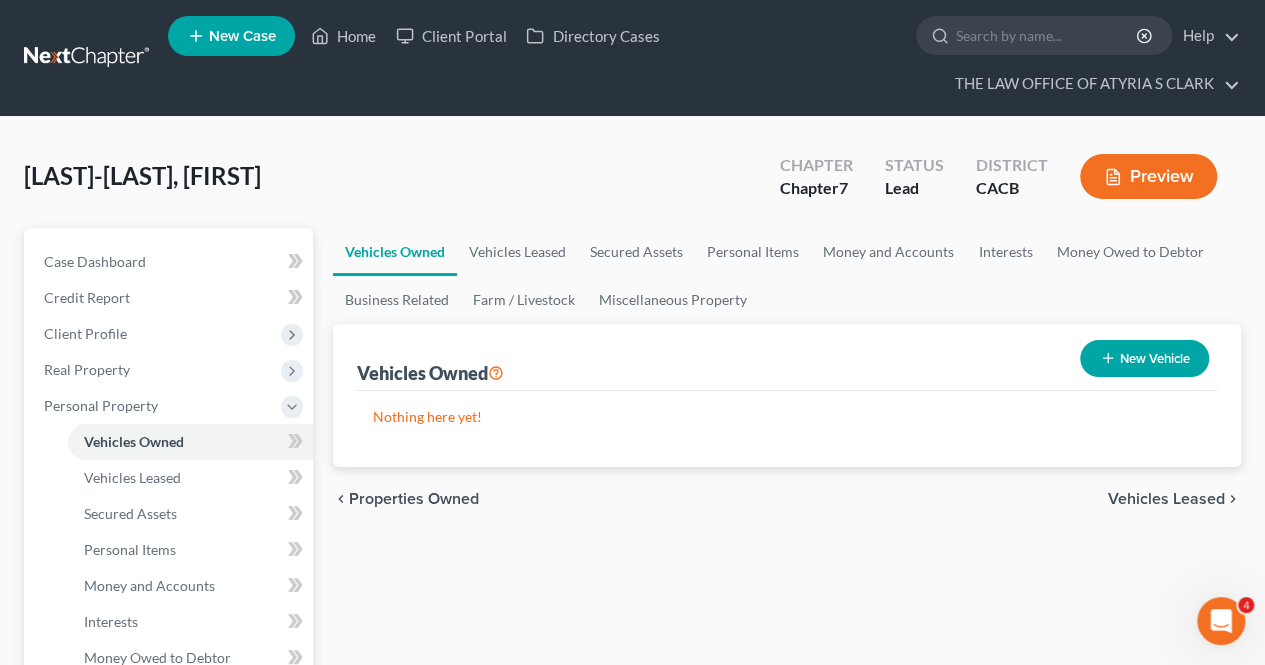 click on "Vehicles Leased" at bounding box center [1166, 499] 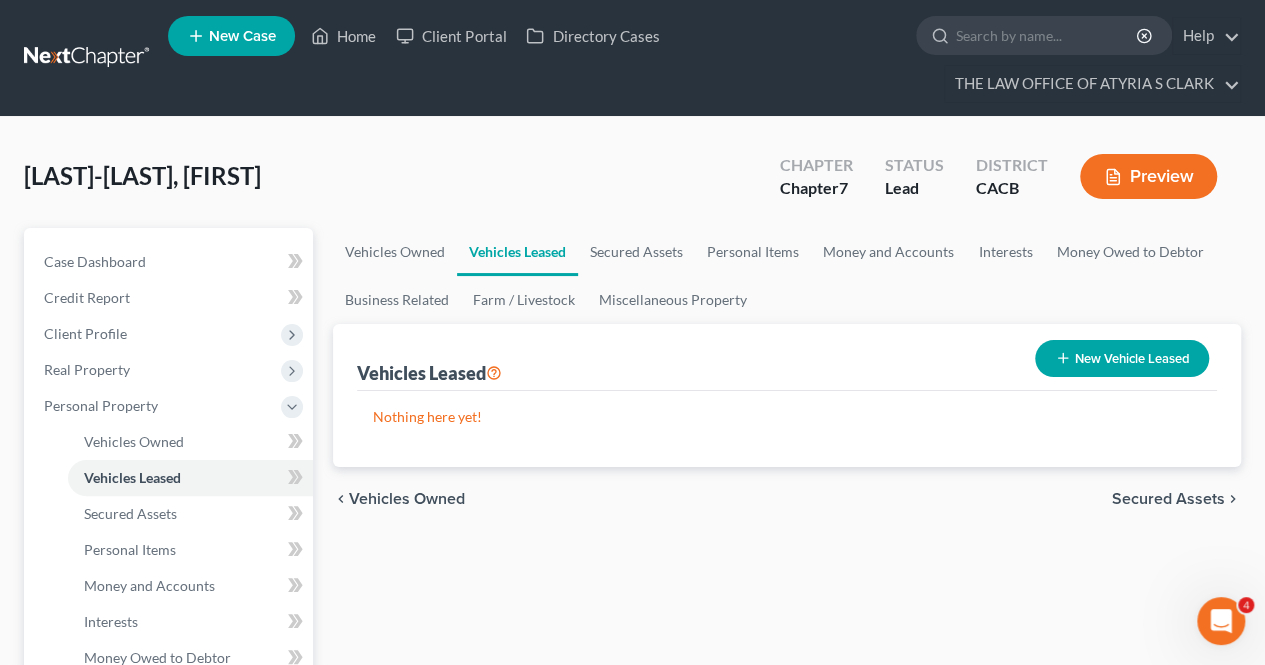 click on "Secured Assets" at bounding box center [1168, 499] 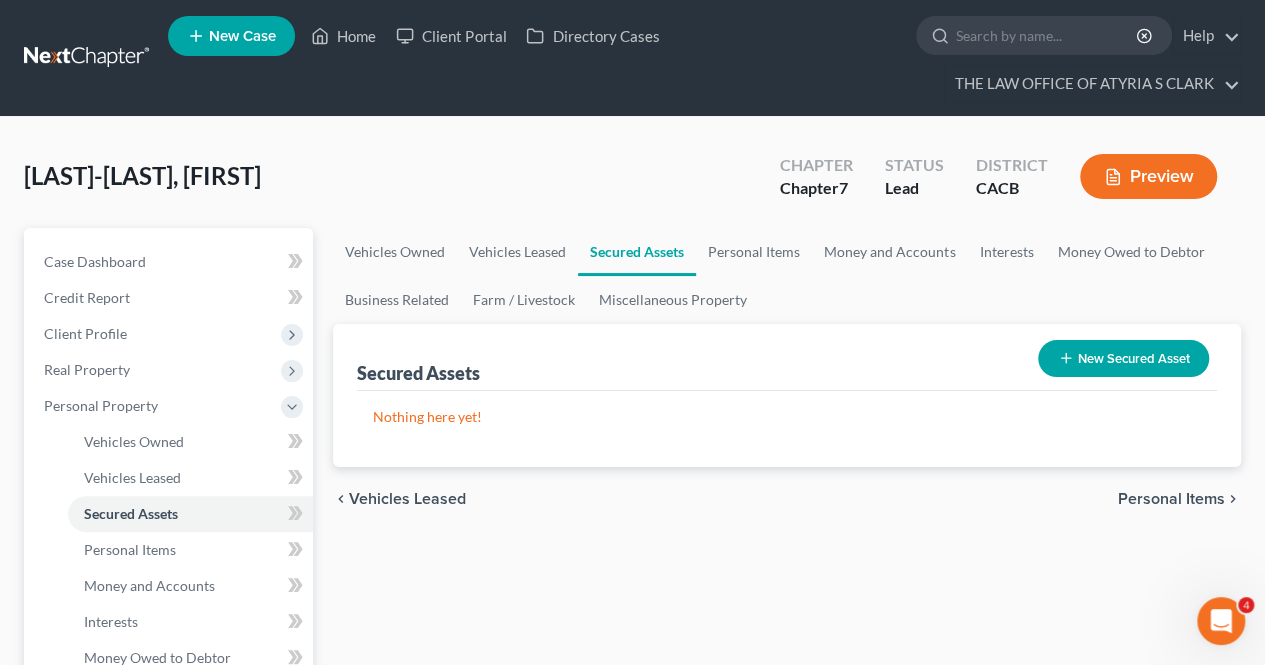 click on "Personal Items" at bounding box center [1171, 499] 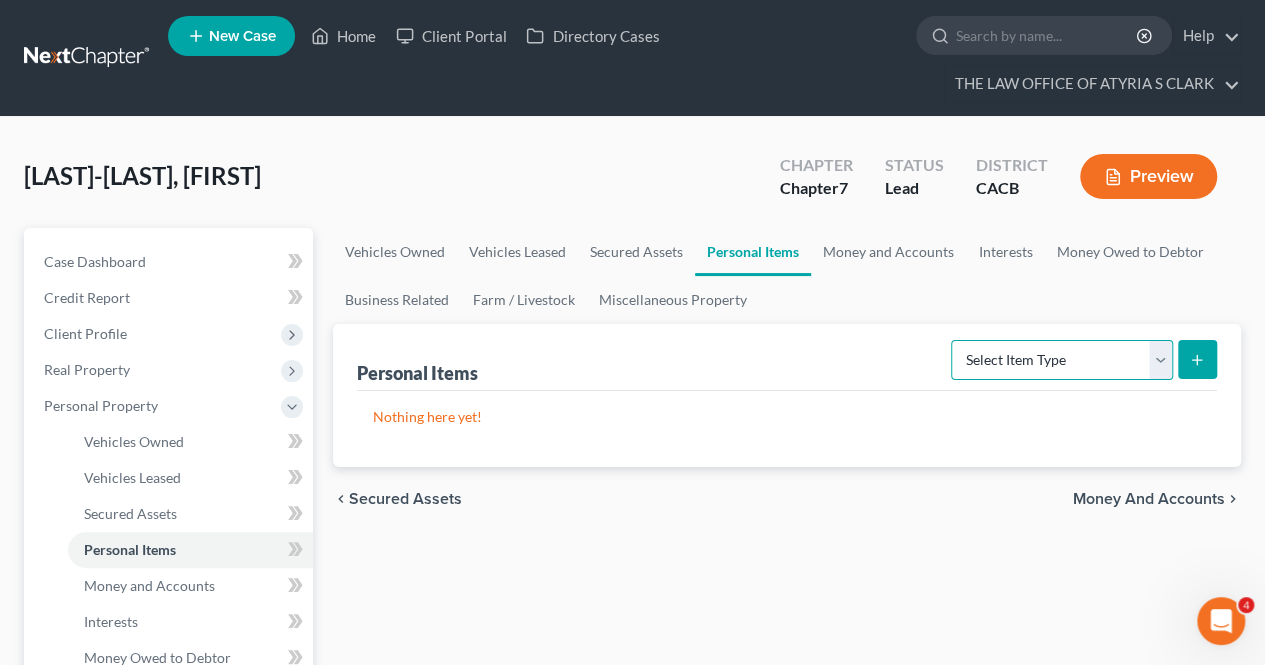 click on "Select Item Type Clothing Collectibles Of Value Electronics Firearms Household Goods Jewelry Other Pet(s) Sports & Hobby Equipment" at bounding box center (1062, 360) 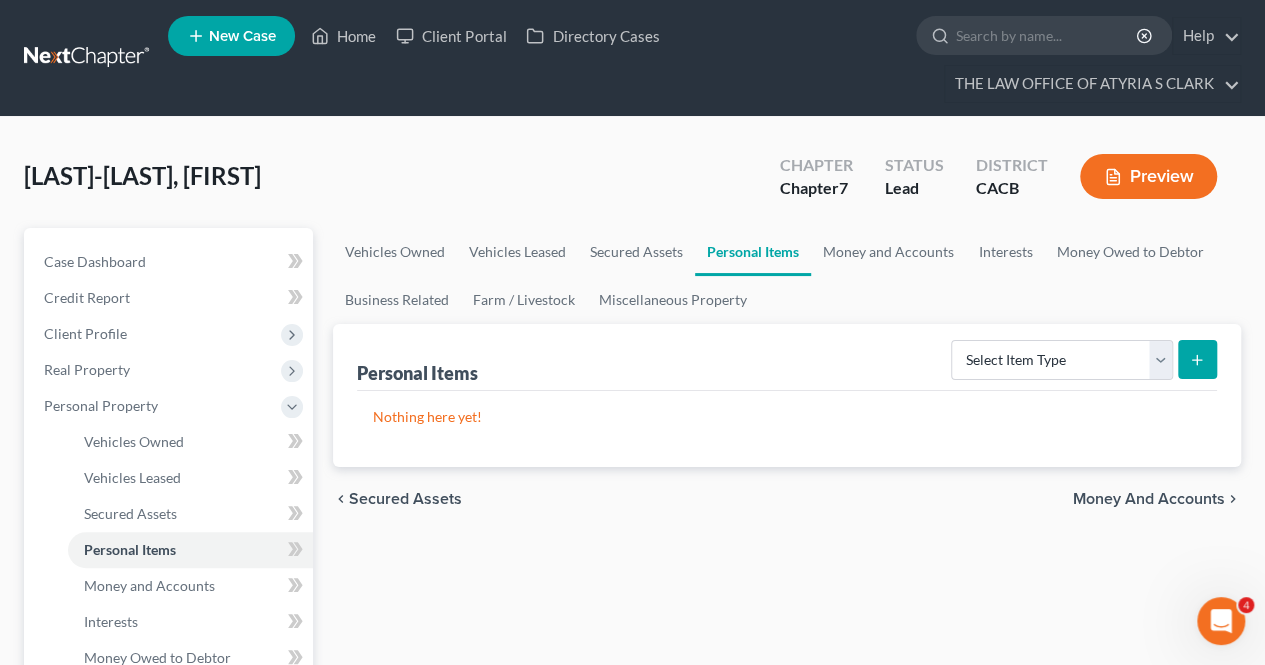 click on "Money and Accounts" at bounding box center [1149, 499] 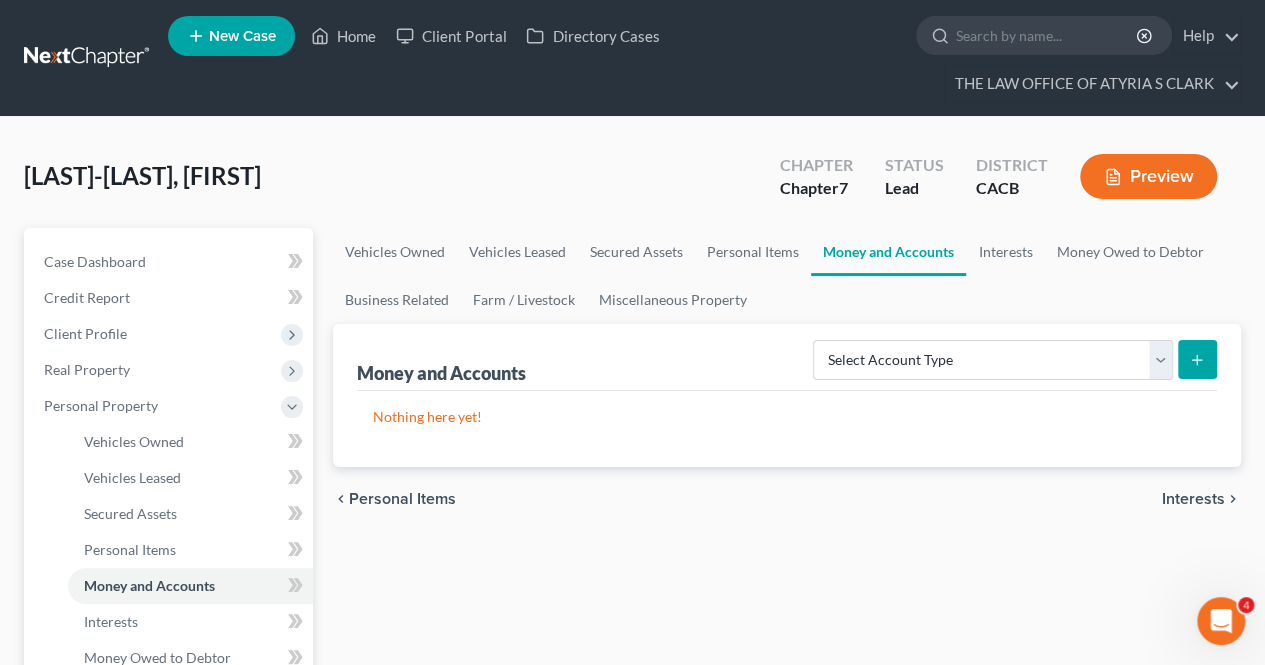 click on "Interests" at bounding box center (1193, 499) 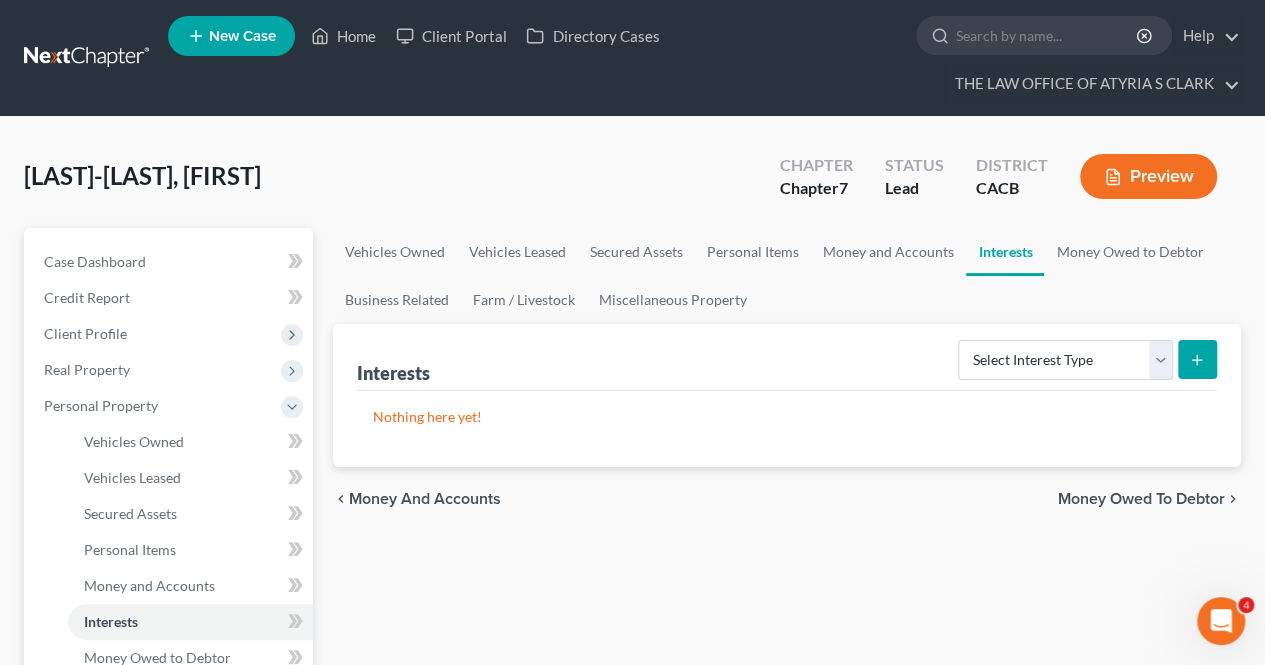 scroll, scrollTop: 241, scrollLeft: 0, axis: vertical 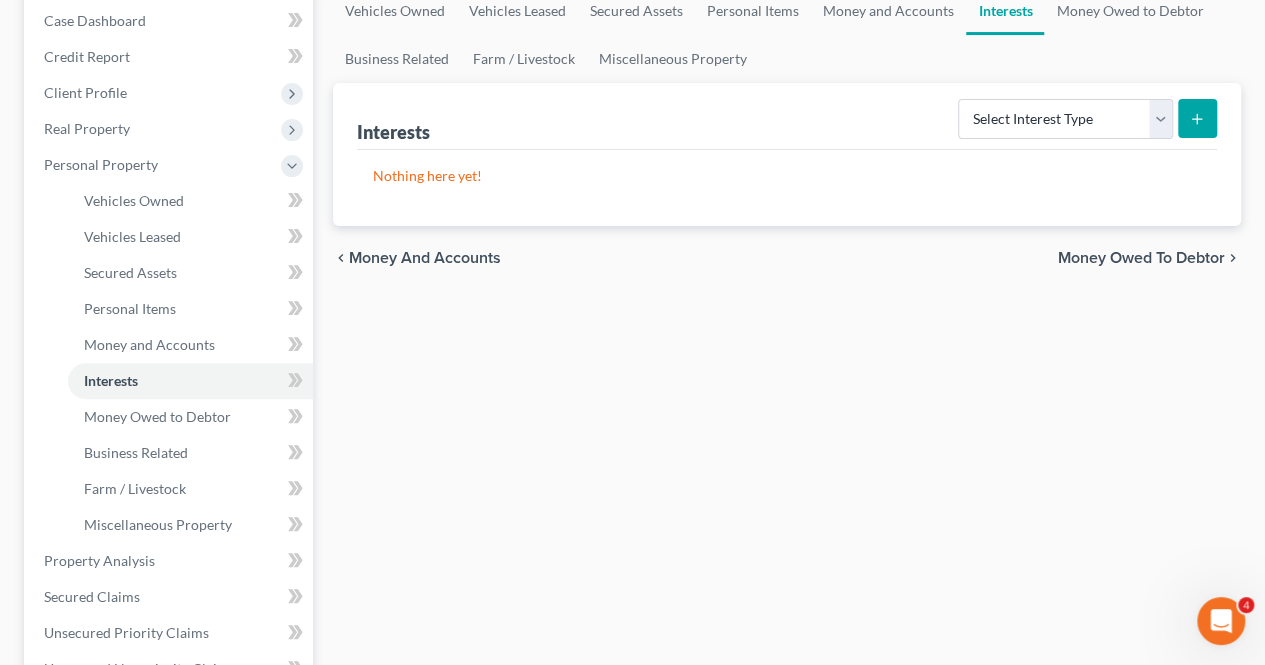 click on "Money Owed to Debtor" at bounding box center (1141, 258) 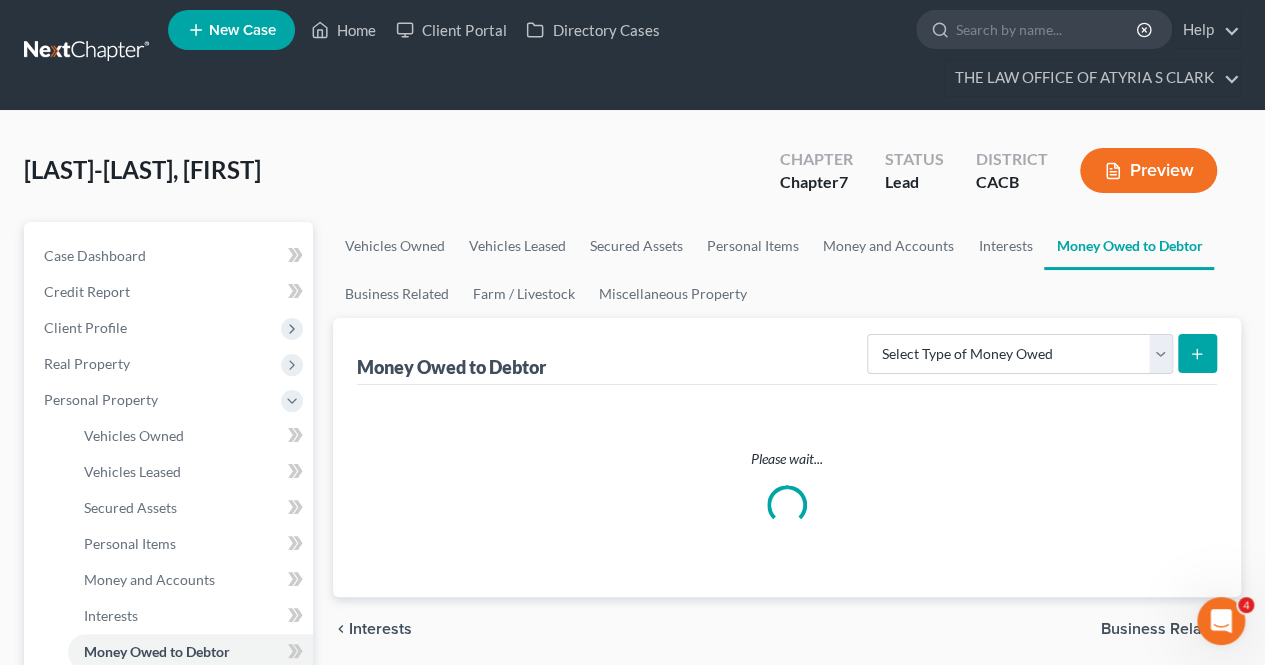 scroll, scrollTop: 0, scrollLeft: 0, axis: both 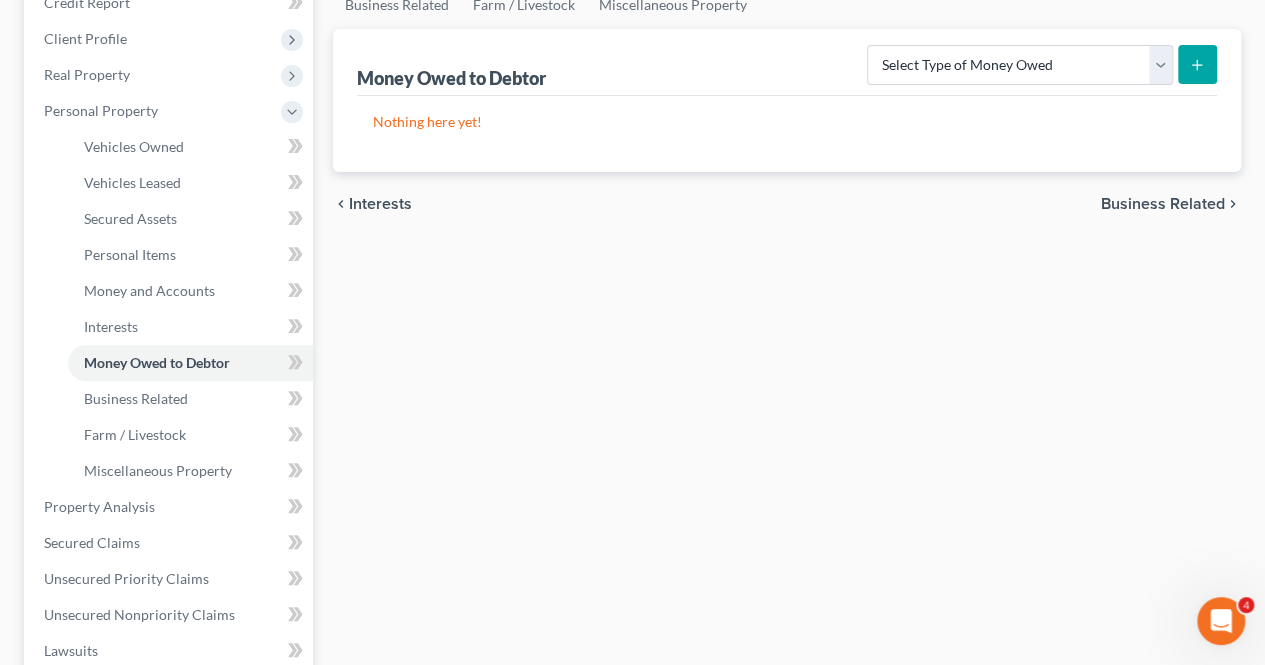 click on "Business Related" at bounding box center (1163, 204) 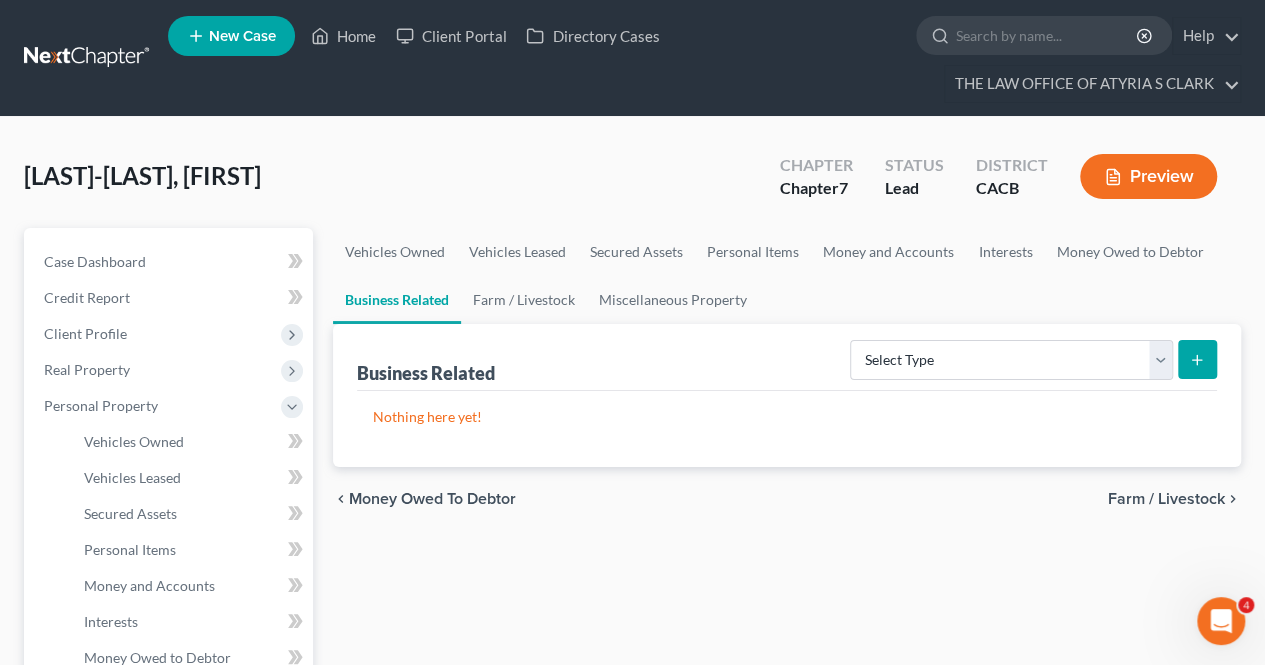 scroll, scrollTop: 288, scrollLeft: 0, axis: vertical 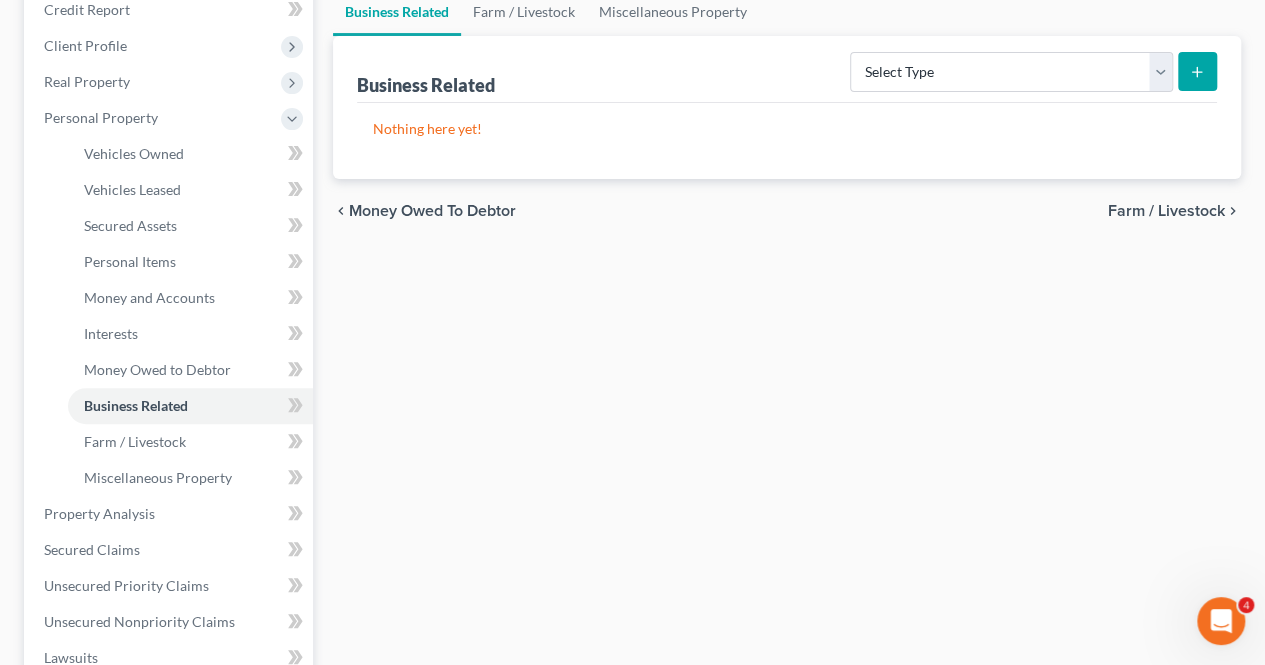 click on "Farm / Livestock" at bounding box center [1166, 211] 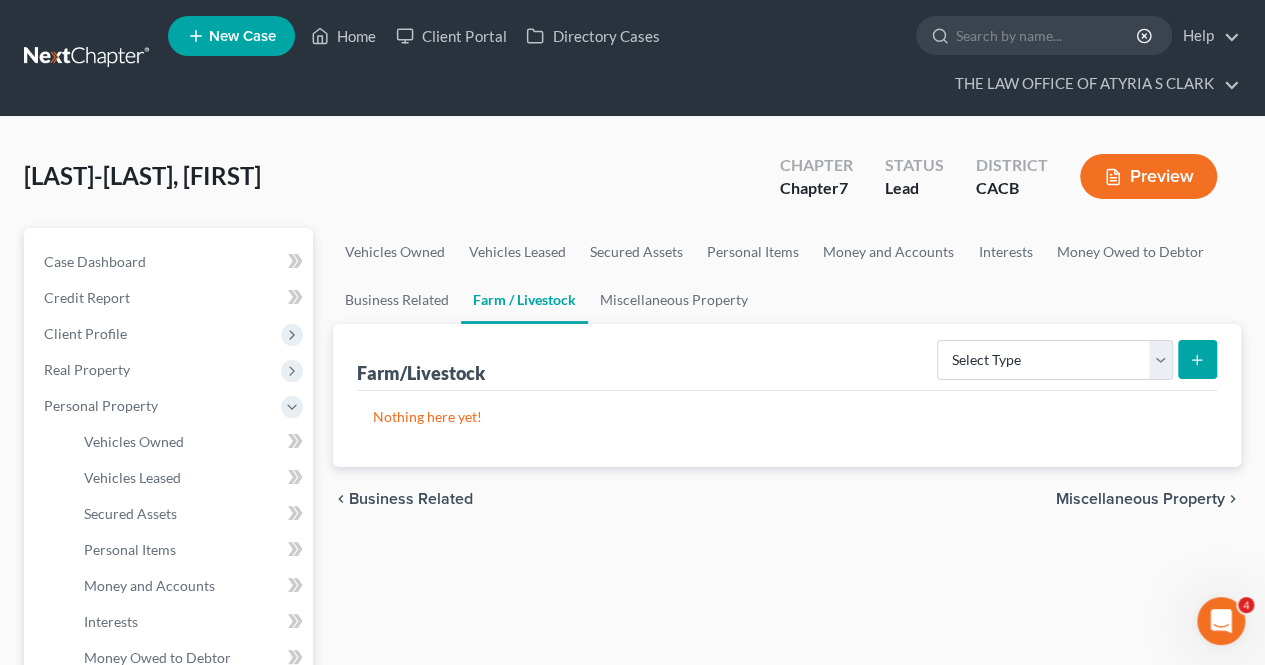 scroll, scrollTop: 181, scrollLeft: 0, axis: vertical 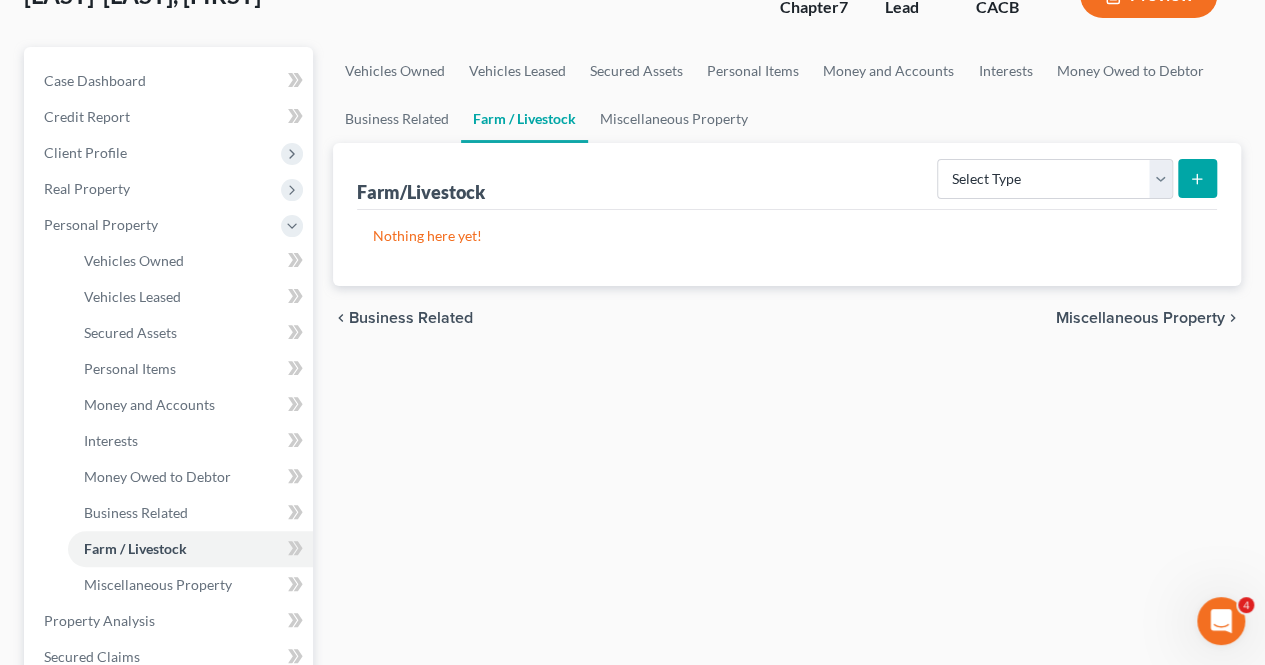 click on "Miscellaneous Property" at bounding box center (1140, 318) 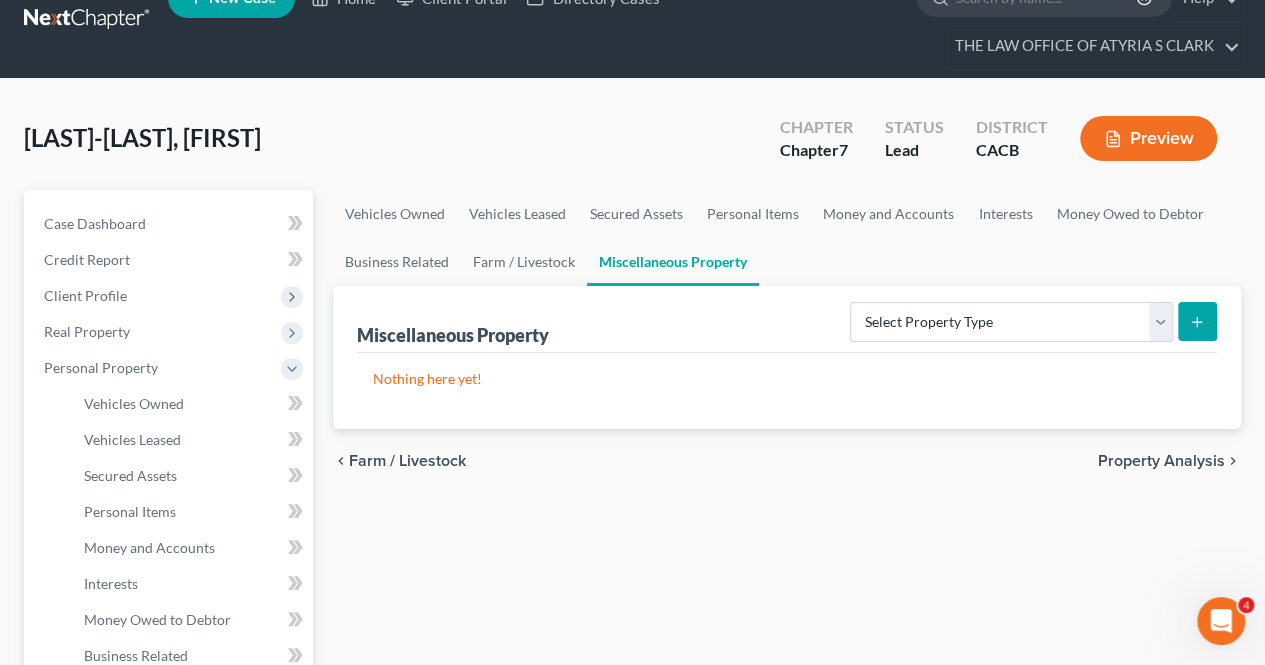 scroll, scrollTop: 0, scrollLeft: 0, axis: both 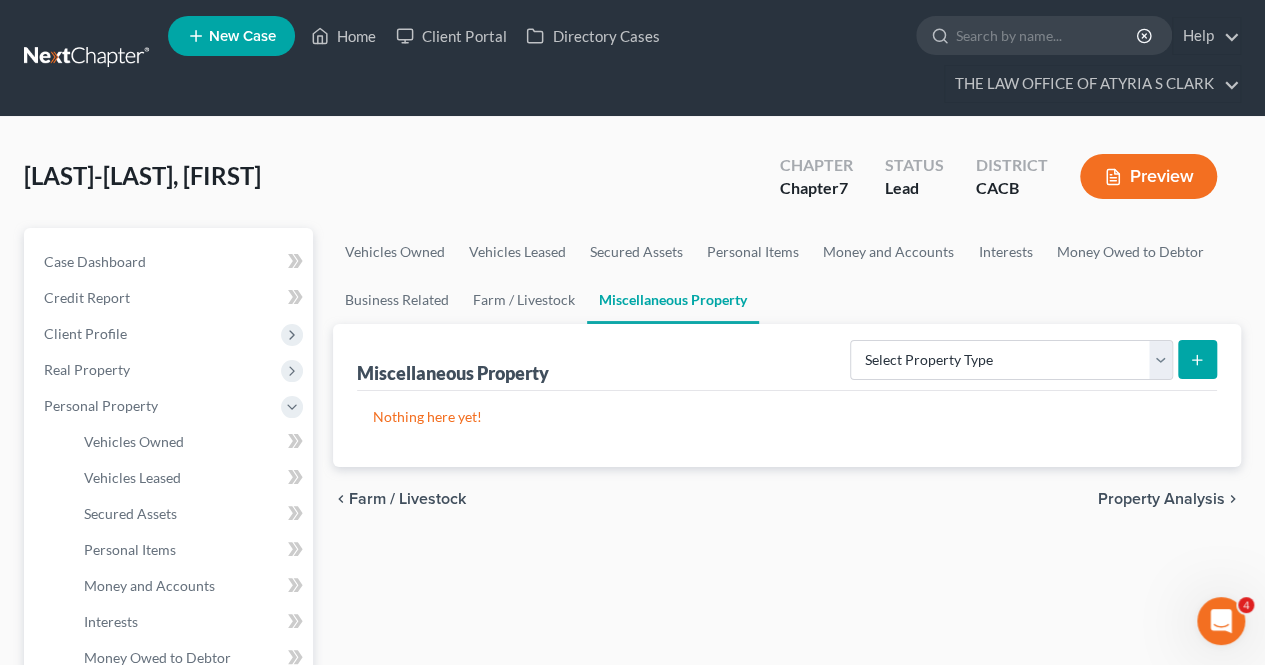 click on "Property Analysis" at bounding box center [1161, 499] 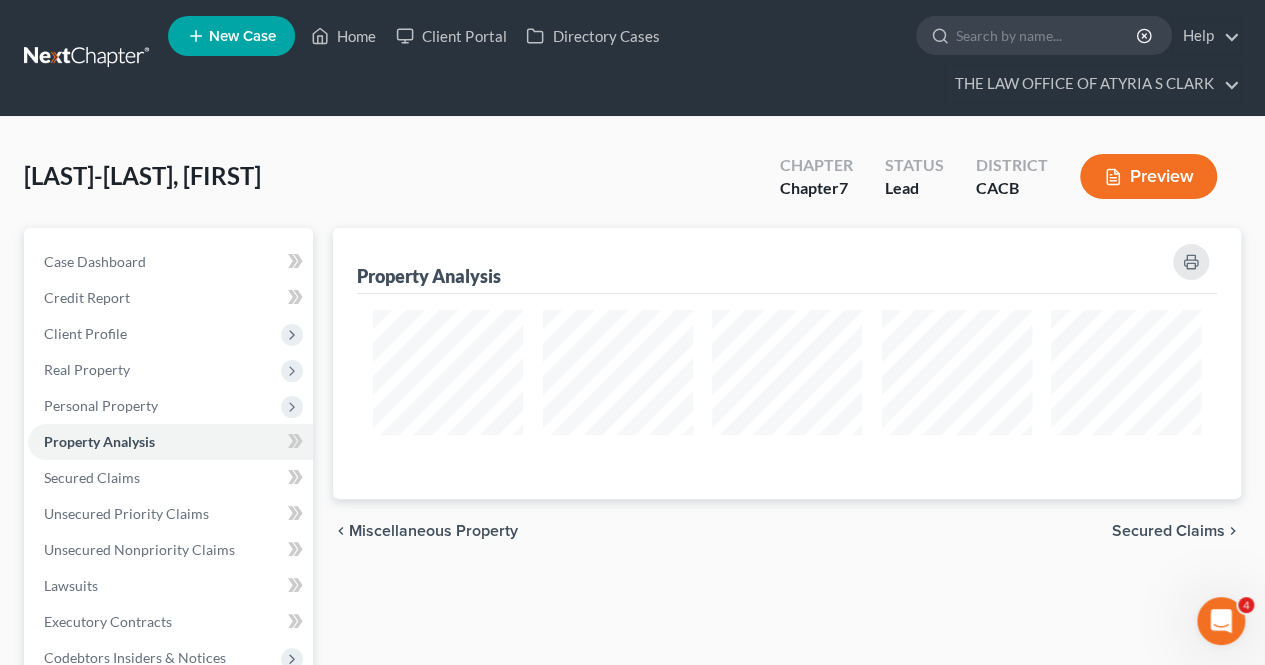 scroll, scrollTop: 999729, scrollLeft: 999092, axis: both 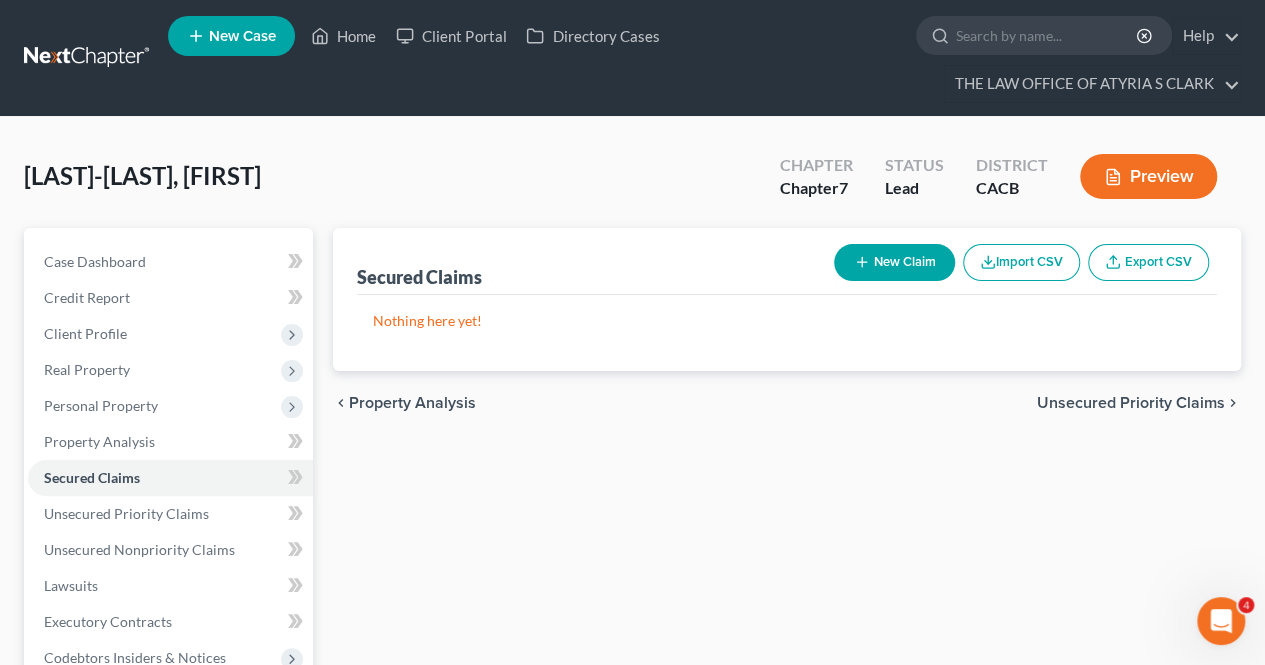 click on "Unsecured Priority Claims" at bounding box center [1131, 403] 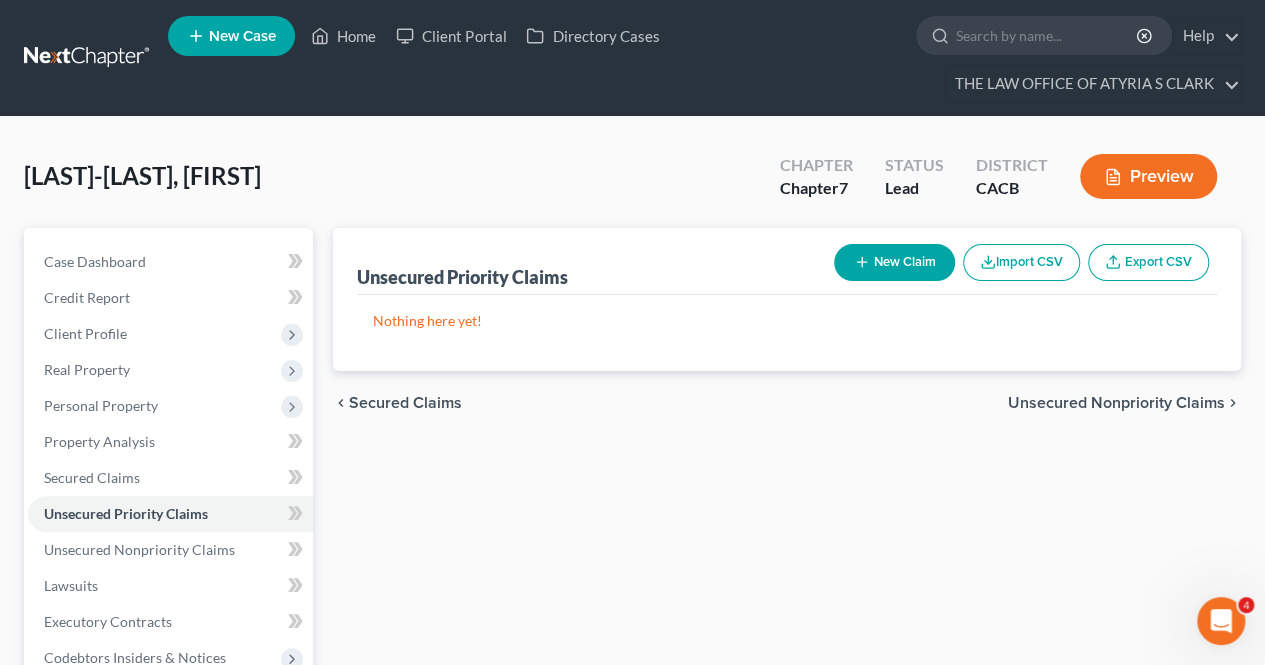 click on "Unsecured Nonpriority Claims" at bounding box center [1116, 403] 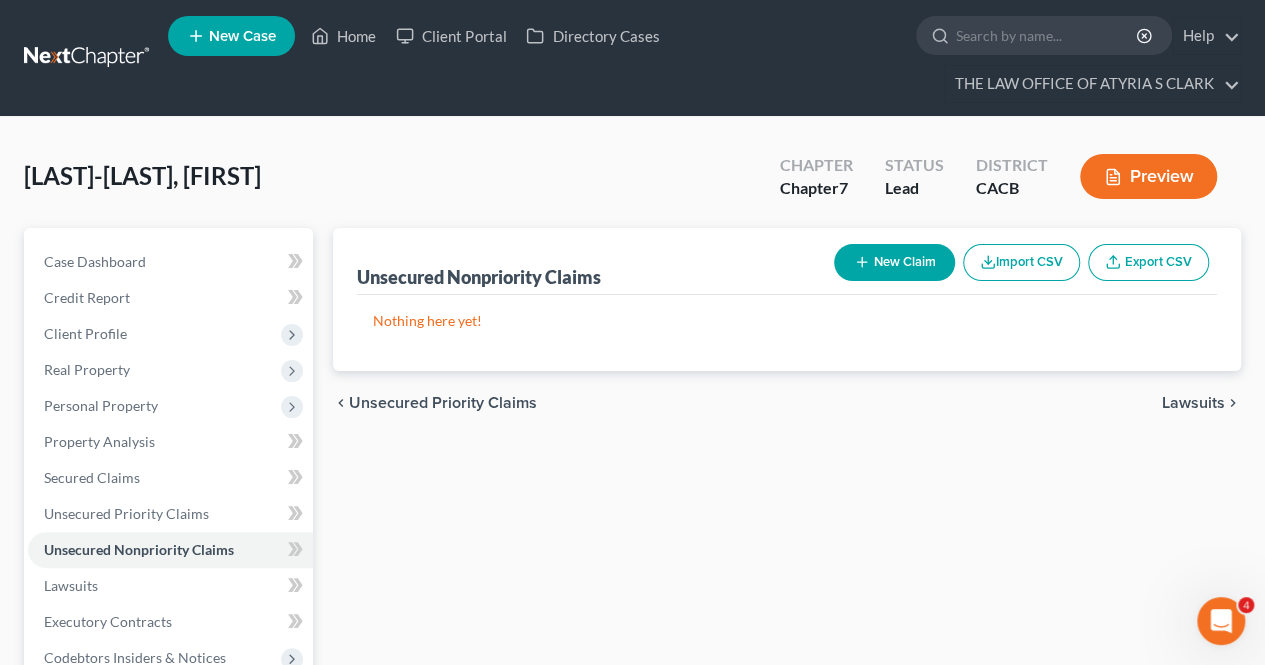 click on "Lawsuits" at bounding box center [1193, 403] 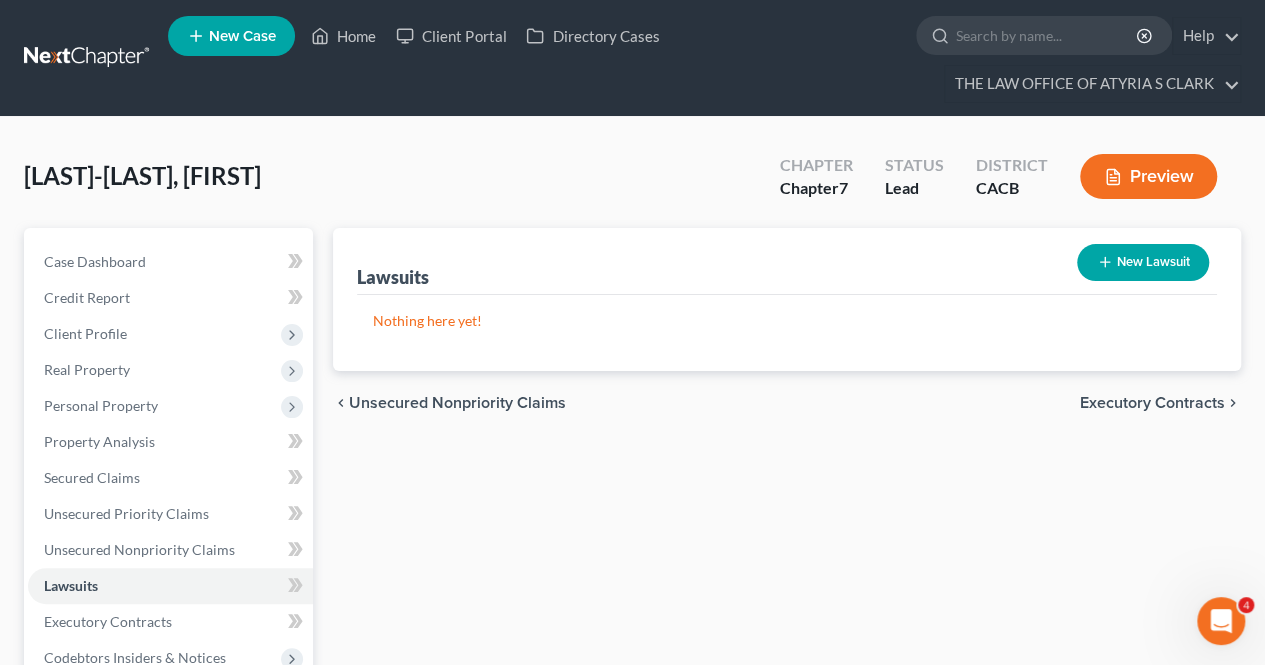 click on "Executory Contracts" at bounding box center (1152, 403) 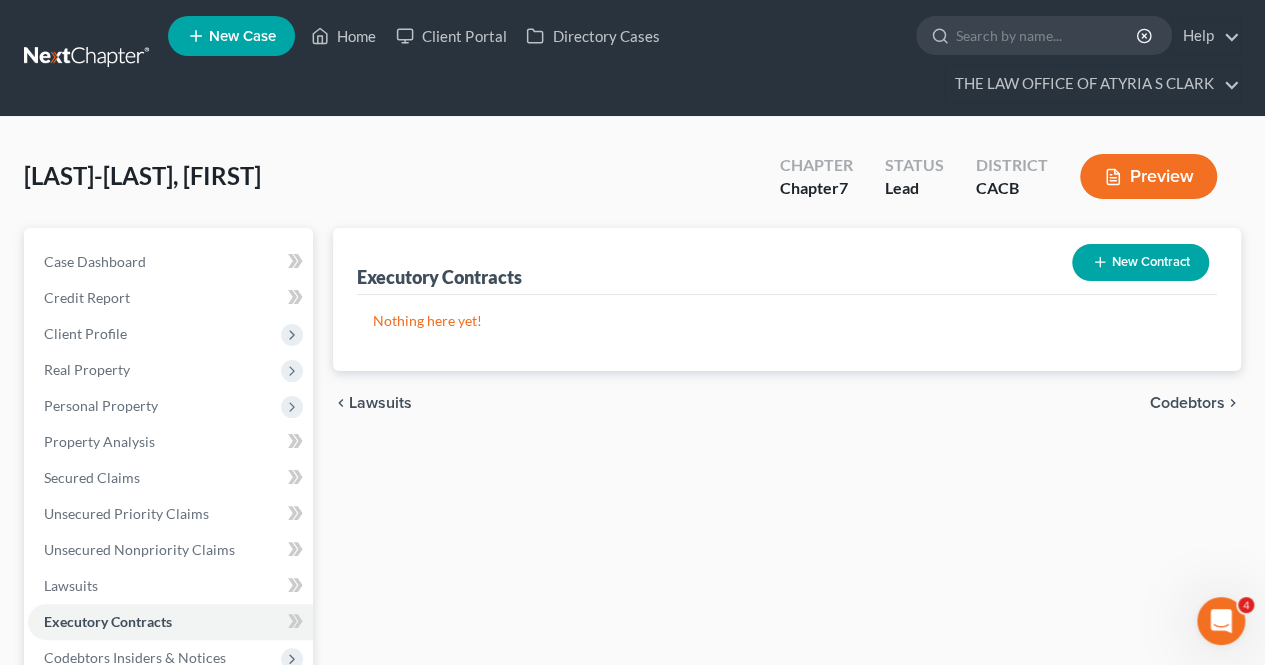 click on "Codebtors" at bounding box center (1187, 403) 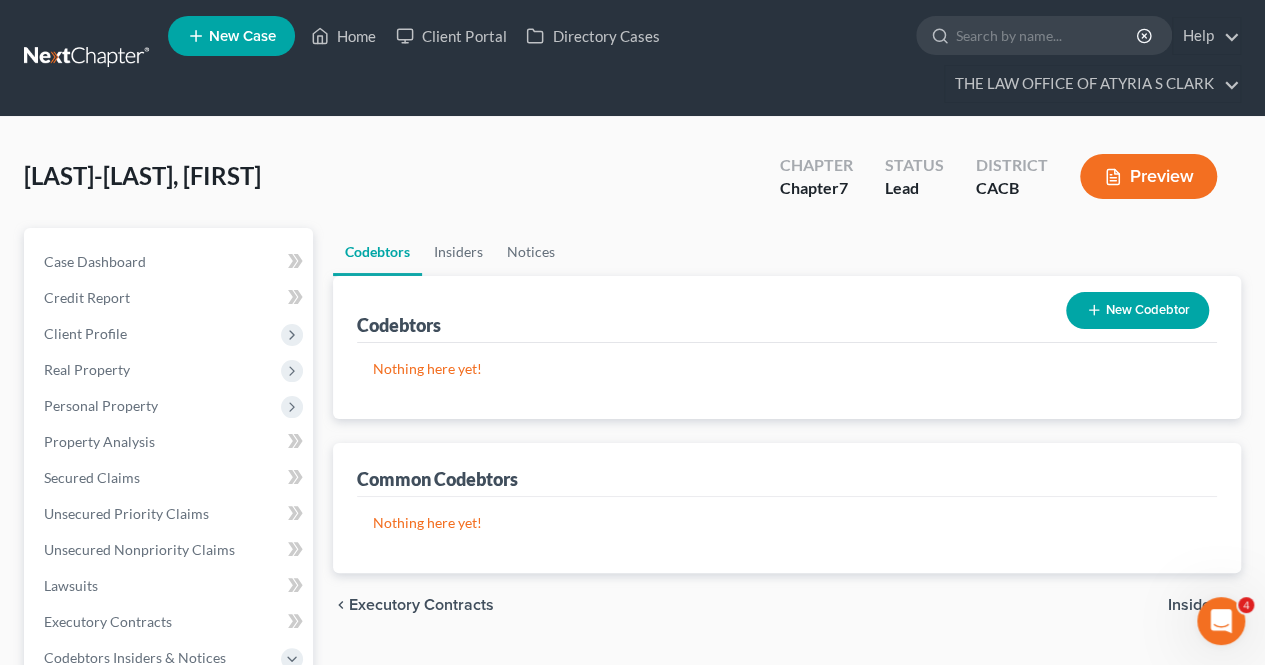 click on "Nothing here yet!
Name
Creditor
Balance" at bounding box center [787, 381] 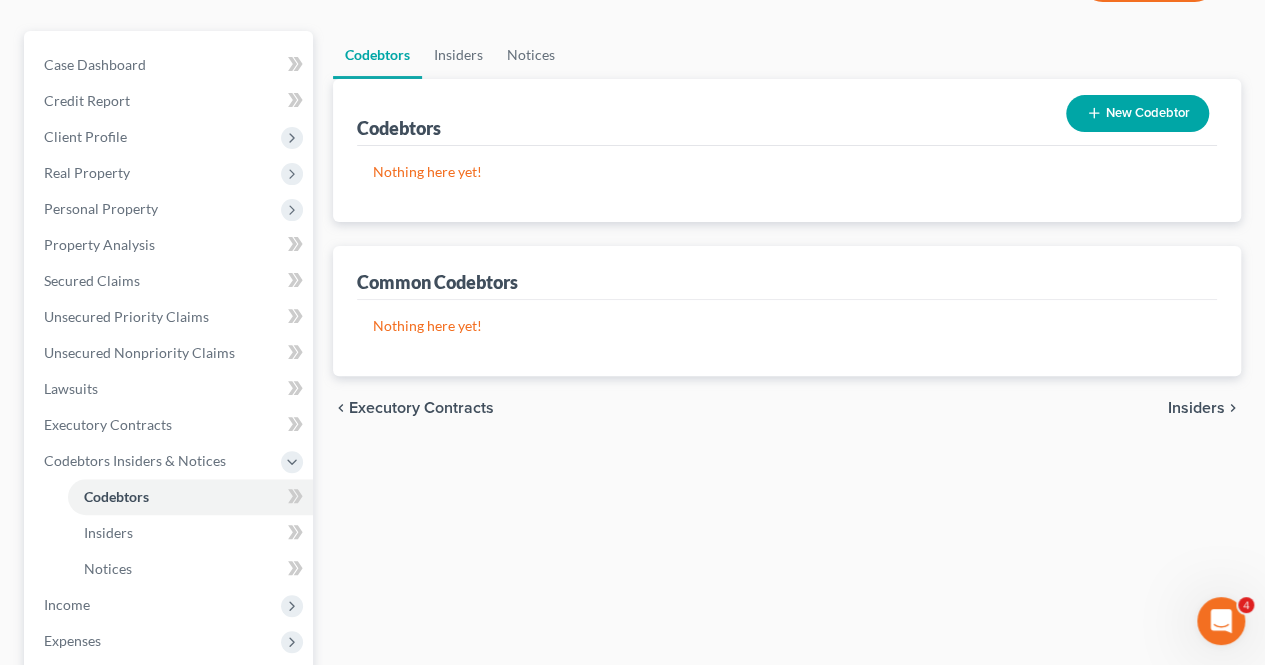 scroll, scrollTop: 230, scrollLeft: 0, axis: vertical 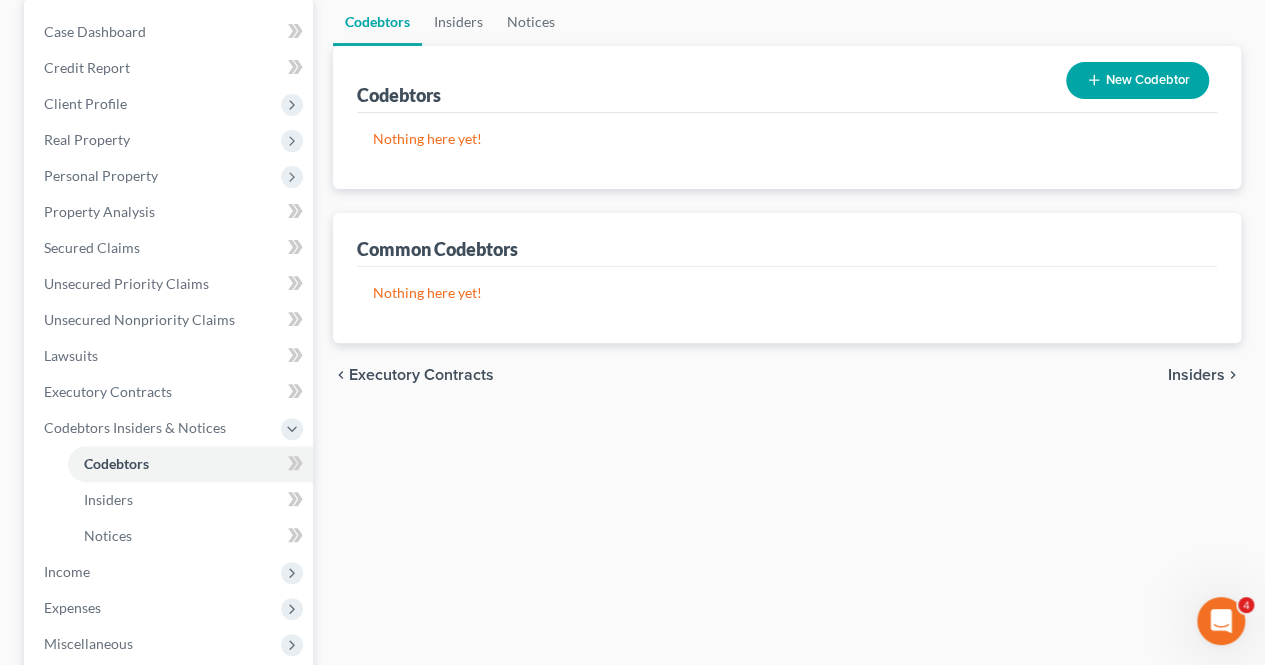 click on "Insiders" at bounding box center [1196, 375] 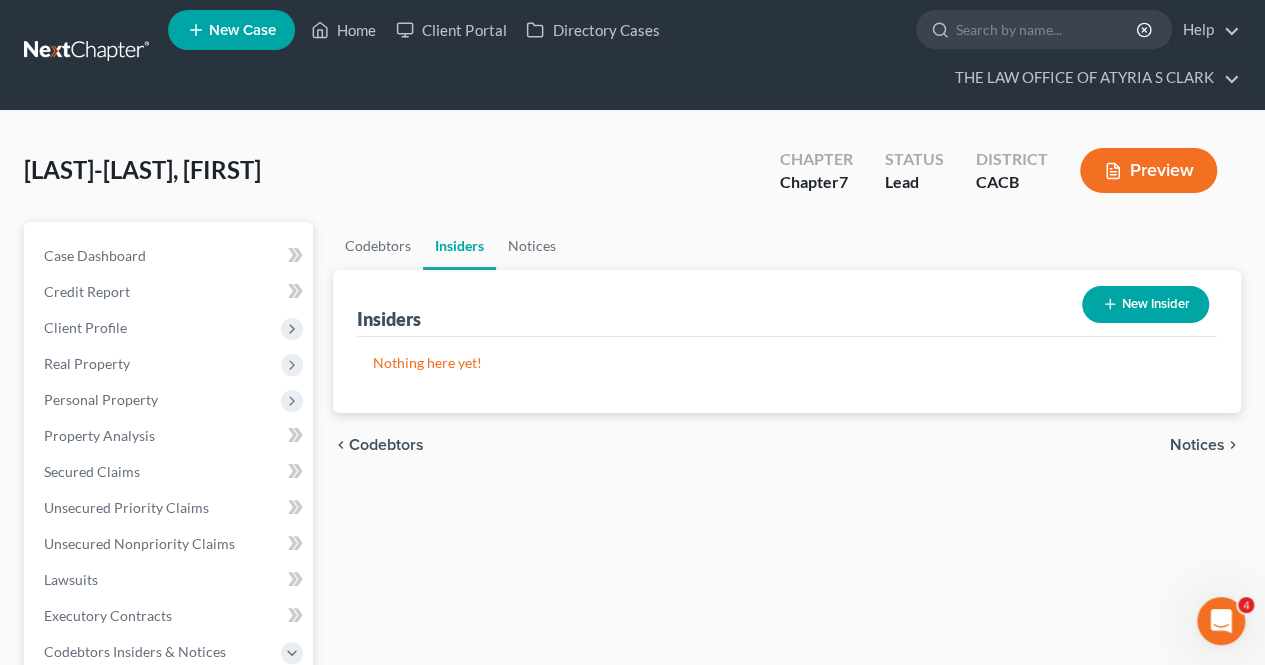 scroll, scrollTop: 0, scrollLeft: 0, axis: both 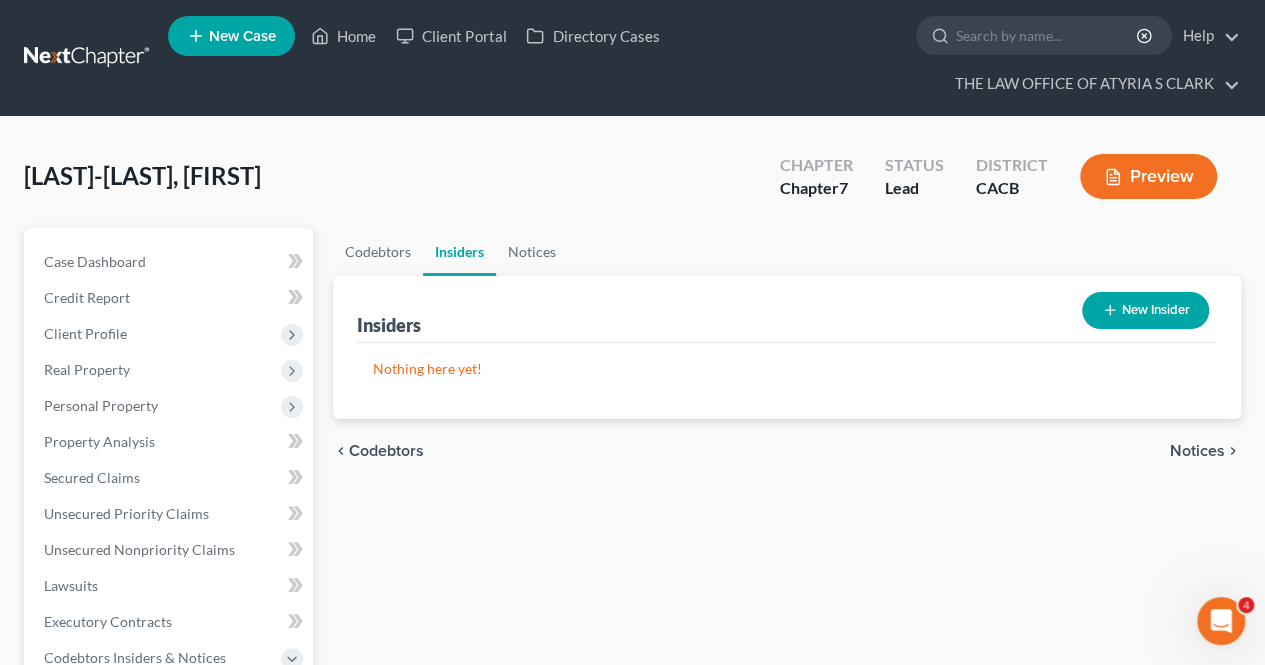 click on "Notices" at bounding box center (1197, 451) 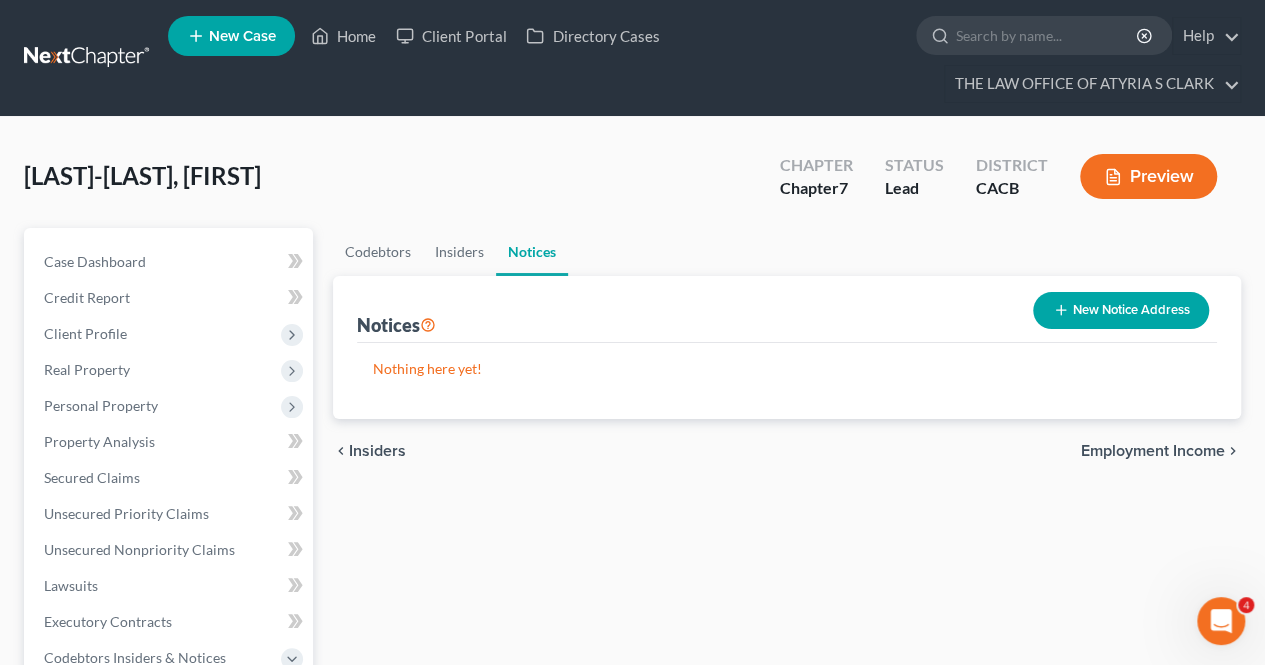 click on "Employment Income" at bounding box center [1153, 451] 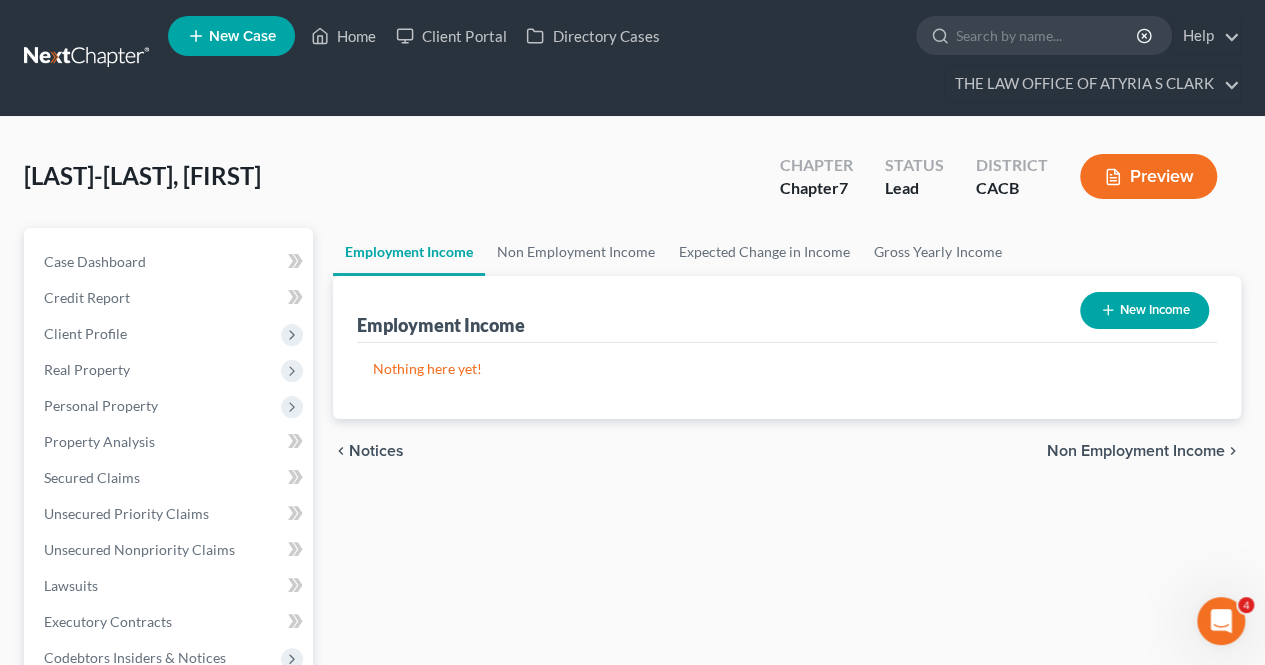 click on "Non Employment Income" at bounding box center (1136, 451) 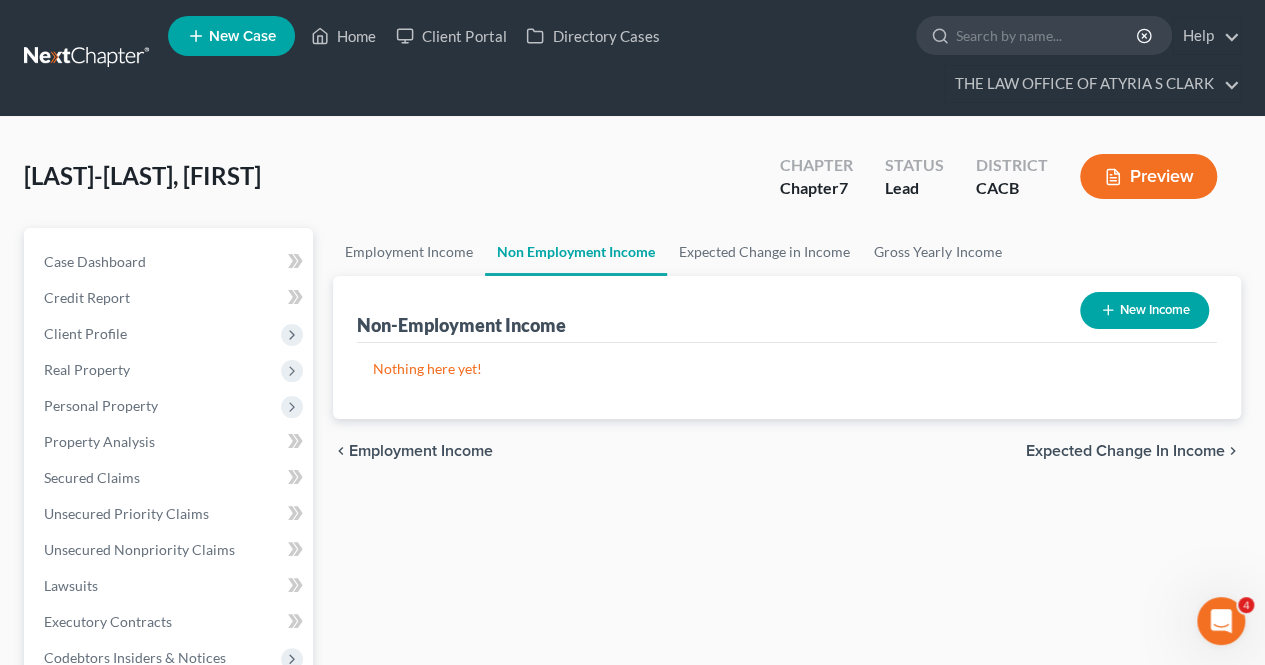 click on "Expected Change in Income" at bounding box center (1125, 451) 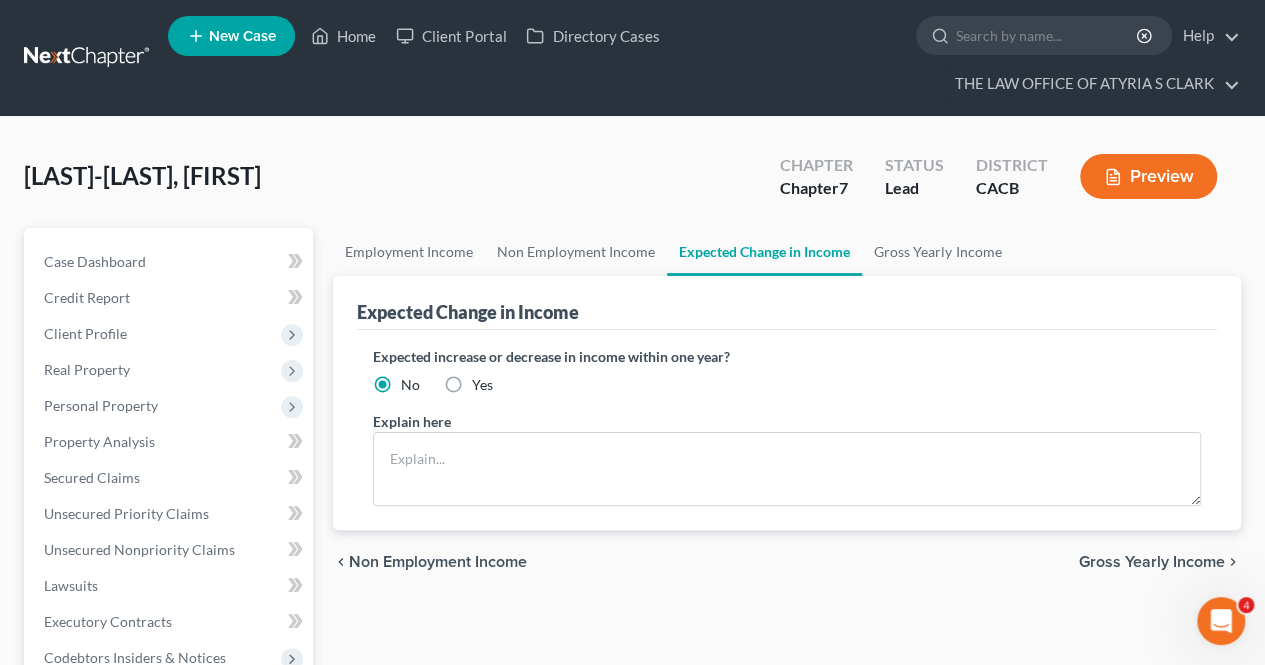 click on "chevron_left
Non Employment Income
Gross Yearly Income
chevron_right" at bounding box center [787, 562] 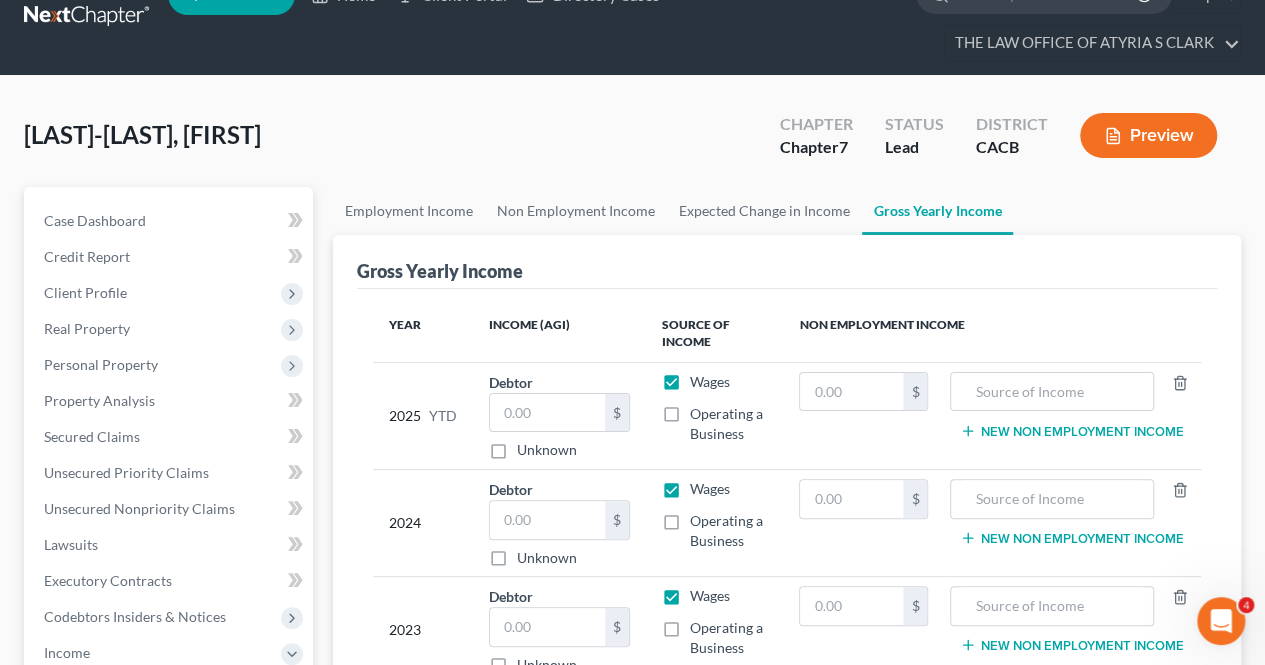 scroll, scrollTop: 252, scrollLeft: 0, axis: vertical 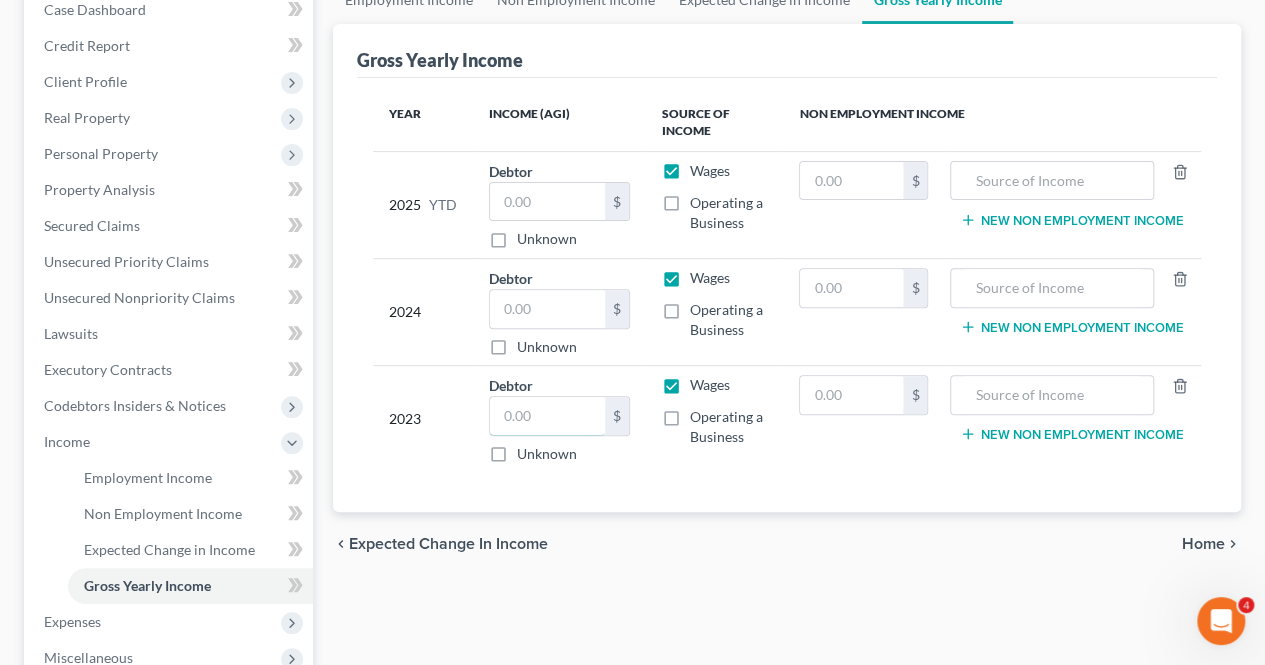 click at bounding box center (547, 416) 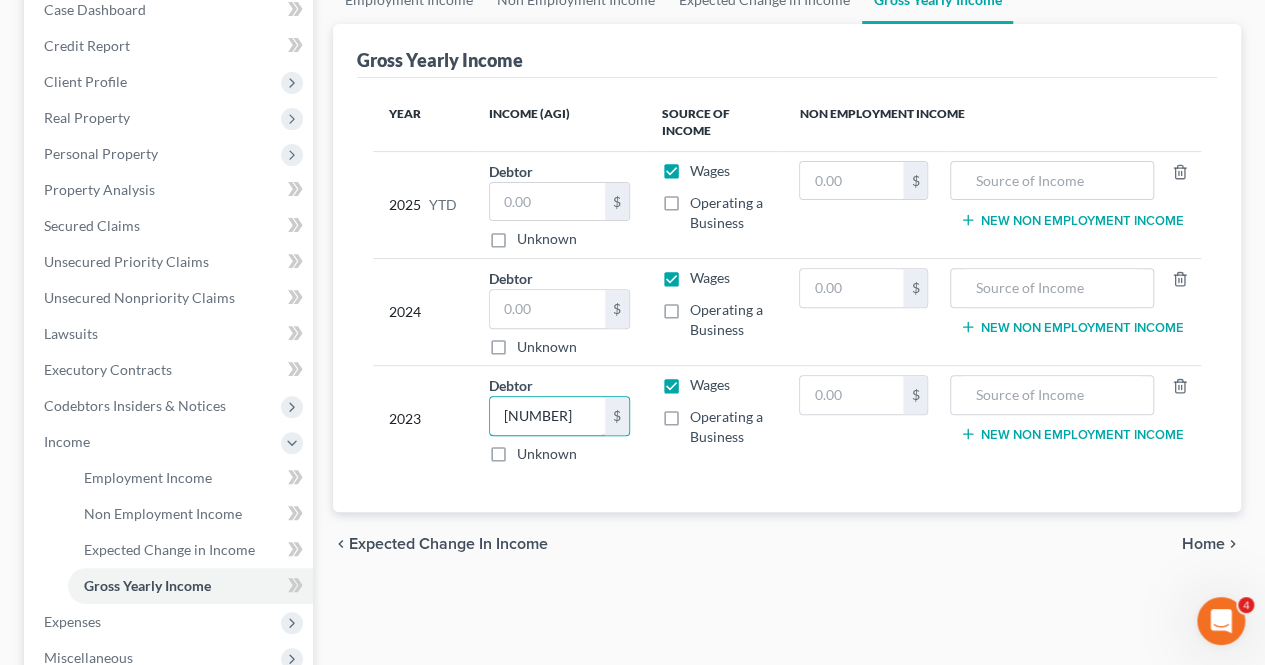 type on "[NUMBER]" 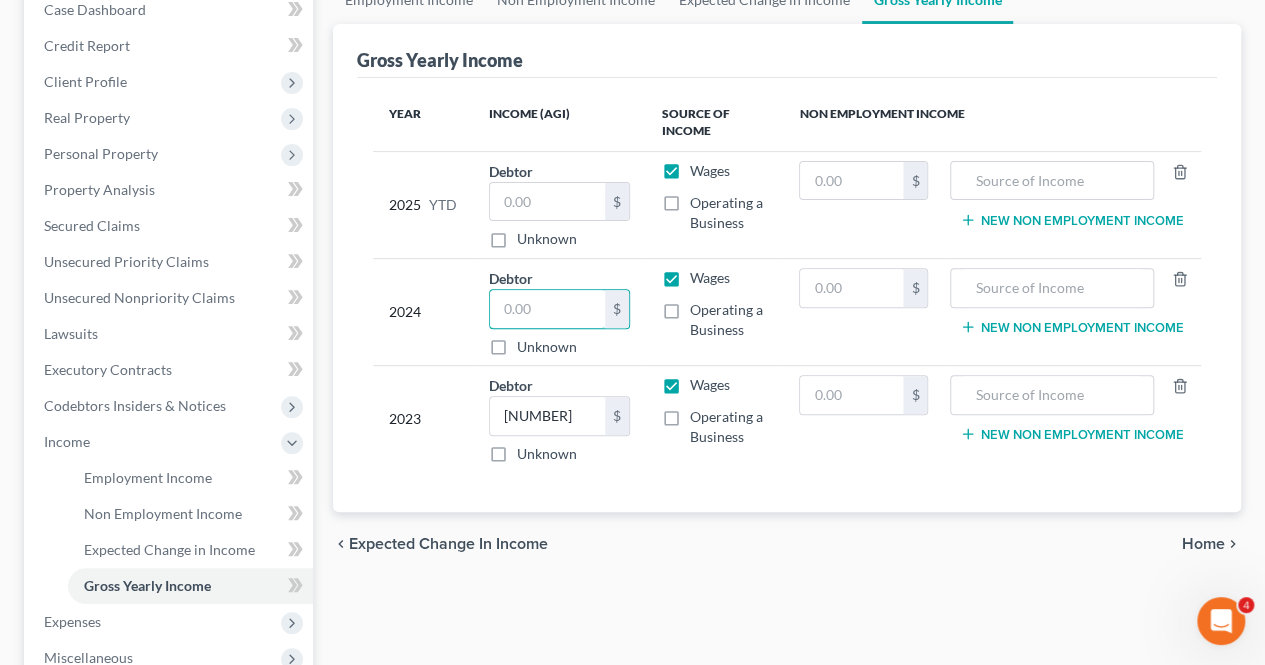 click at bounding box center (547, 309) 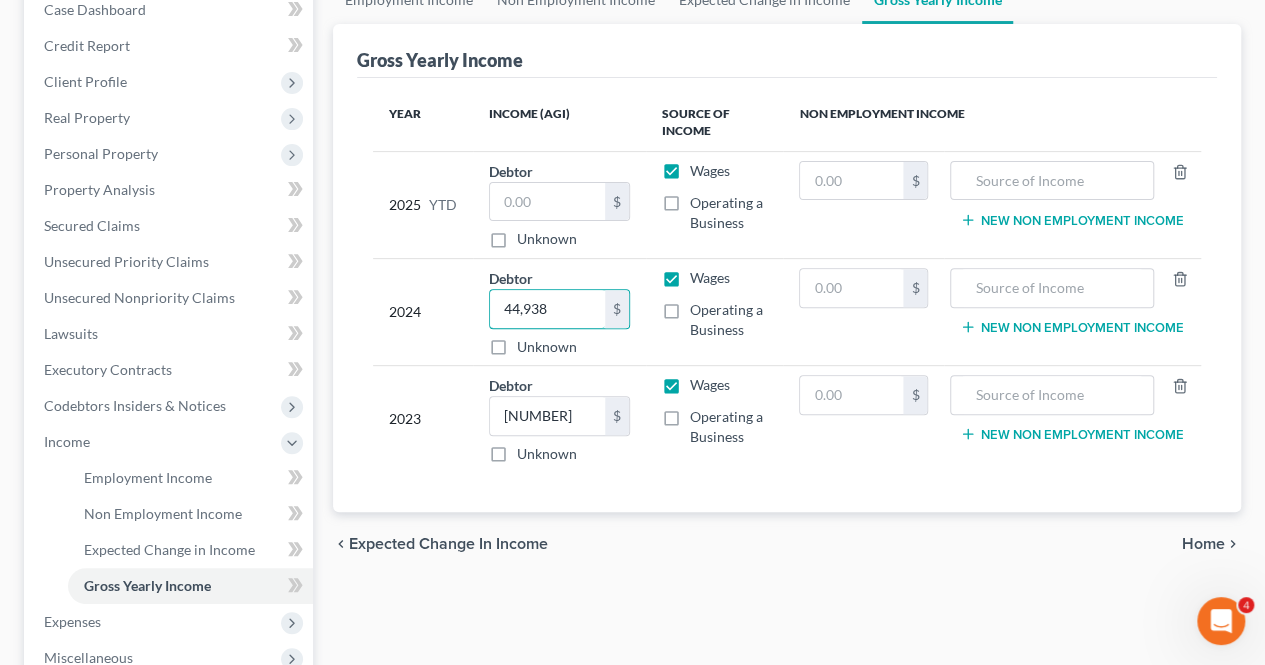 type on "44,938" 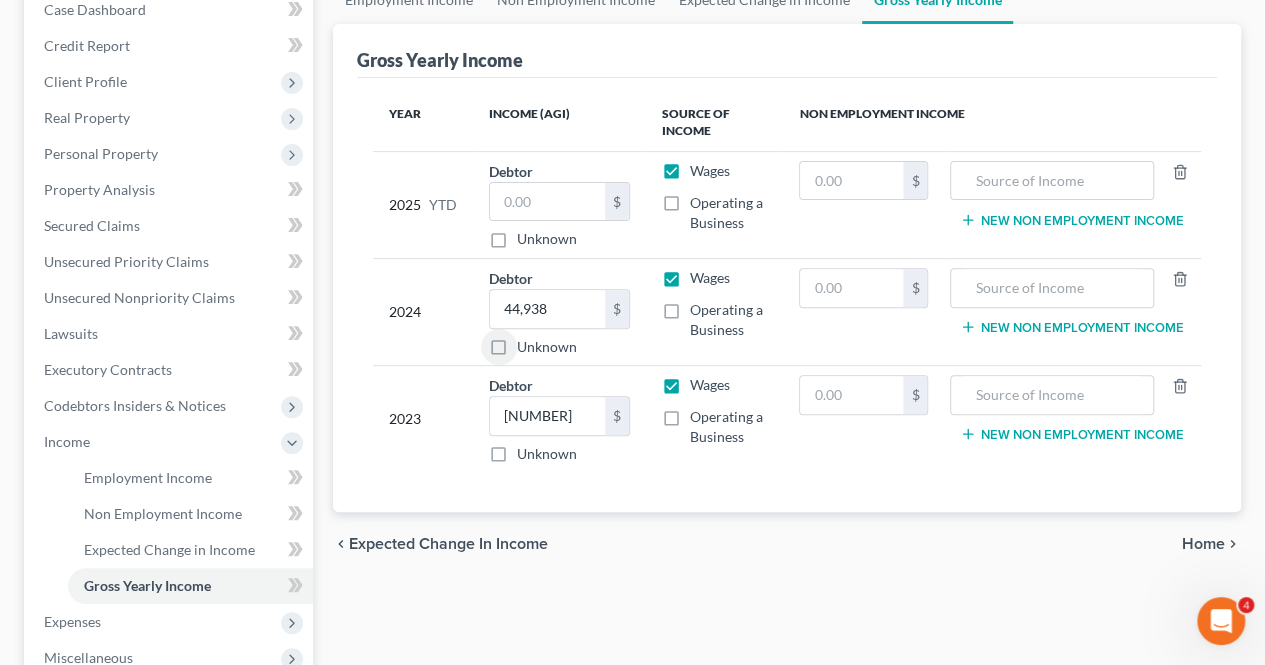 click on "Home" at bounding box center [1203, 544] 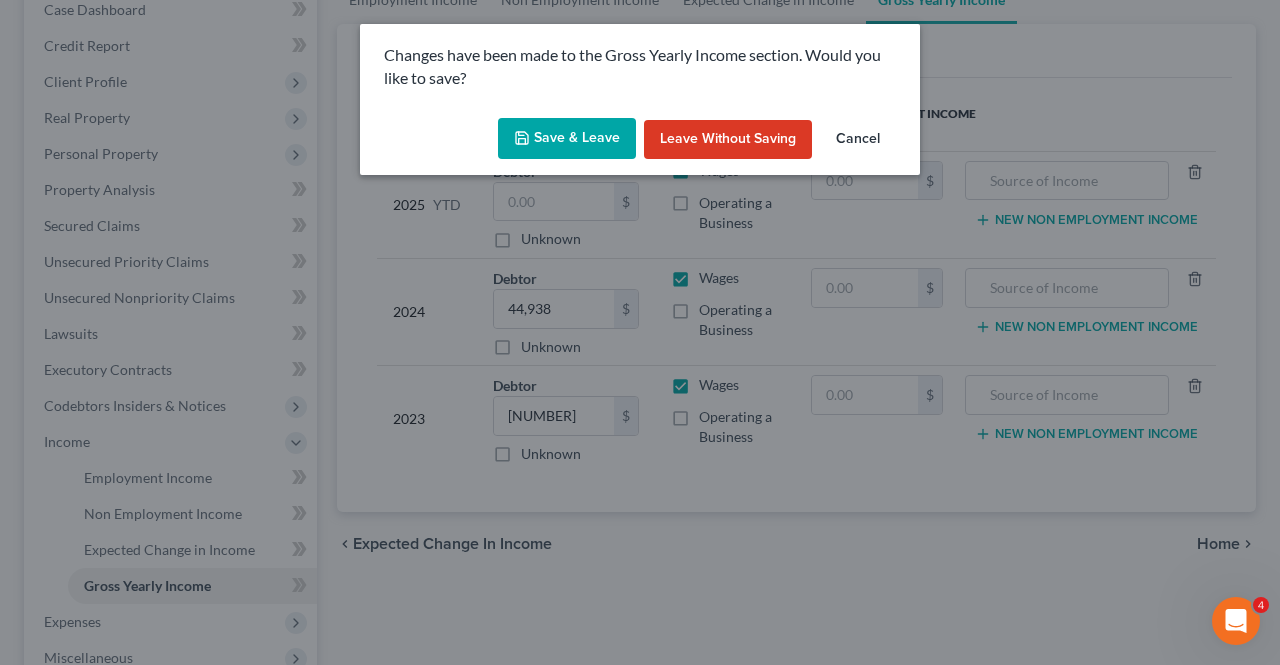 click on "Save & Leave" at bounding box center (567, 139) 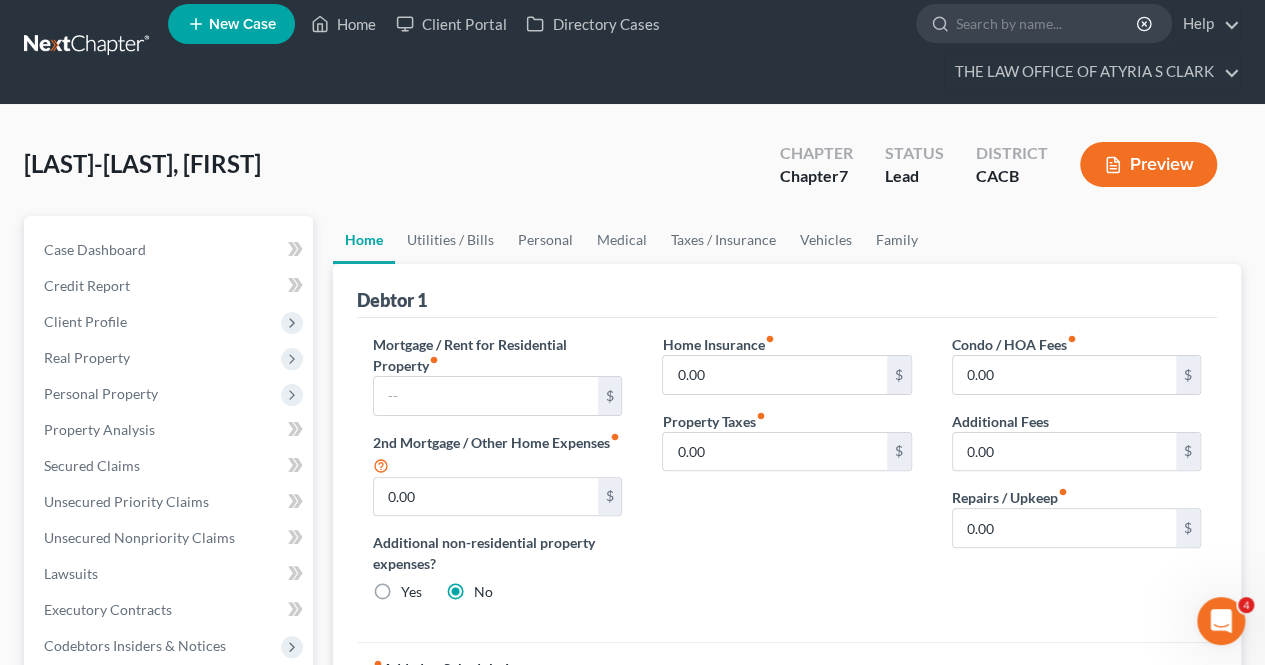 scroll, scrollTop: 0, scrollLeft: 0, axis: both 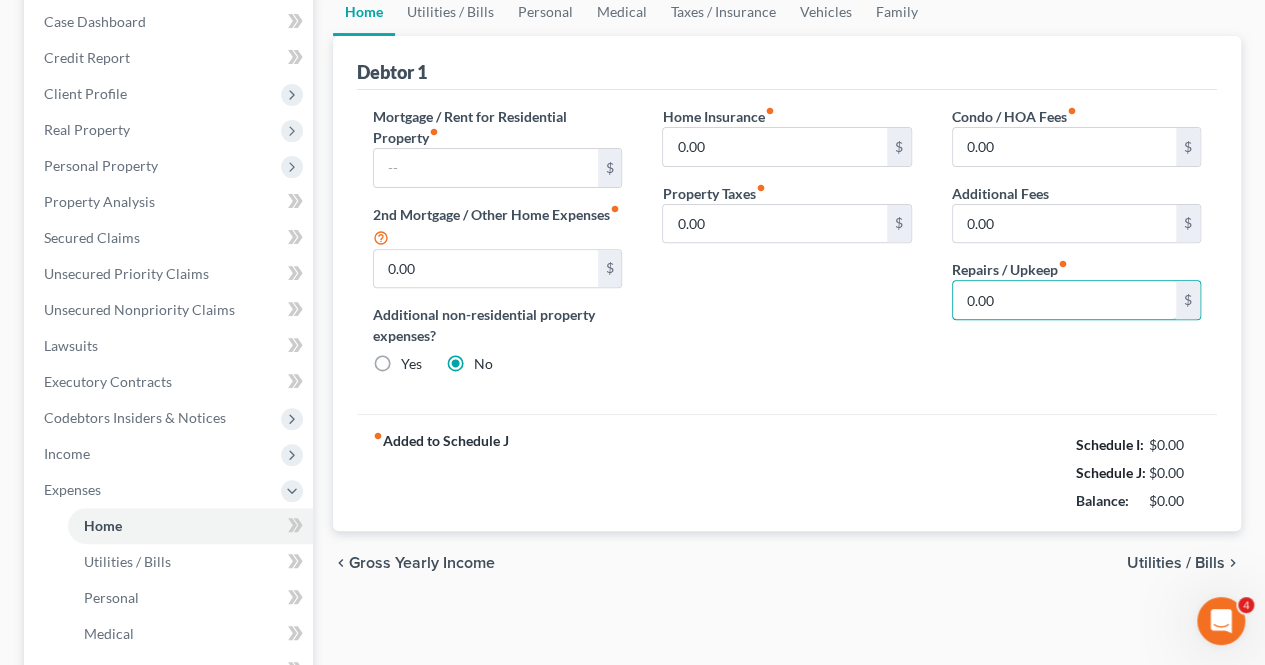 click on "0.00" at bounding box center [1064, 300] 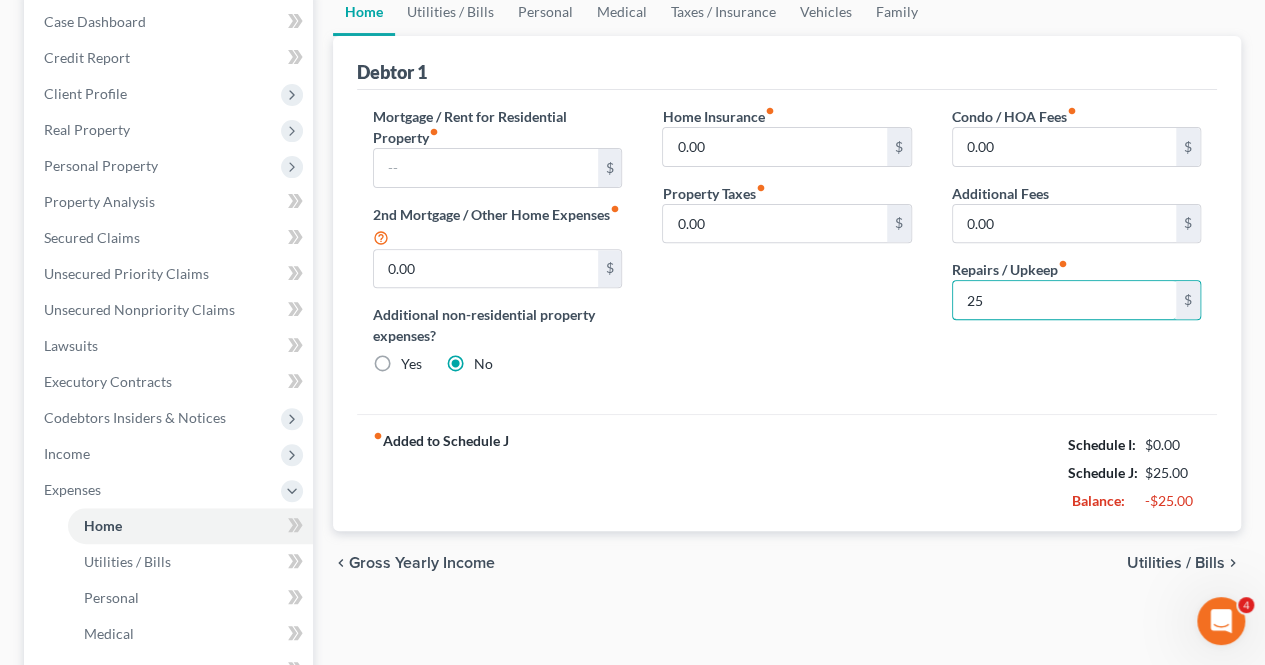 type on "25.00" 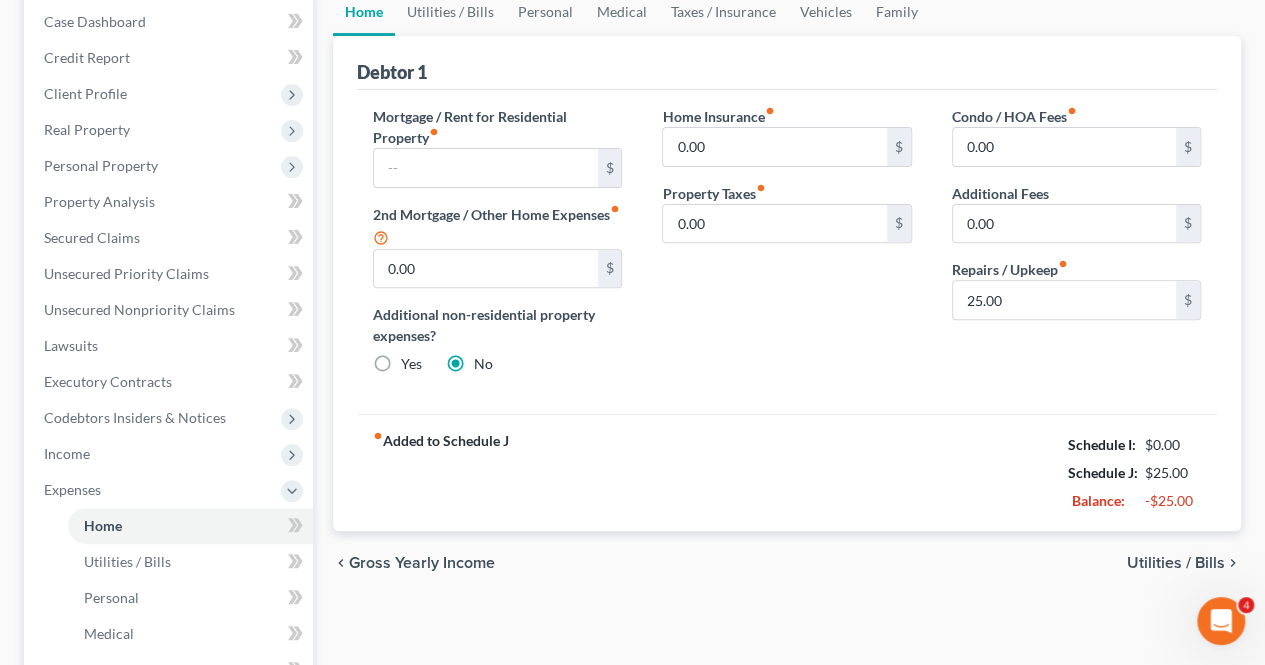 click on "fiber_manual_record  Added to Schedule J Schedule I: [CURRENCY] Schedule J: [CURRENCY] Balance: [CURRENCY]" at bounding box center [787, 472] 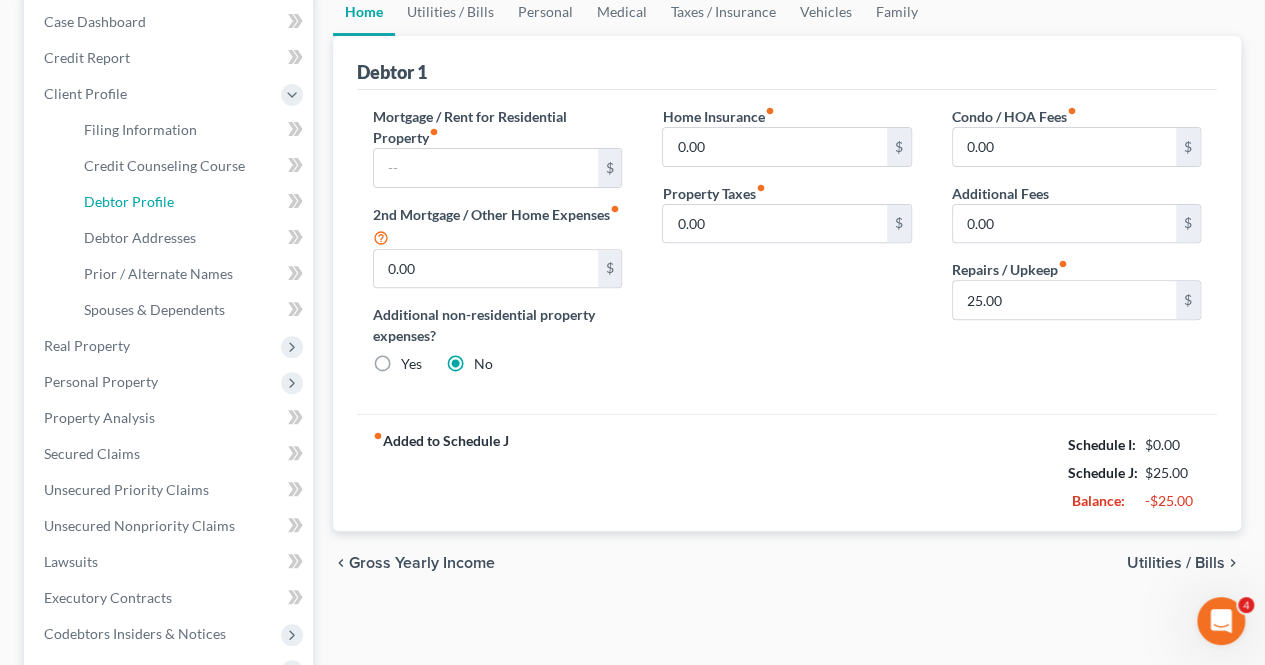 click on "Debtor Profile" at bounding box center [129, 201] 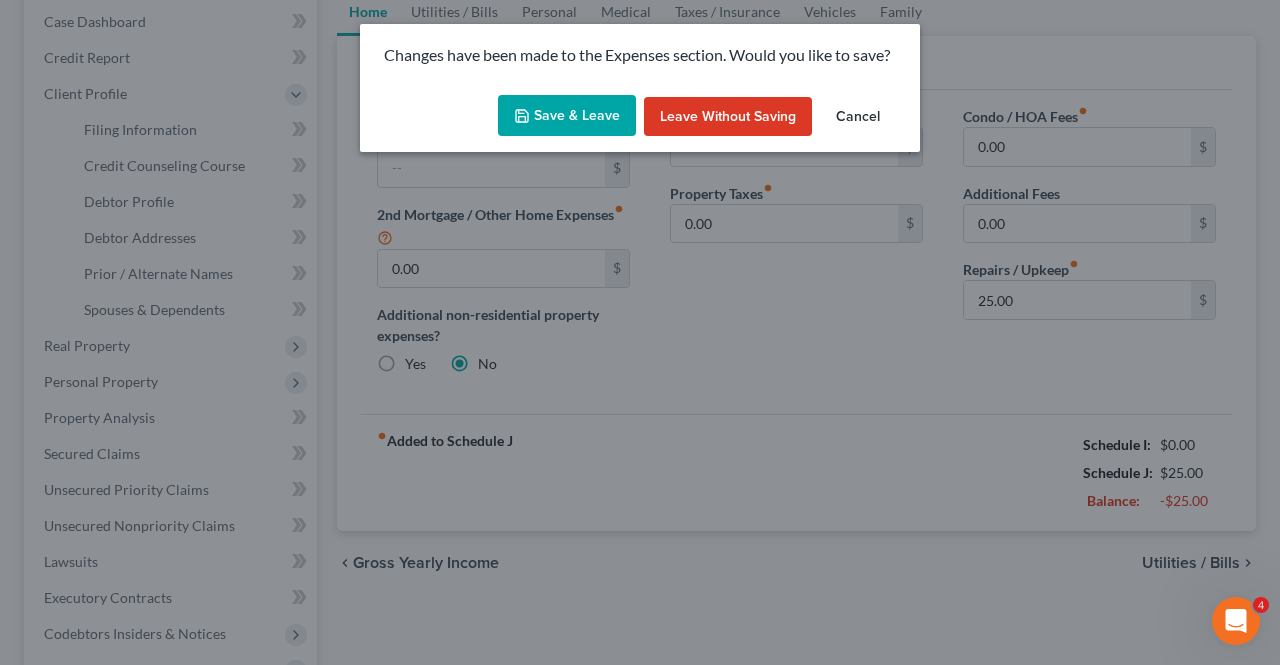 click on "Save & Leave" at bounding box center (567, 116) 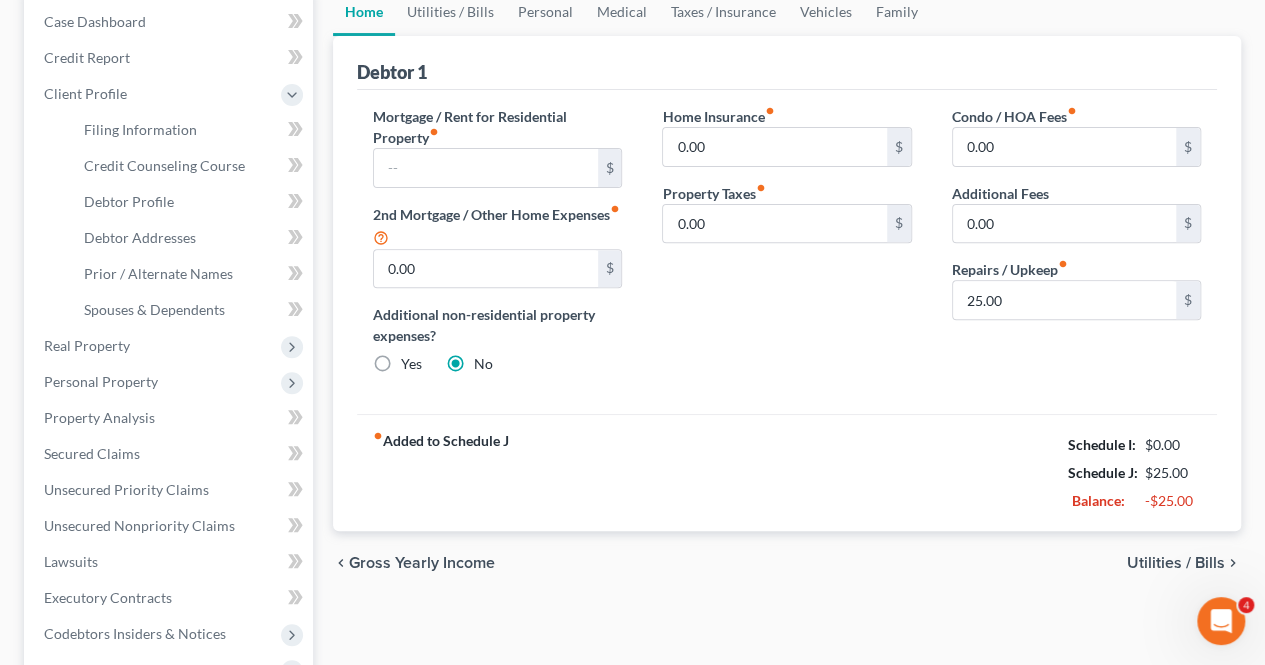 select on "0" 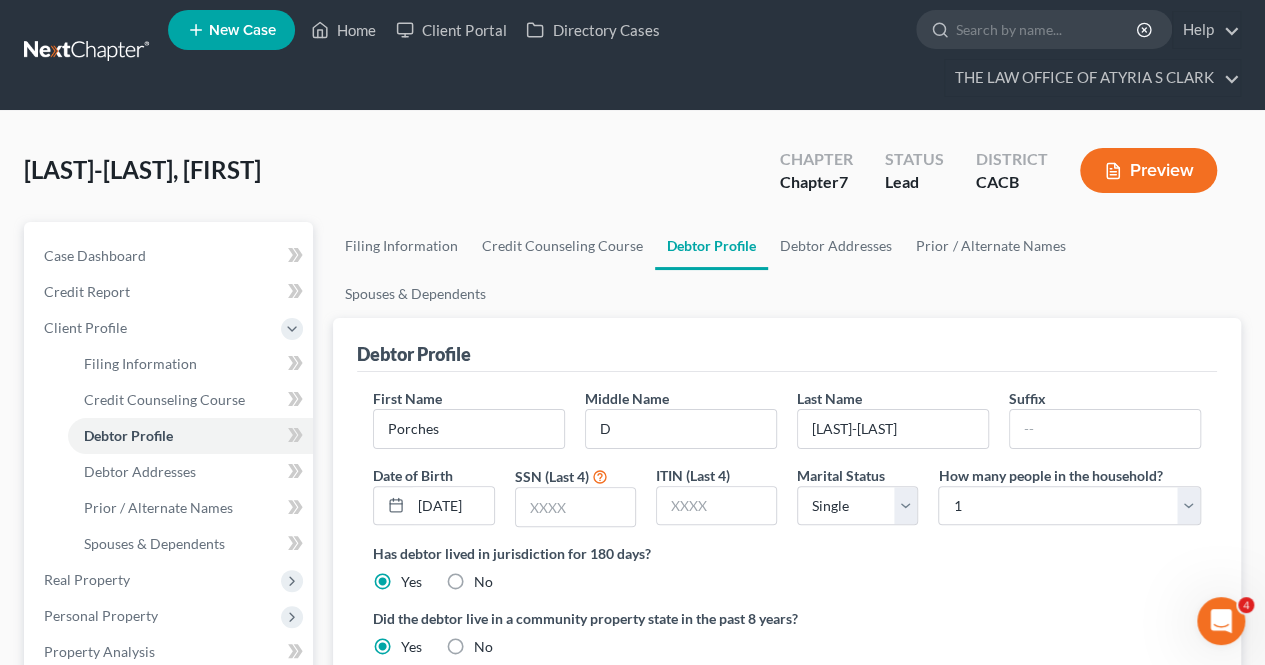 scroll, scrollTop: 0, scrollLeft: 0, axis: both 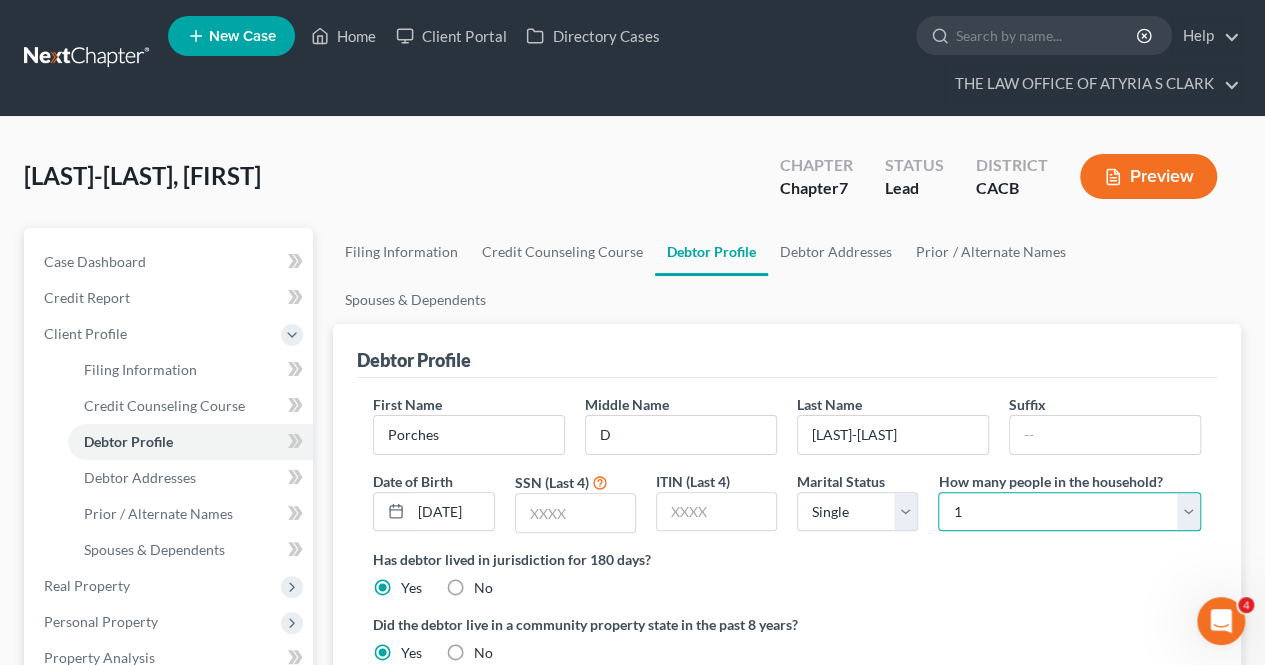 click on "Select 1 2 3 4 5 6 7 8 9 10 11 12 13 14 15 16 17 18 19 20" at bounding box center (1069, 512) 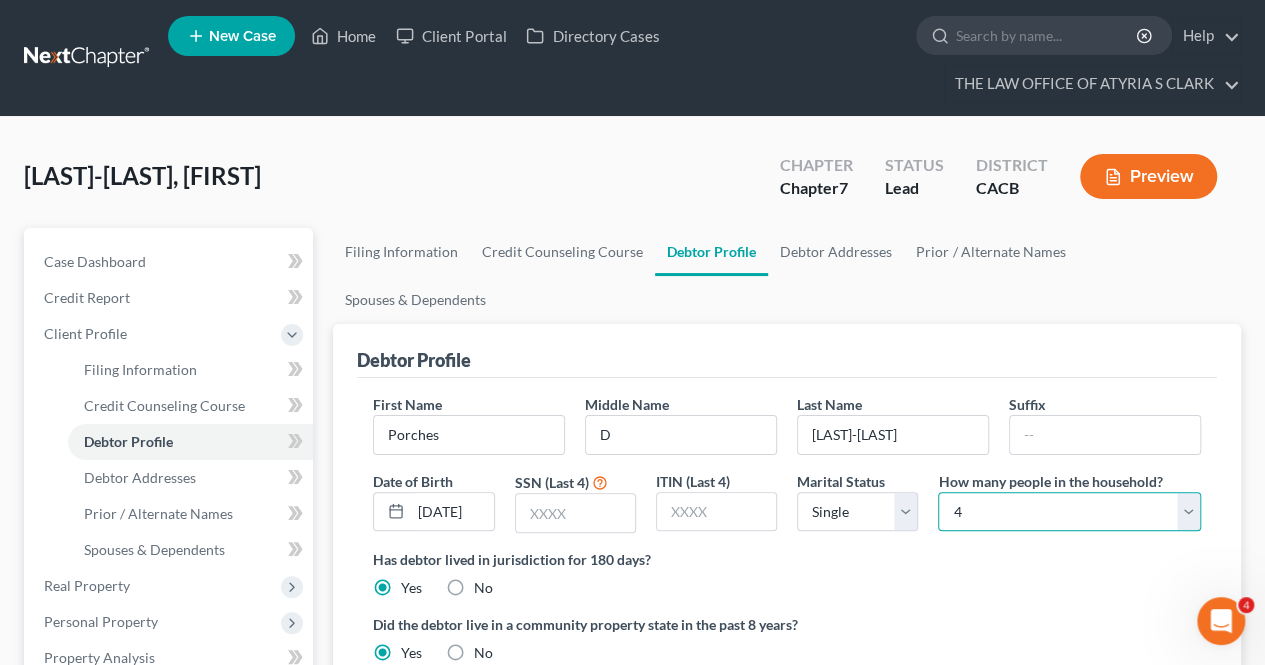 click on "Select 1 2 3 4 5 6 7 8 9 10 11 12 13 14 15 16 17 18 19 20" at bounding box center [1069, 512] 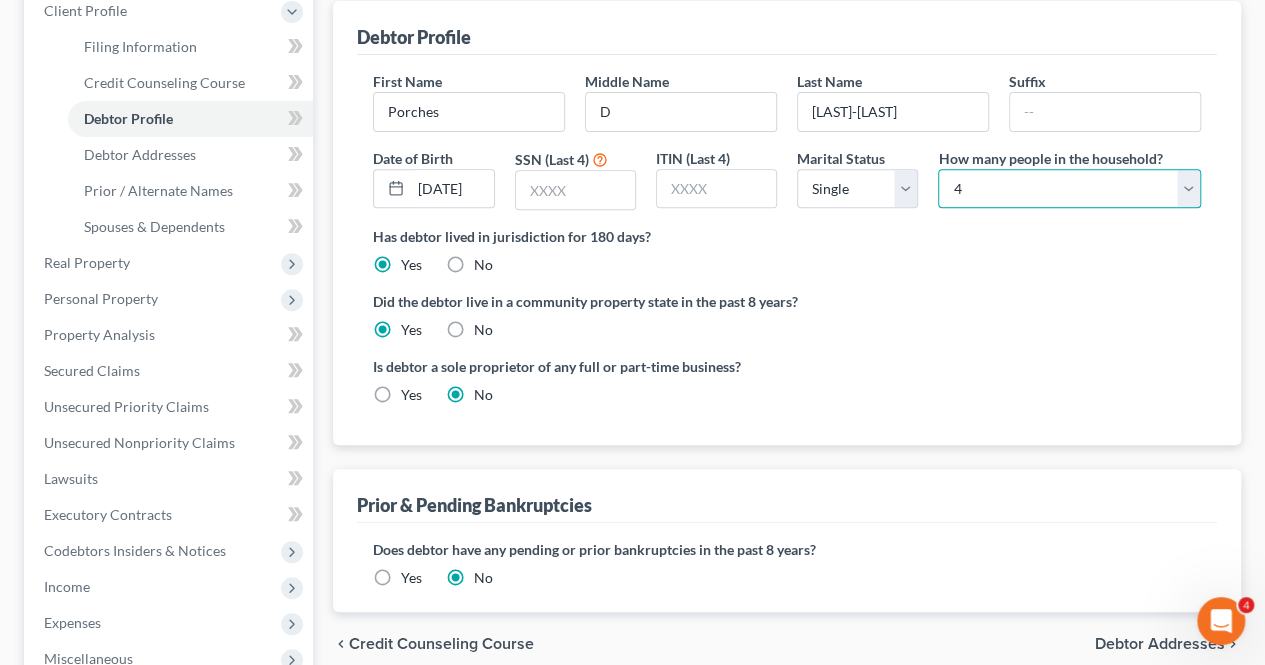 scroll, scrollTop: 529, scrollLeft: 0, axis: vertical 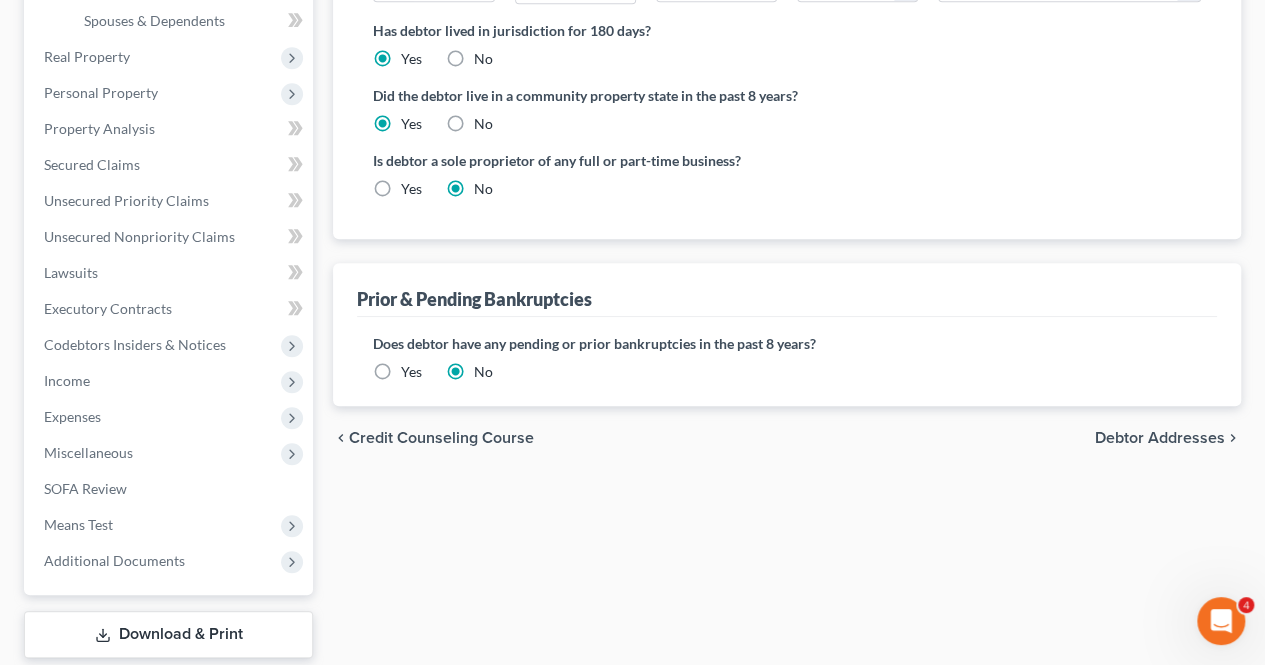 click on "Debtor Addresses" at bounding box center (1160, 438) 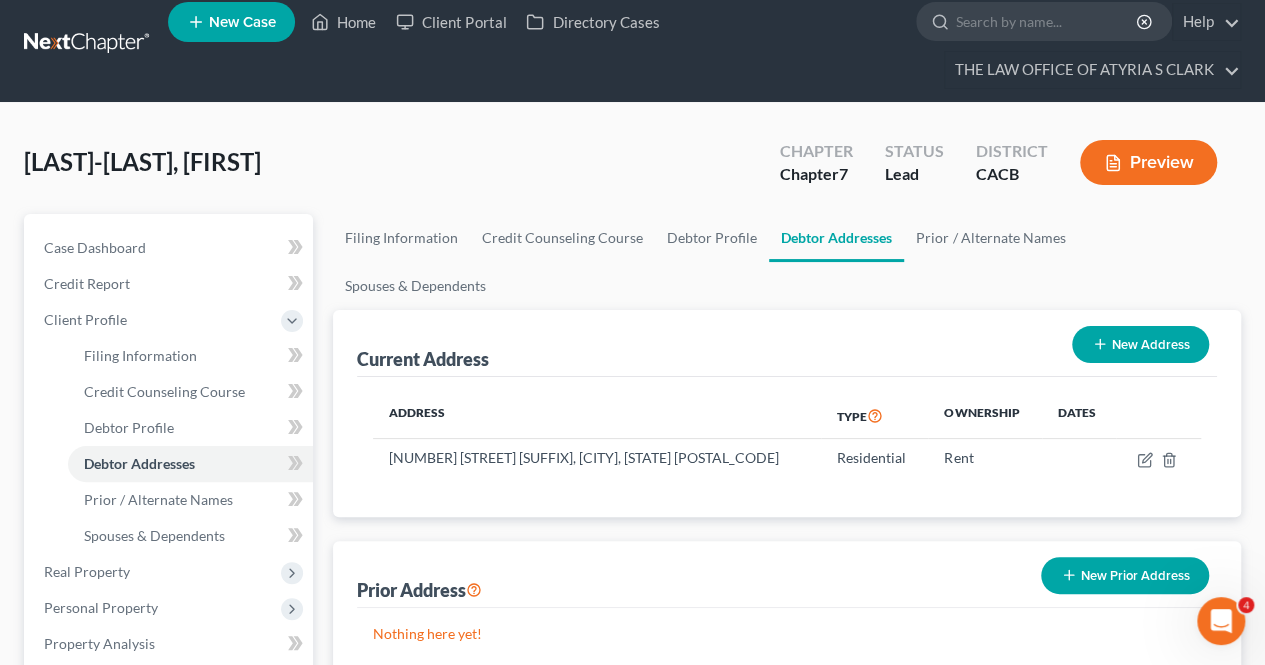scroll, scrollTop: 0, scrollLeft: 0, axis: both 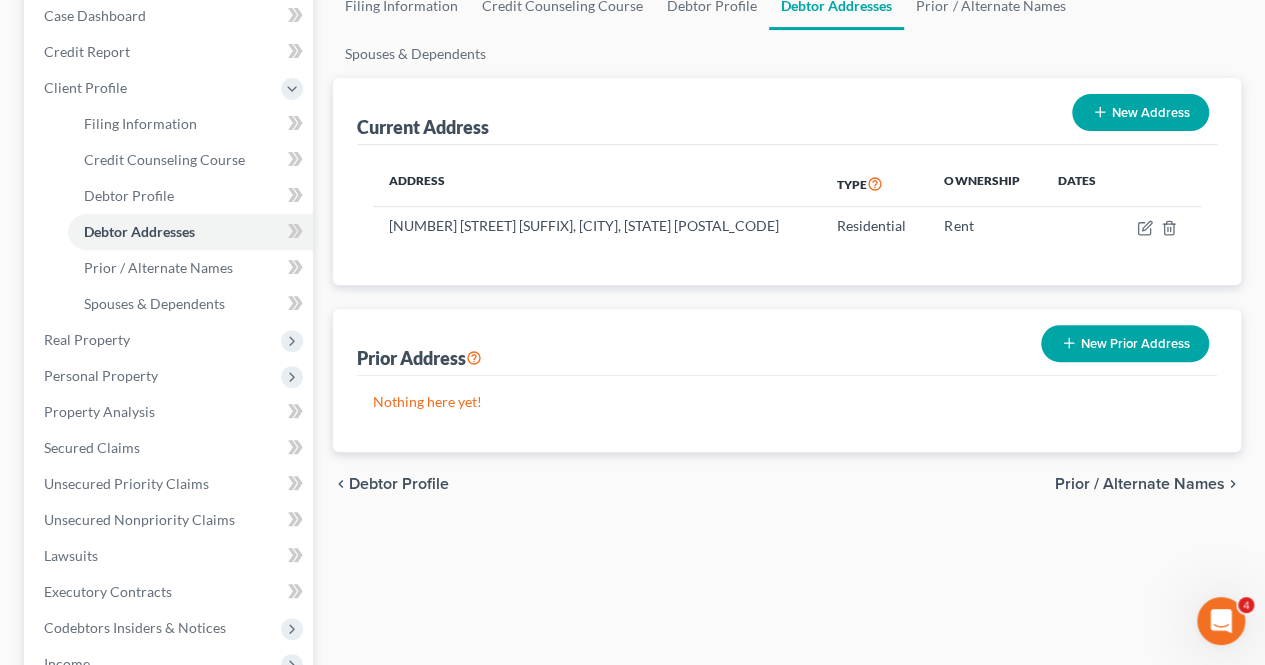 click on "Prior / Alternate Names" at bounding box center [1140, 484] 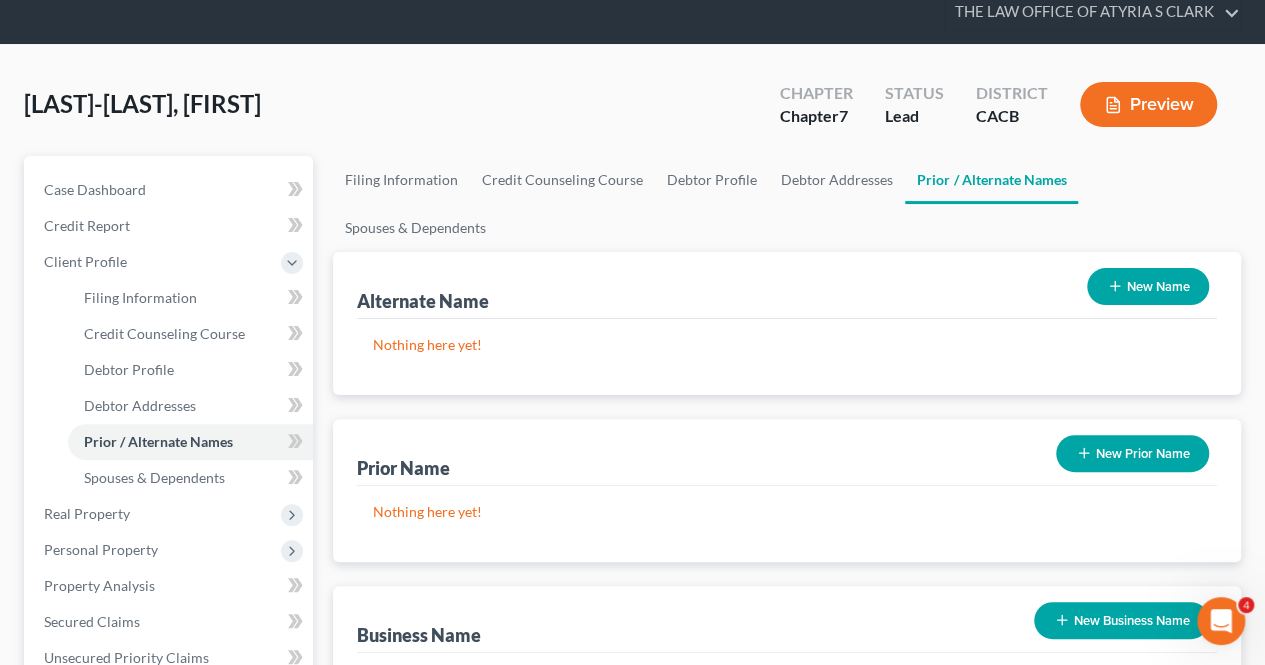 scroll, scrollTop: 0, scrollLeft: 0, axis: both 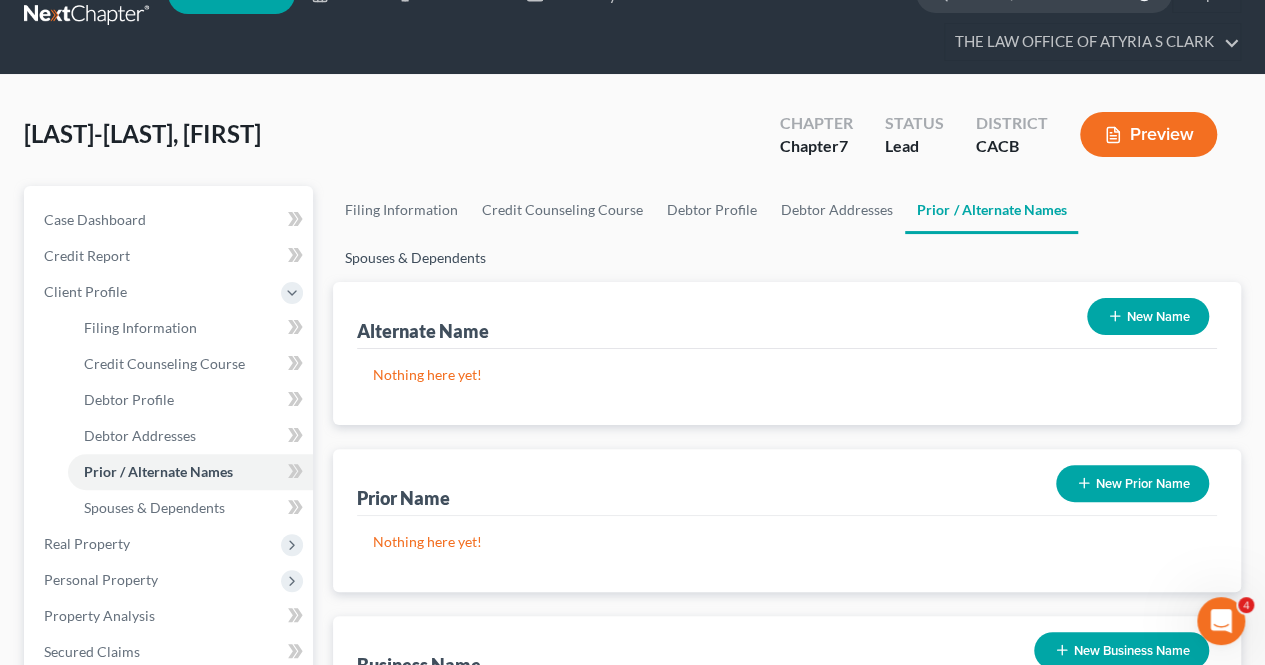 click on "Spouses & Dependents" at bounding box center (415, 258) 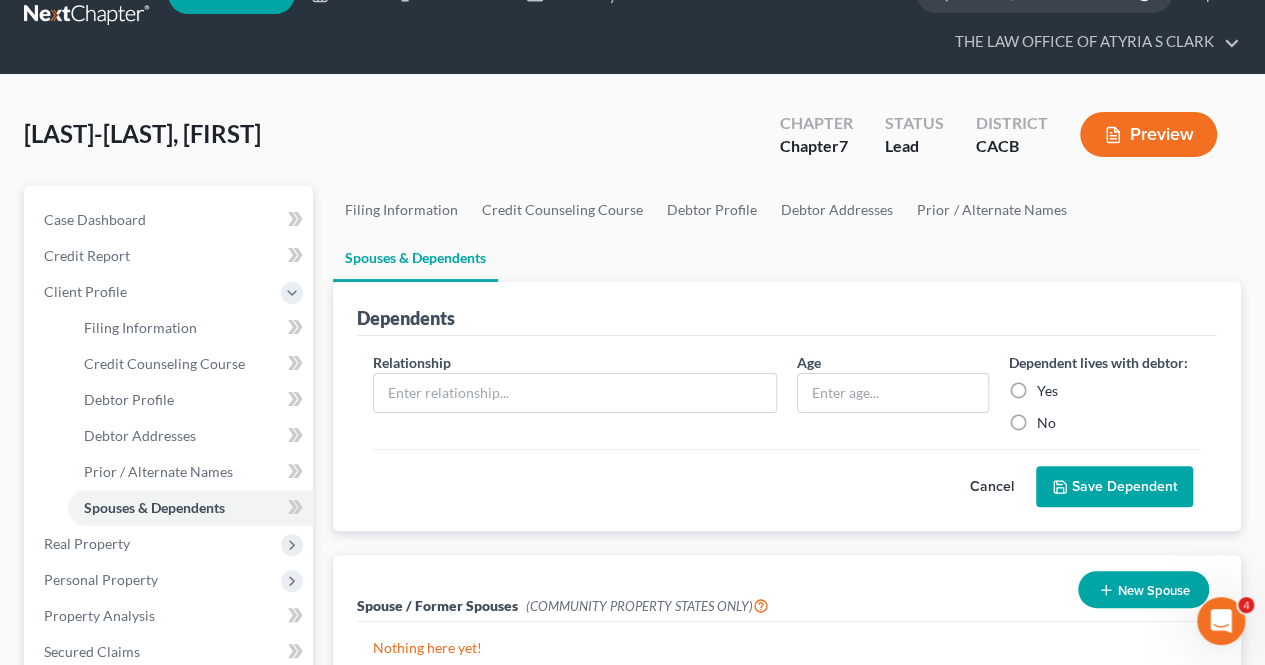 scroll, scrollTop: 0, scrollLeft: 0, axis: both 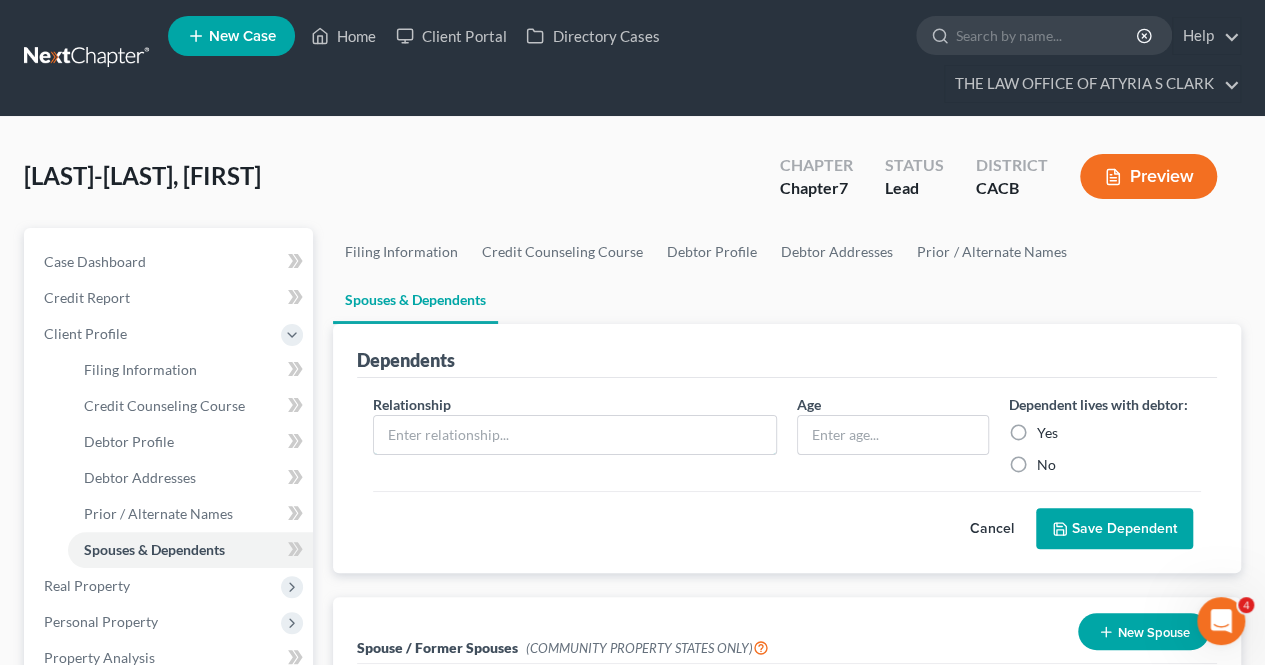 click at bounding box center (575, 435) 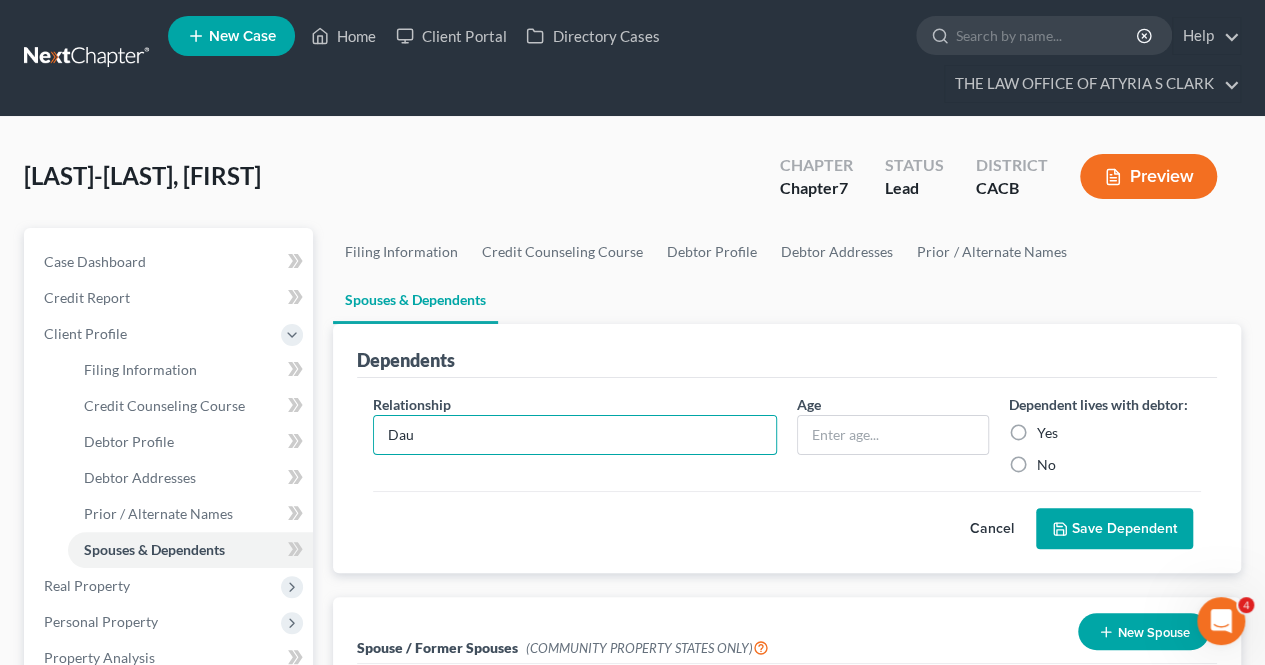 type on "Daughter" 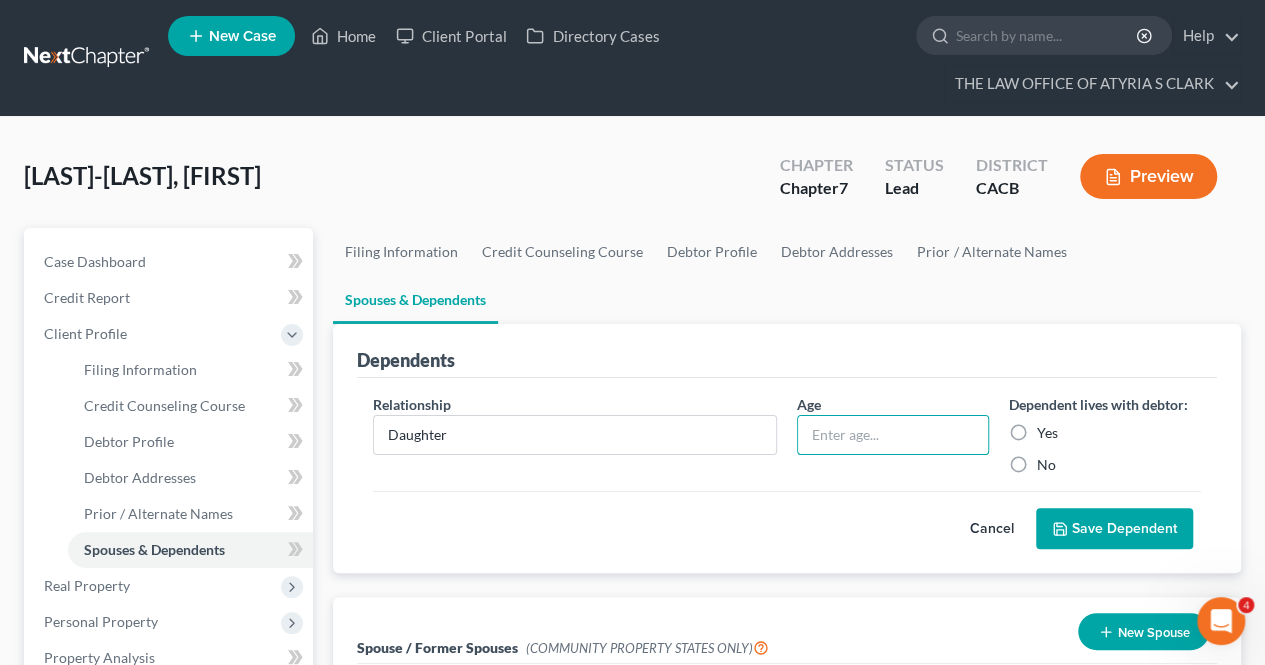 click on "Yes" at bounding box center (1047, 433) 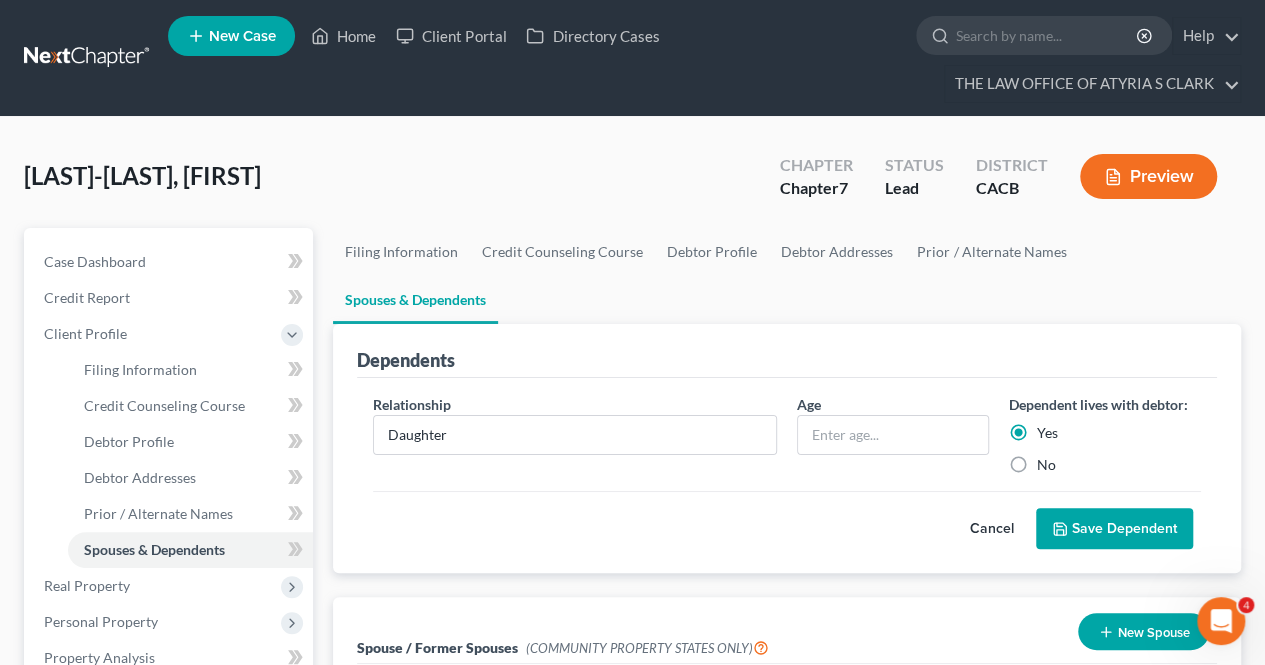 click on "Save Dependent" at bounding box center [1114, 529] 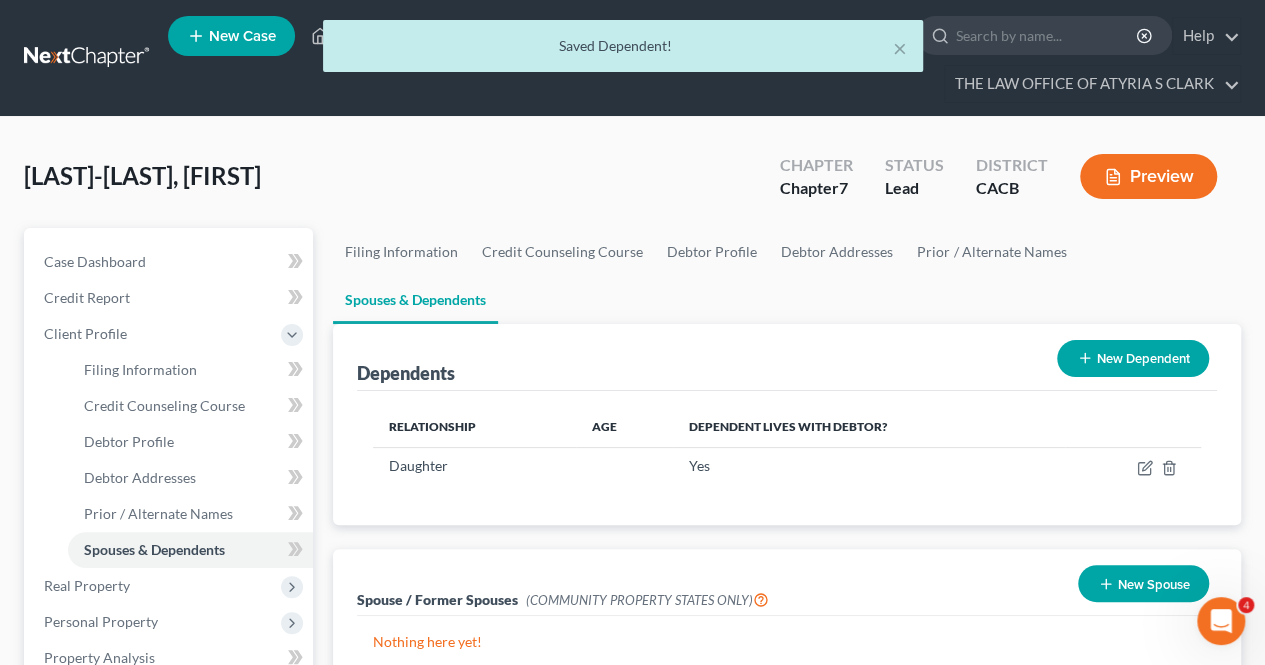 click on "New Dependent" at bounding box center (1133, 358) 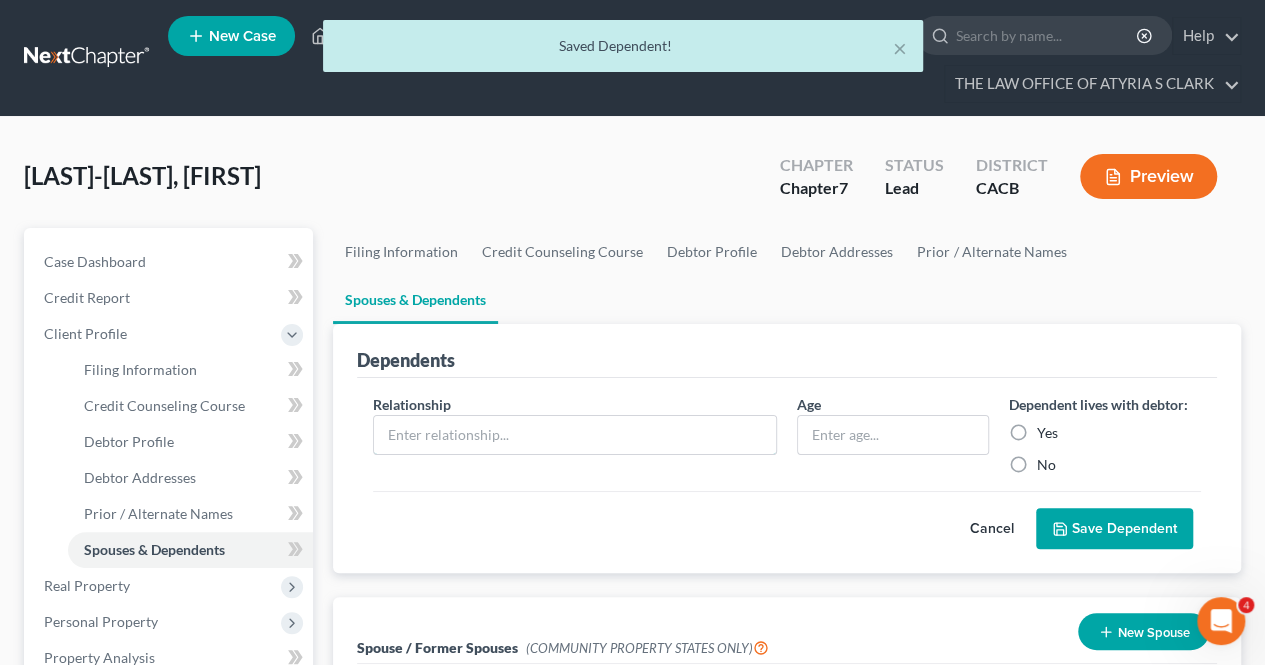 click at bounding box center (575, 435) 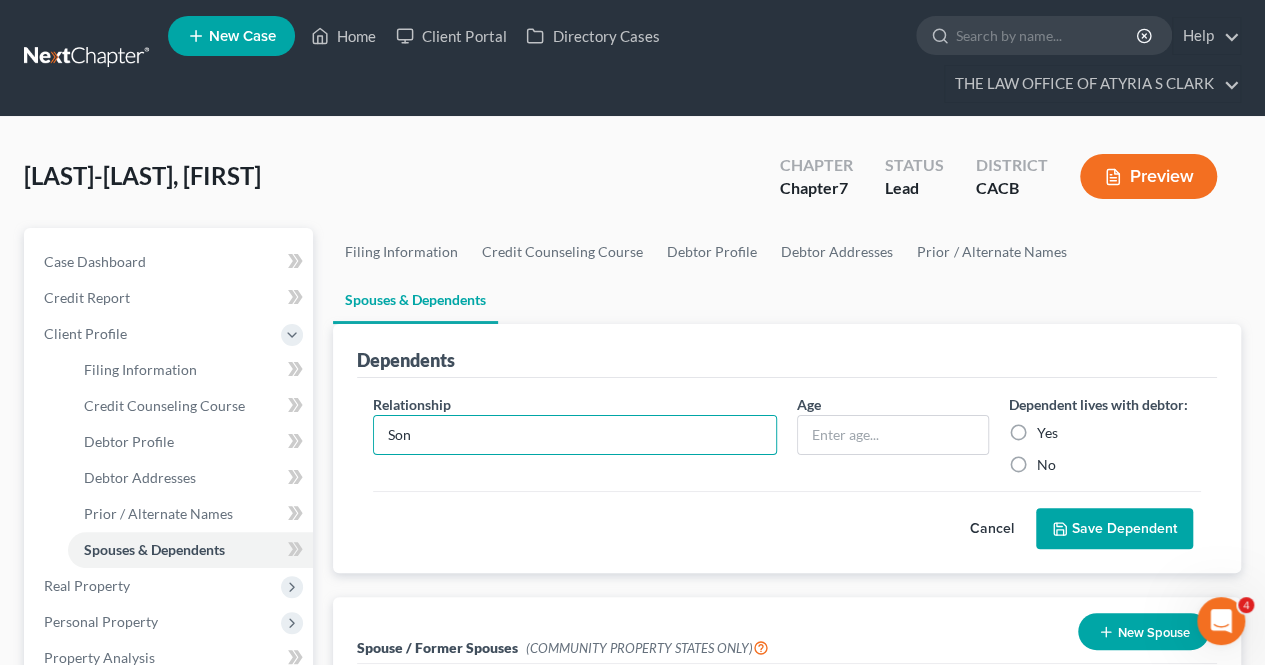 type on "Son" 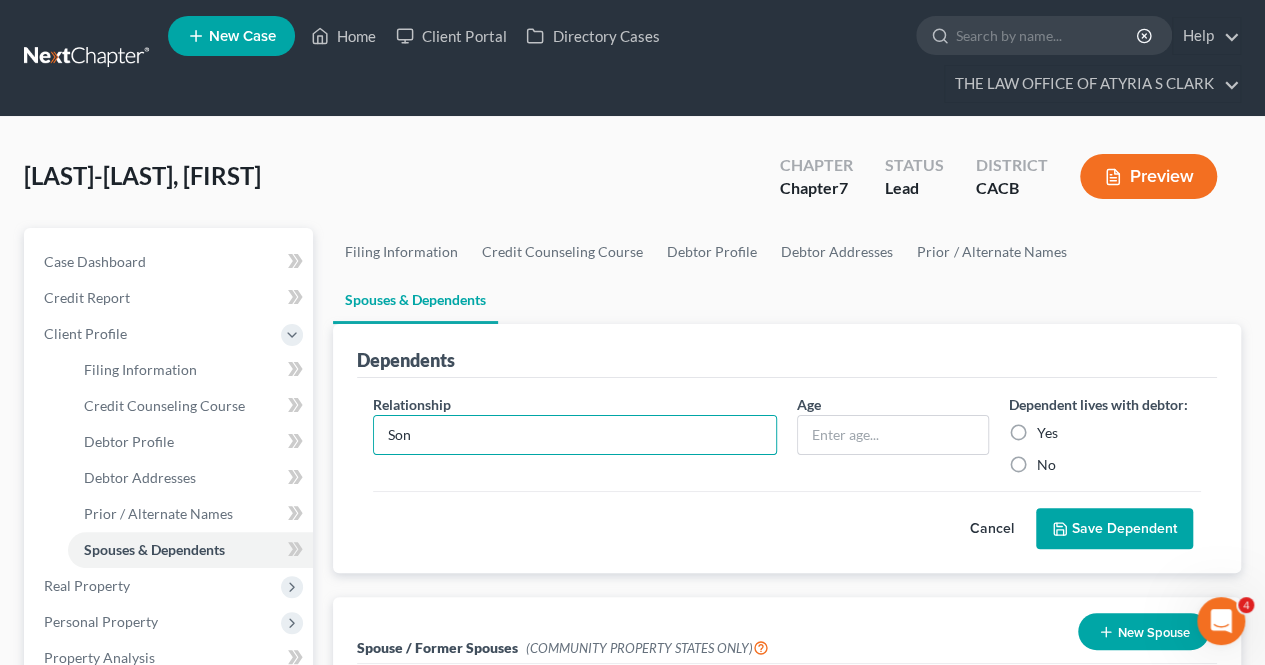 click on "Yes" at bounding box center (1047, 433) 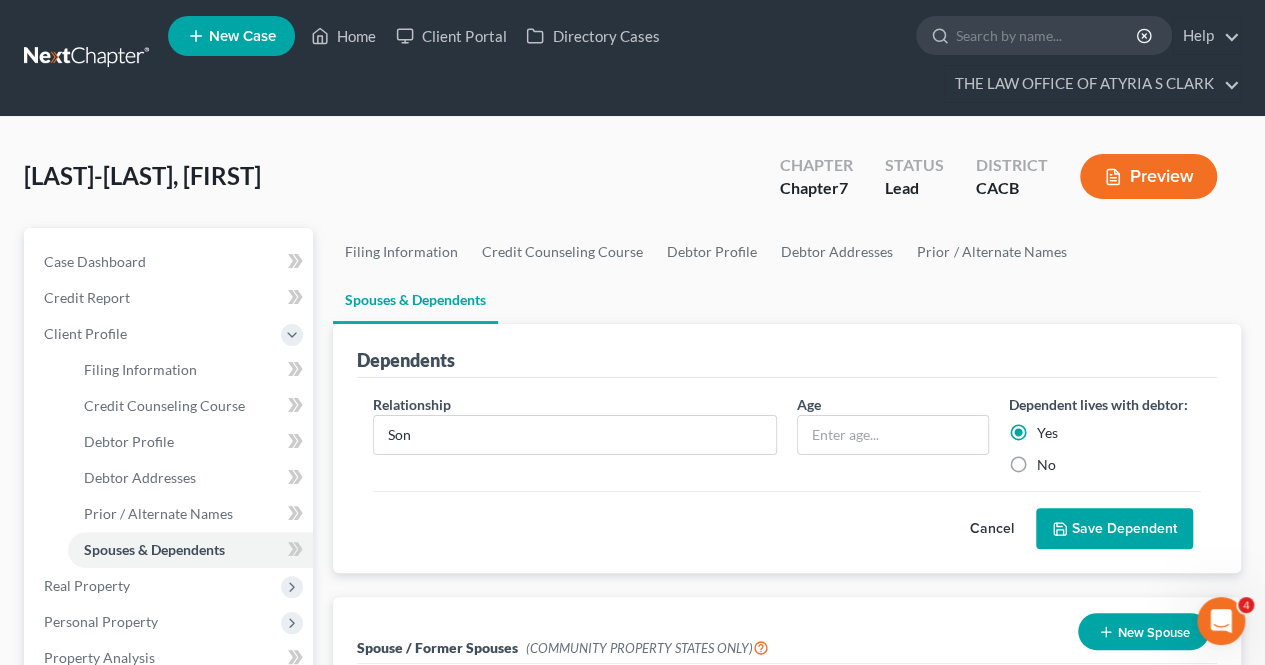 click on "Save Dependent" at bounding box center [1114, 529] 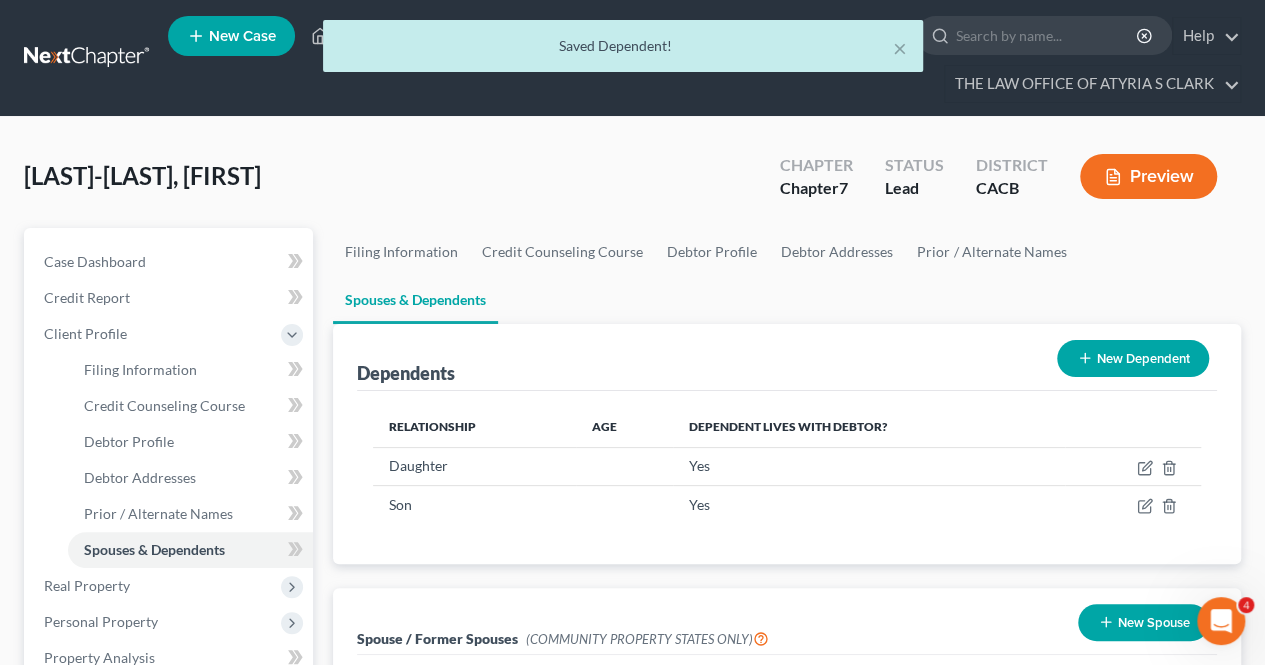 click on "New Dependent" at bounding box center [1133, 358] 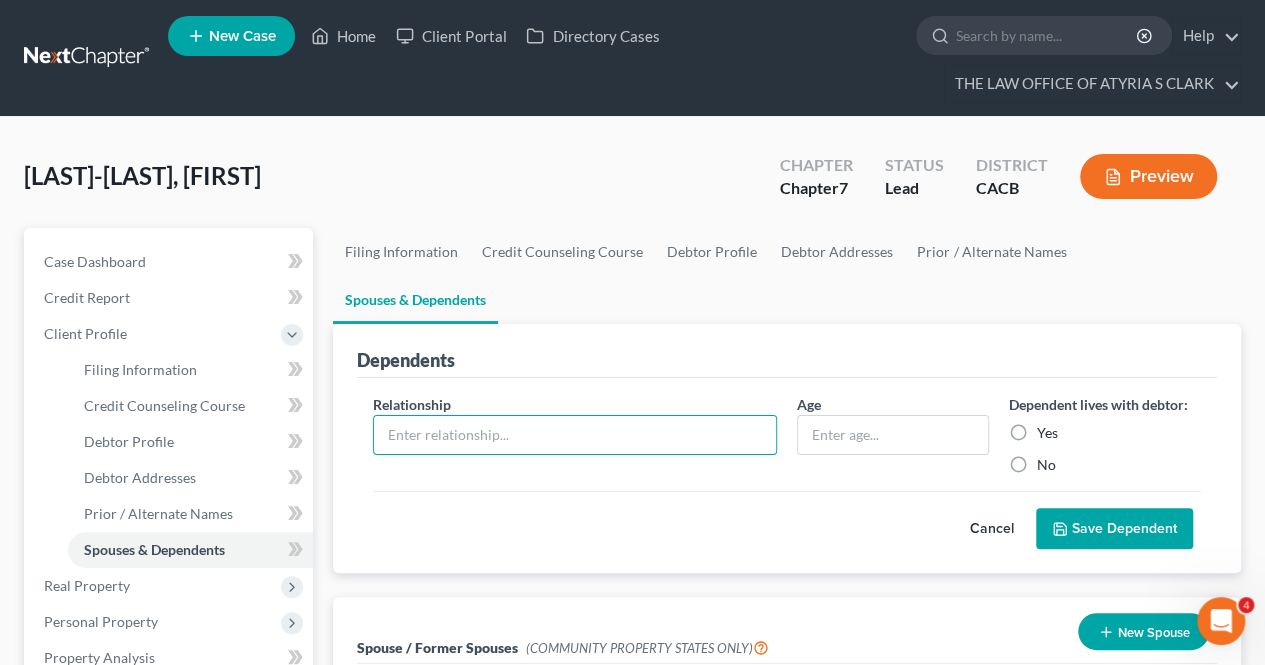 click at bounding box center [575, 435] 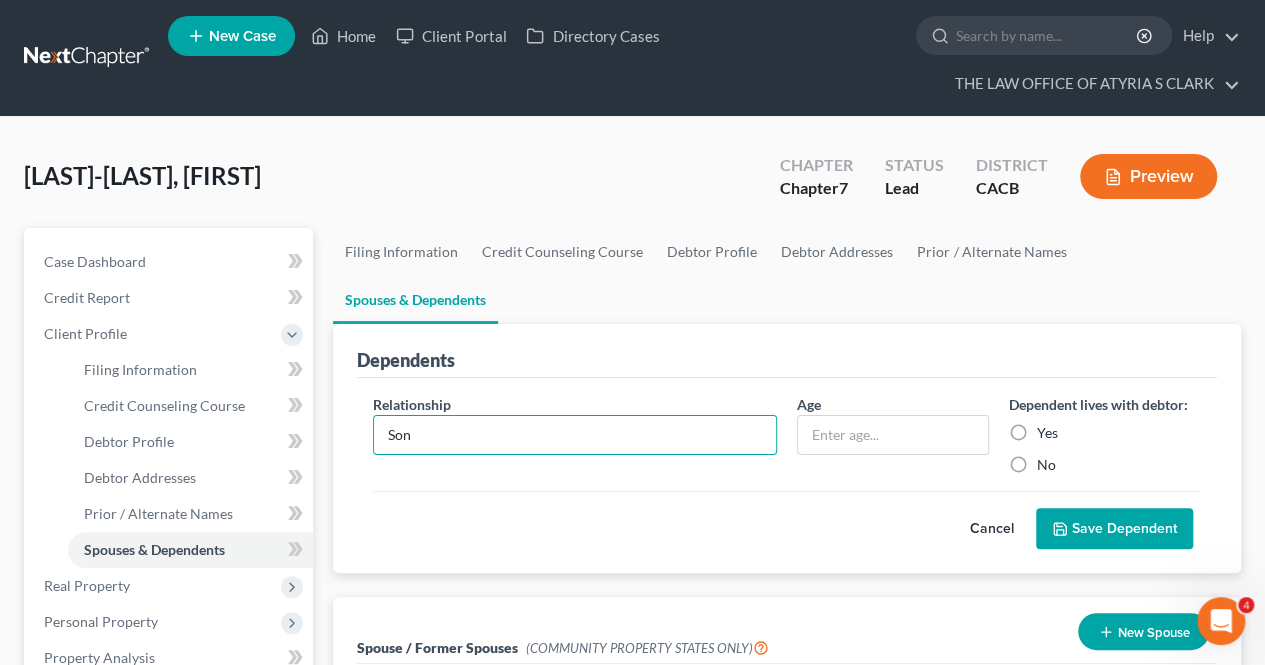 type on "Son" 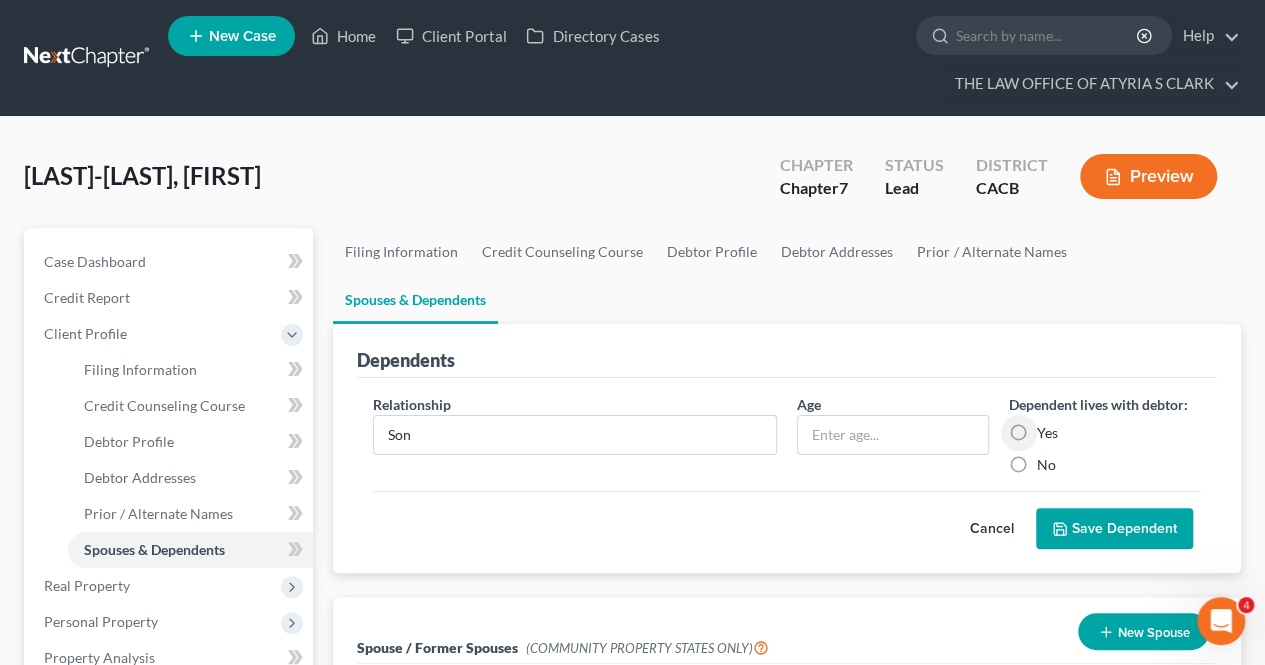 click on "Yes" at bounding box center (1051, 429) 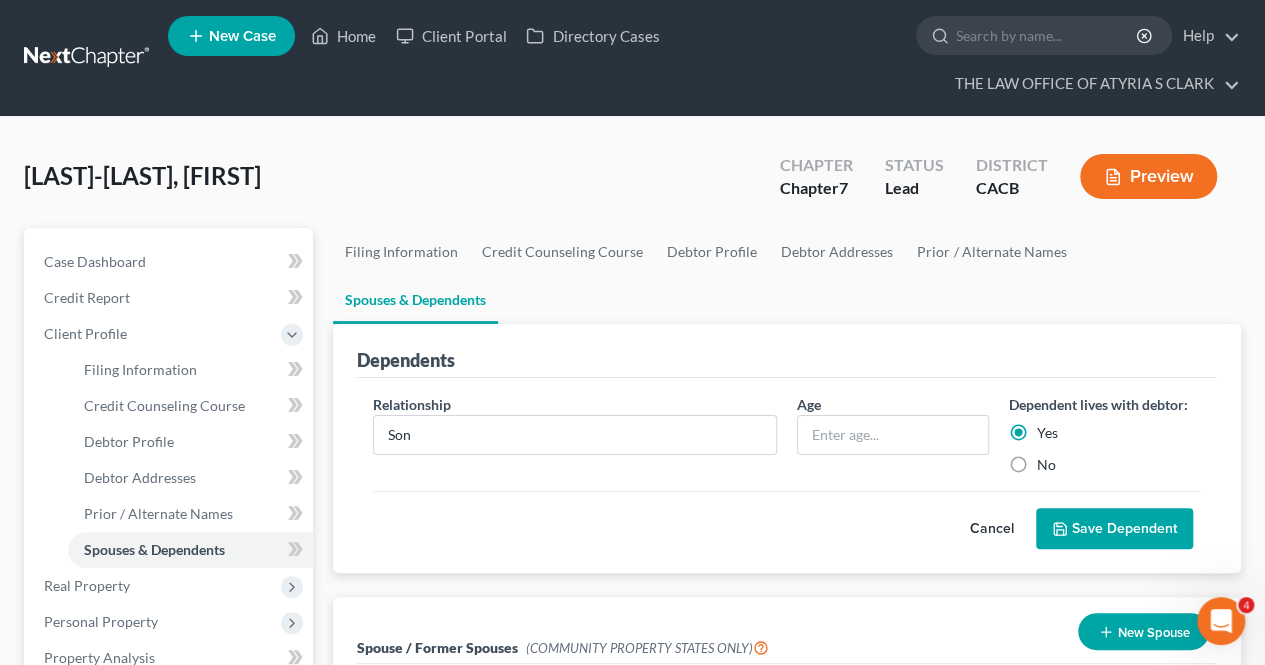 click on "Save Dependent" at bounding box center (1114, 529) 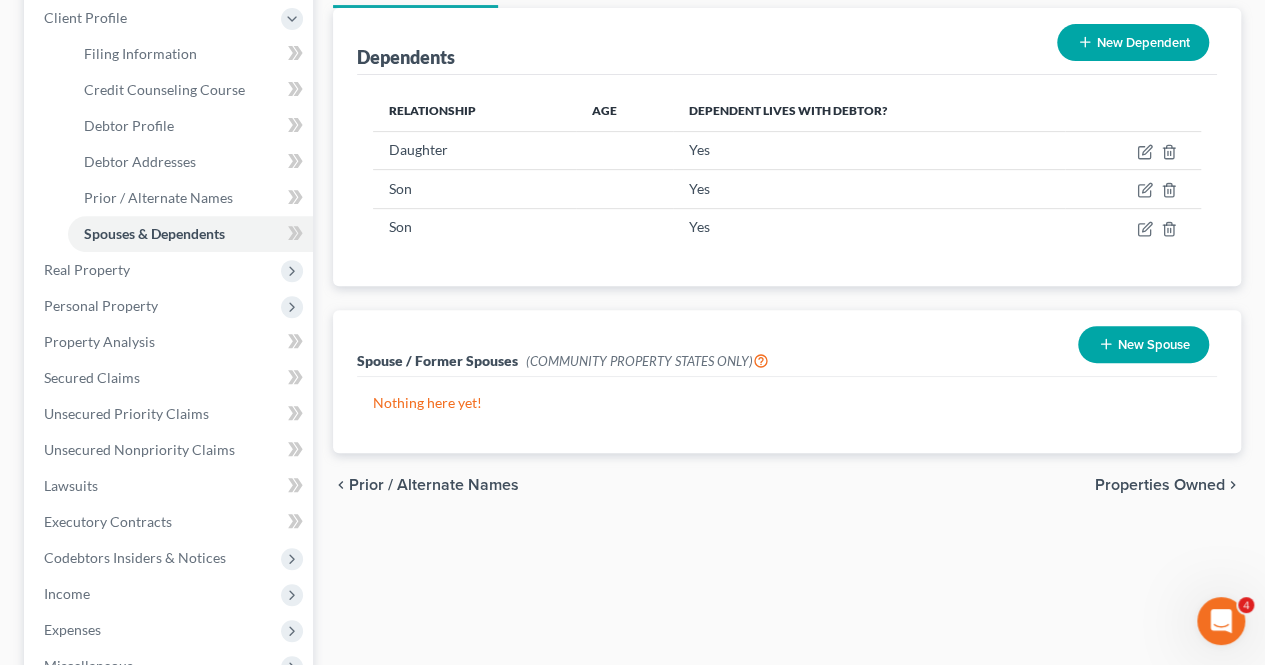 scroll, scrollTop: 322, scrollLeft: 0, axis: vertical 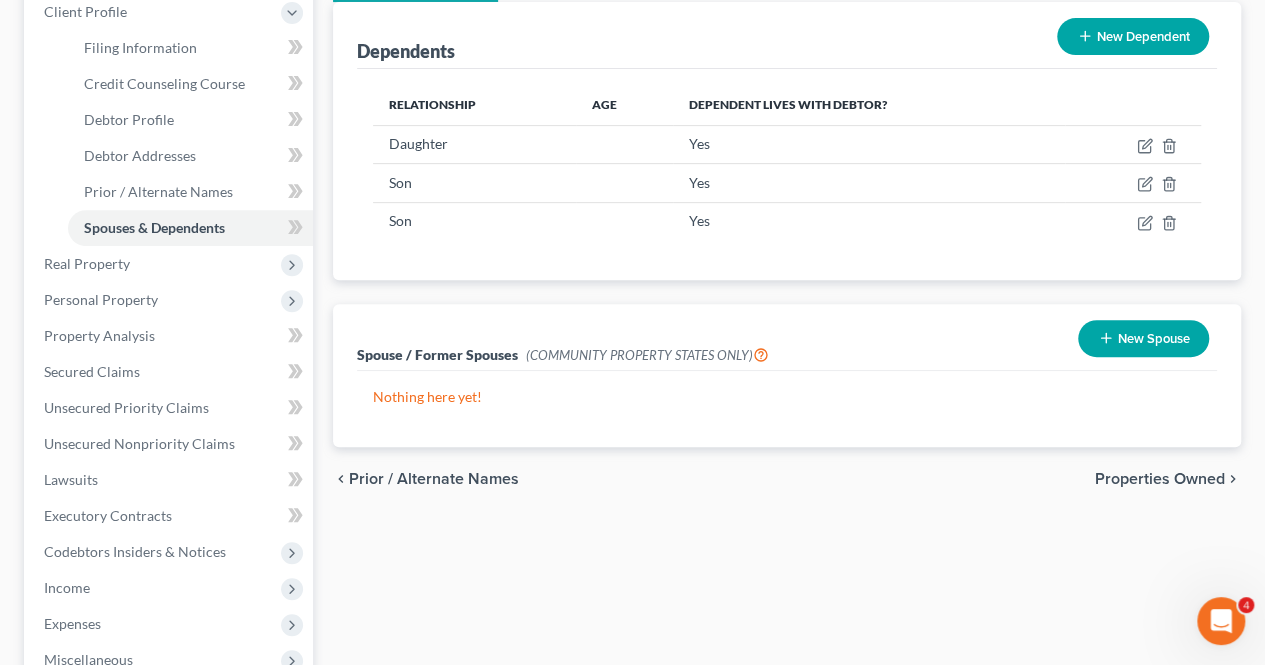 click on "chevron_left
Prior / Alternate Names
Properties Owned
chevron_right" at bounding box center (787, 479) 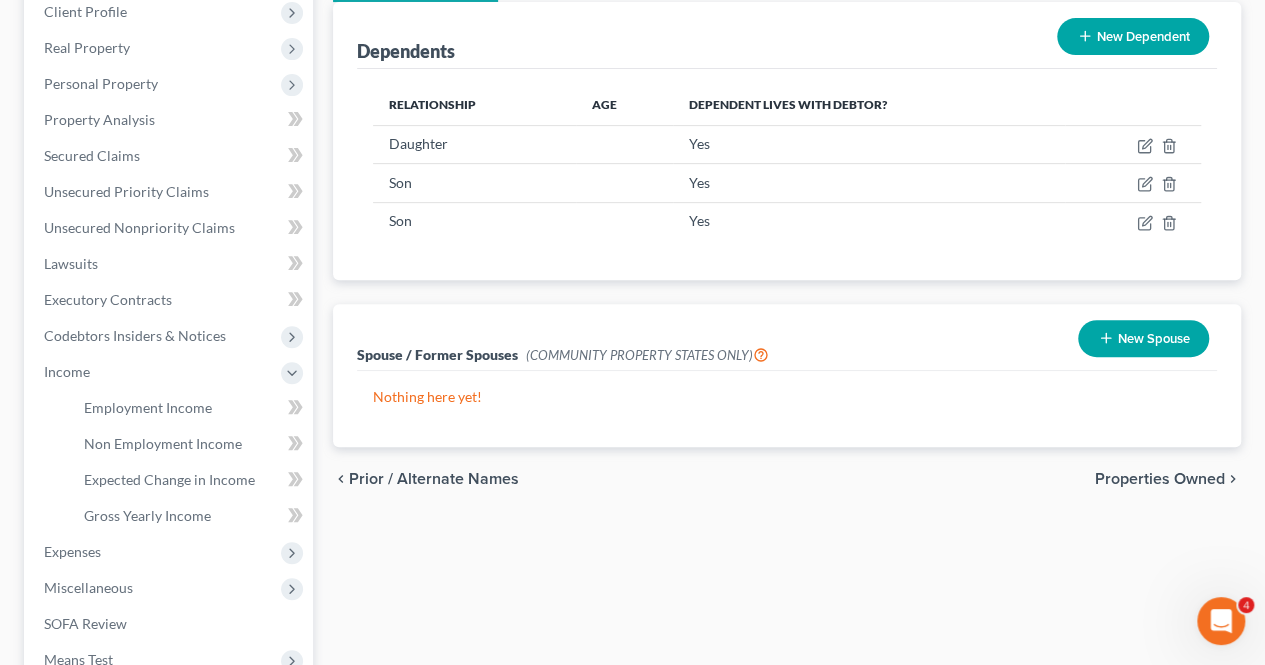 click on "Properties Owned" at bounding box center [1160, 479] 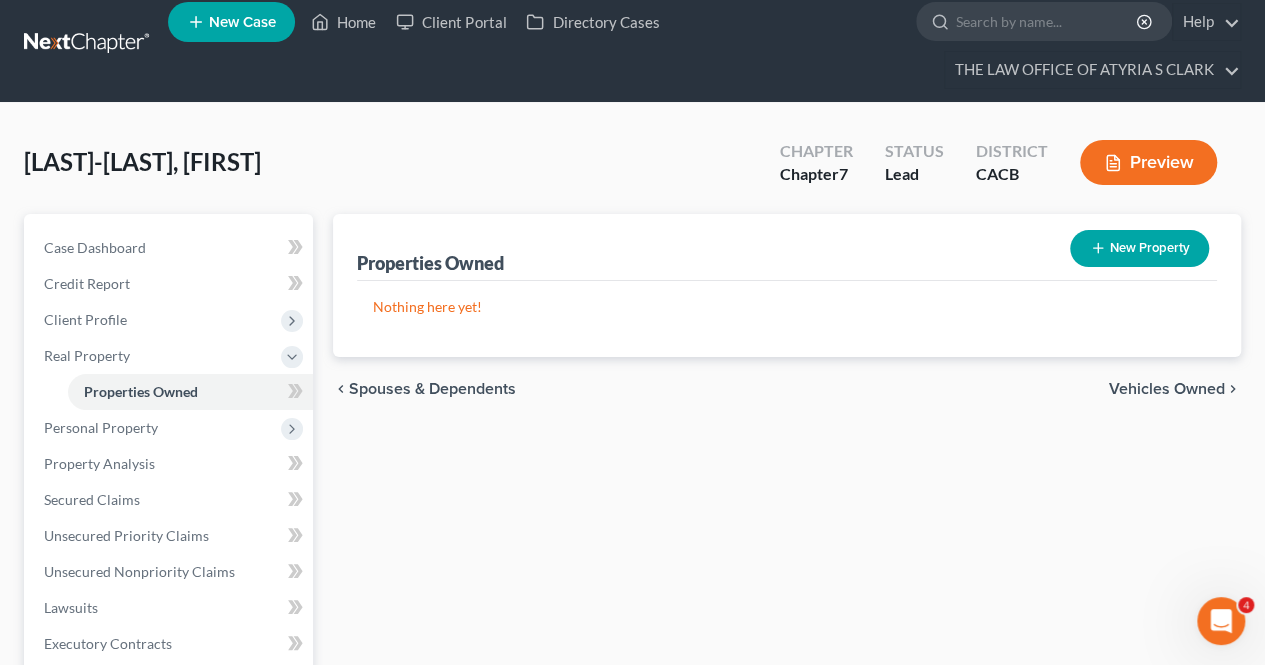 scroll, scrollTop: 0, scrollLeft: 0, axis: both 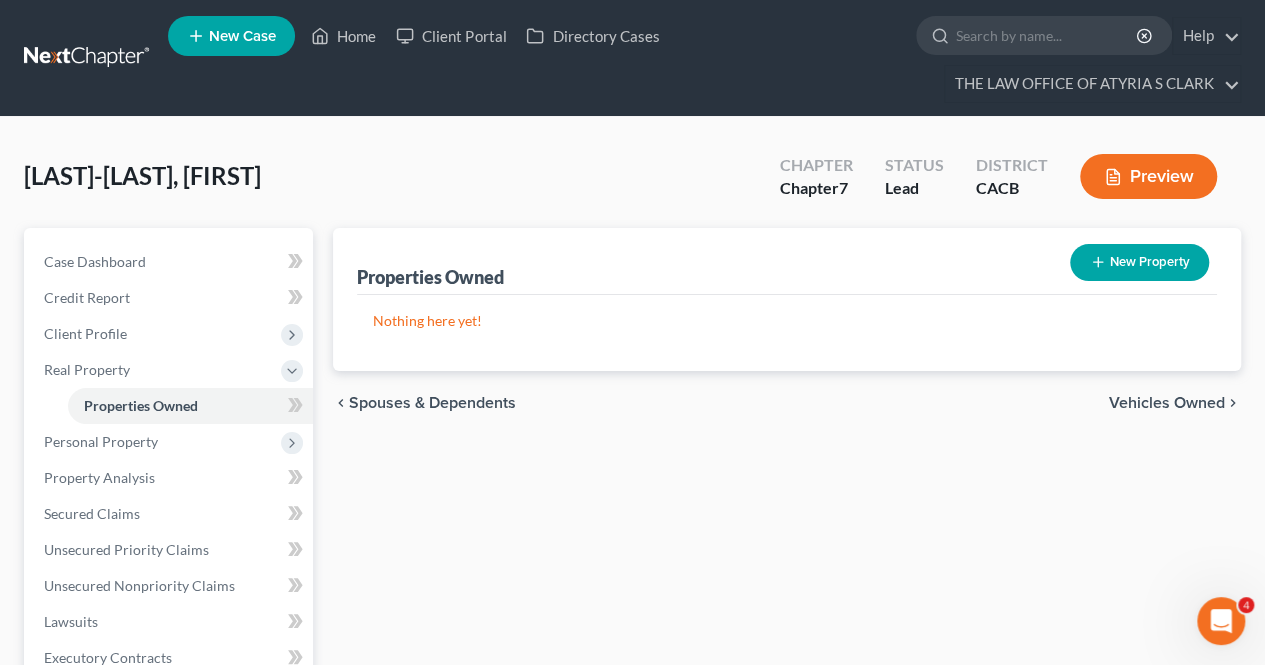 click on "Vehicles Owned" at bounding box center [1167, 403] 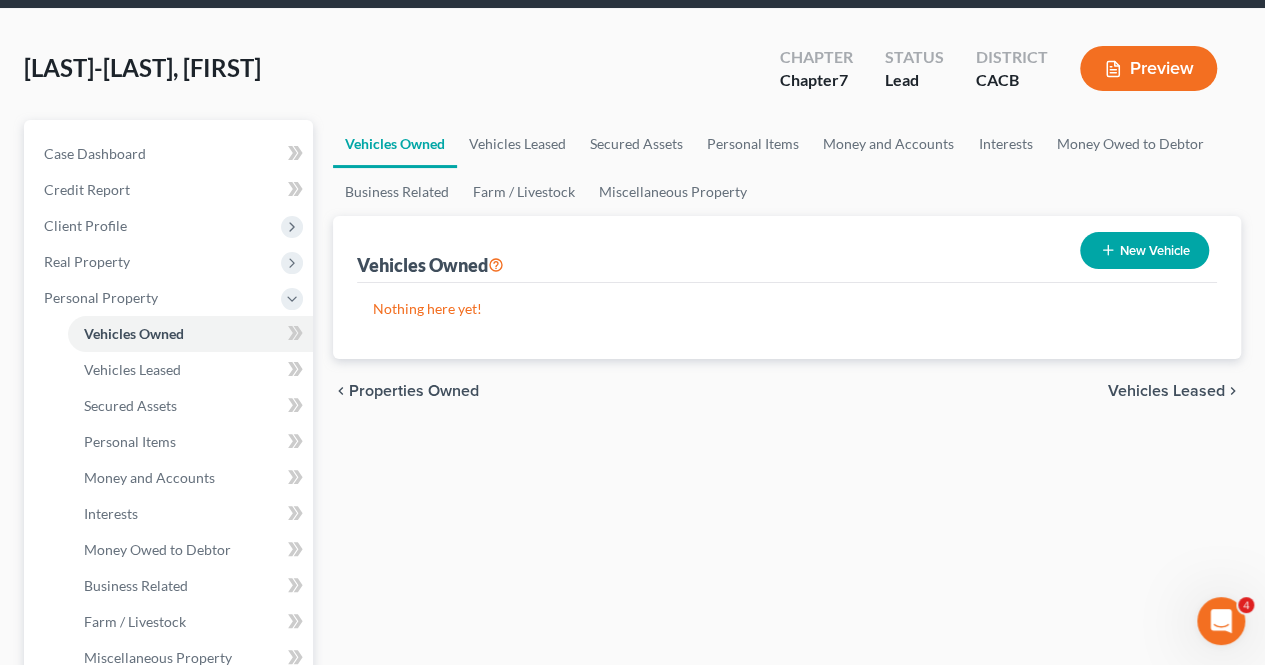 scroll, scrollTop: 153, scrollLeft: 0, axis: vertical 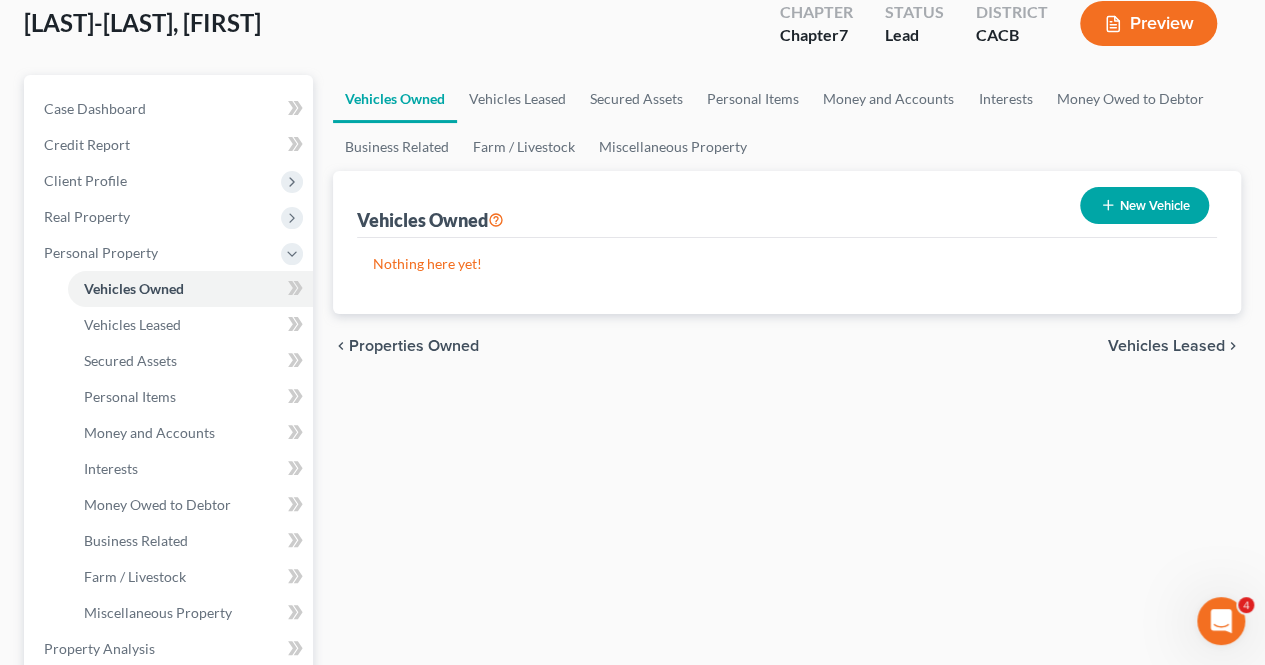 click on "Vehicles Leased" at bounding box center [1166, 346] 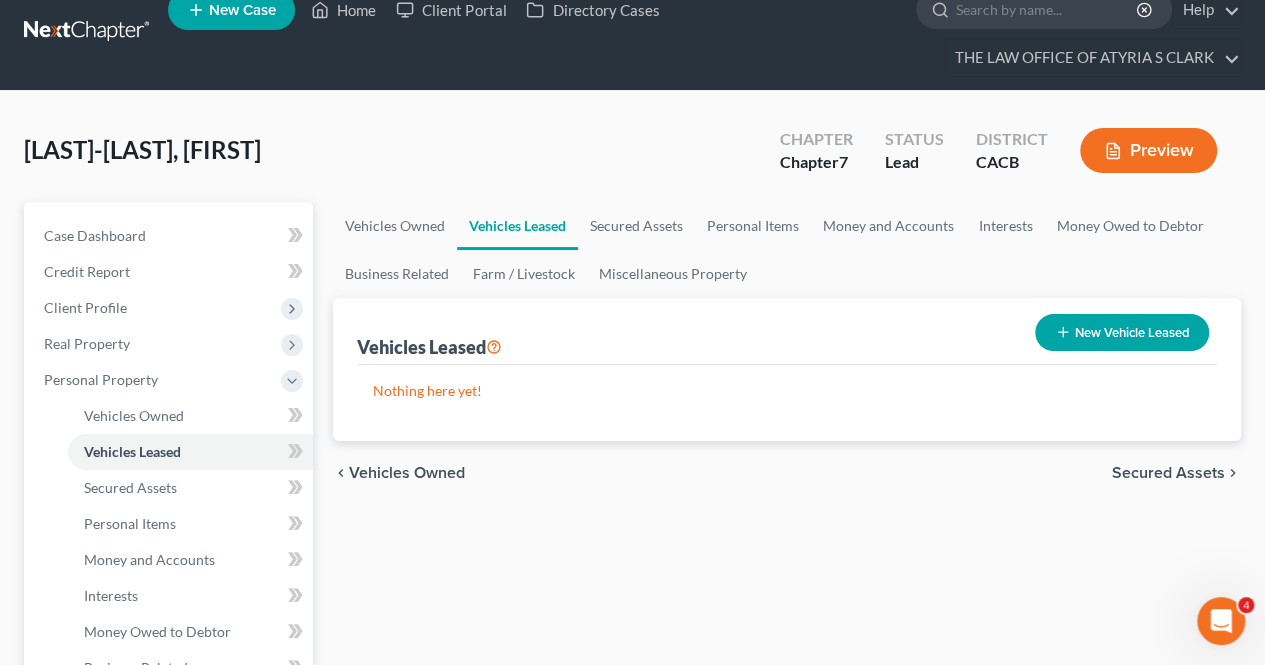 scroll, scrollTop: 0, scrollLeft: 0, axis: both 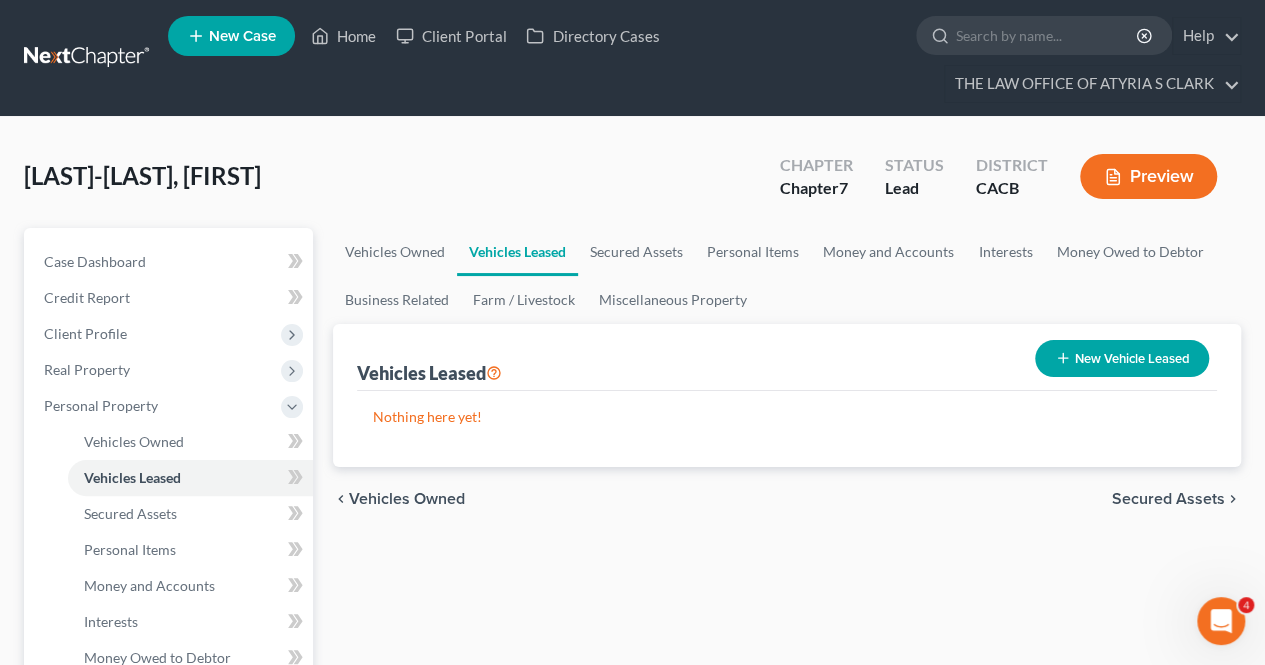 click on "Secured Assets" at bounding box center [1168, 499] 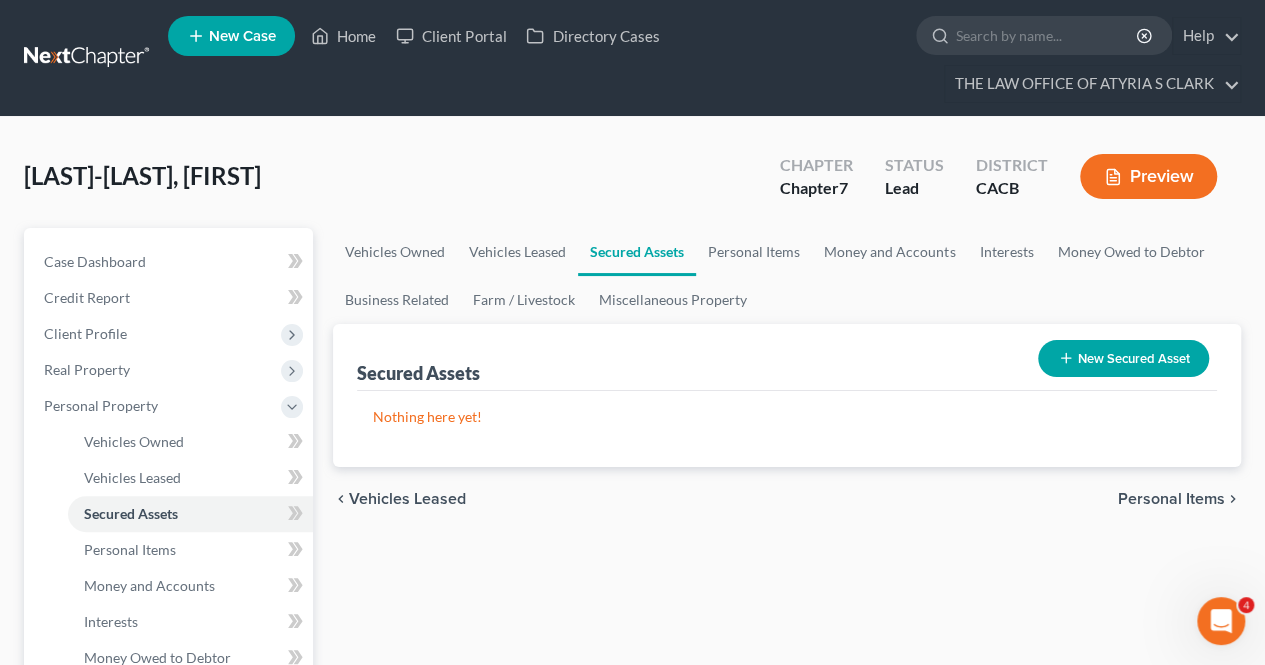 click on "Personal Items" at bounding box center [1171, 499] 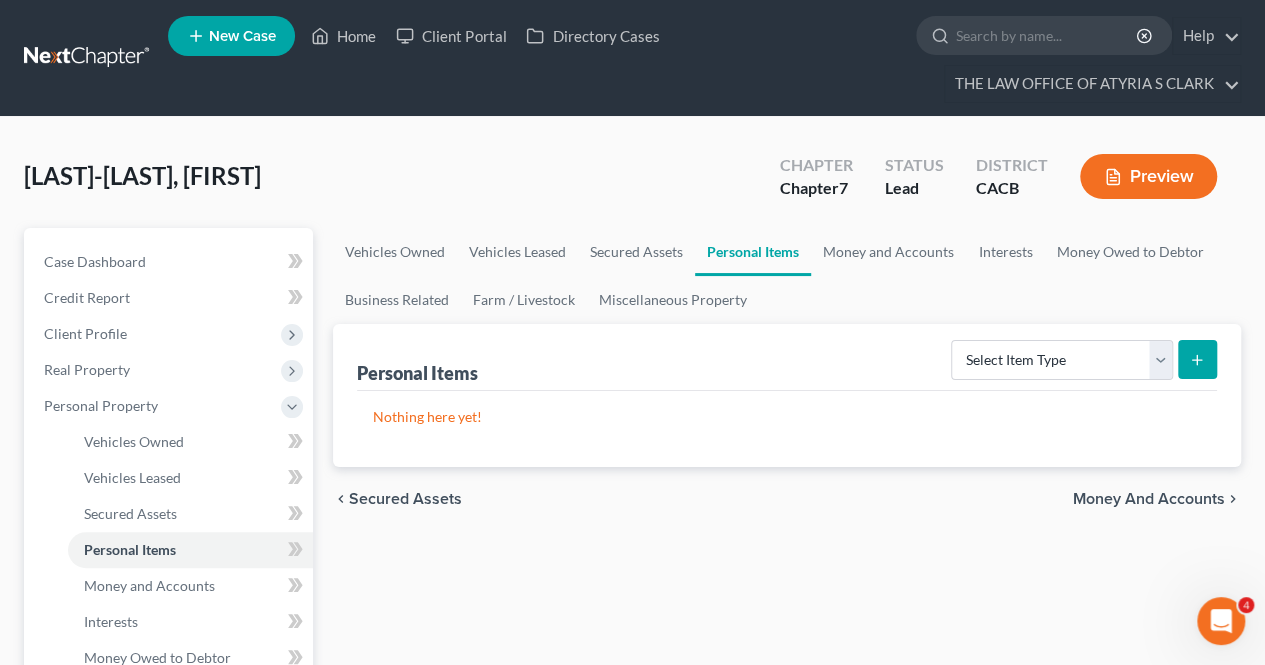 click on "chevron_left
Secured Assets
Money and Accounts
chevron_right" at bounding box center [787, 499] 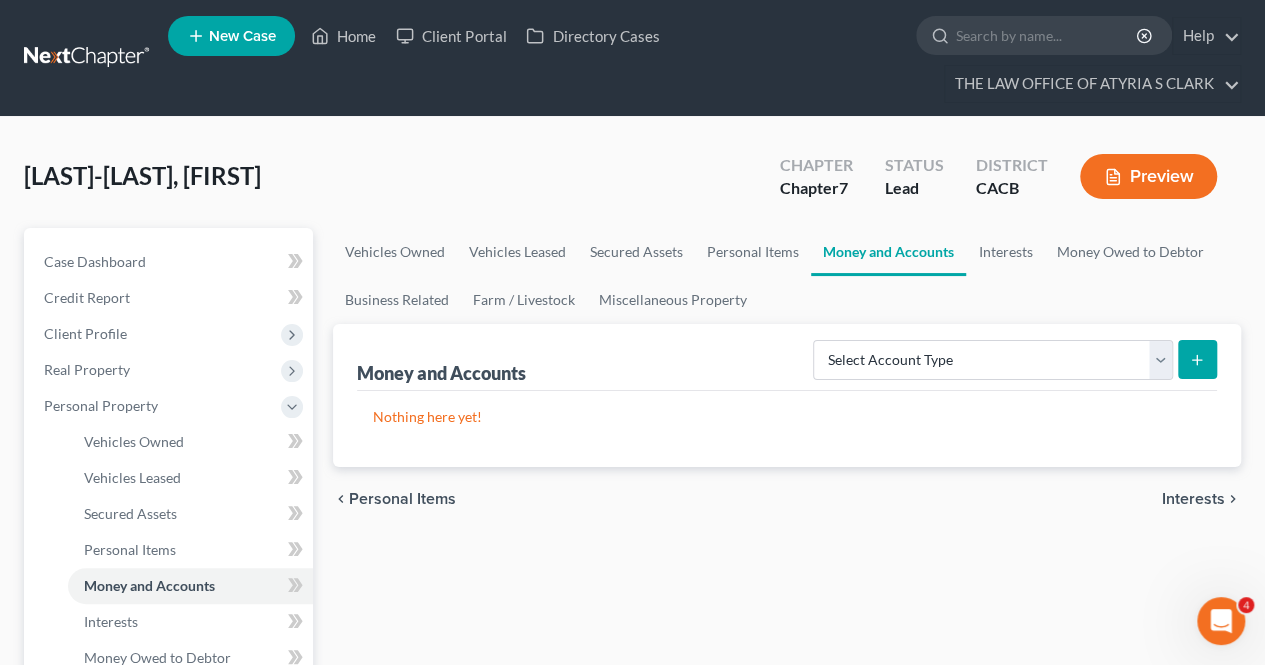 click on "Interests" at bounding box center [1193, 499] 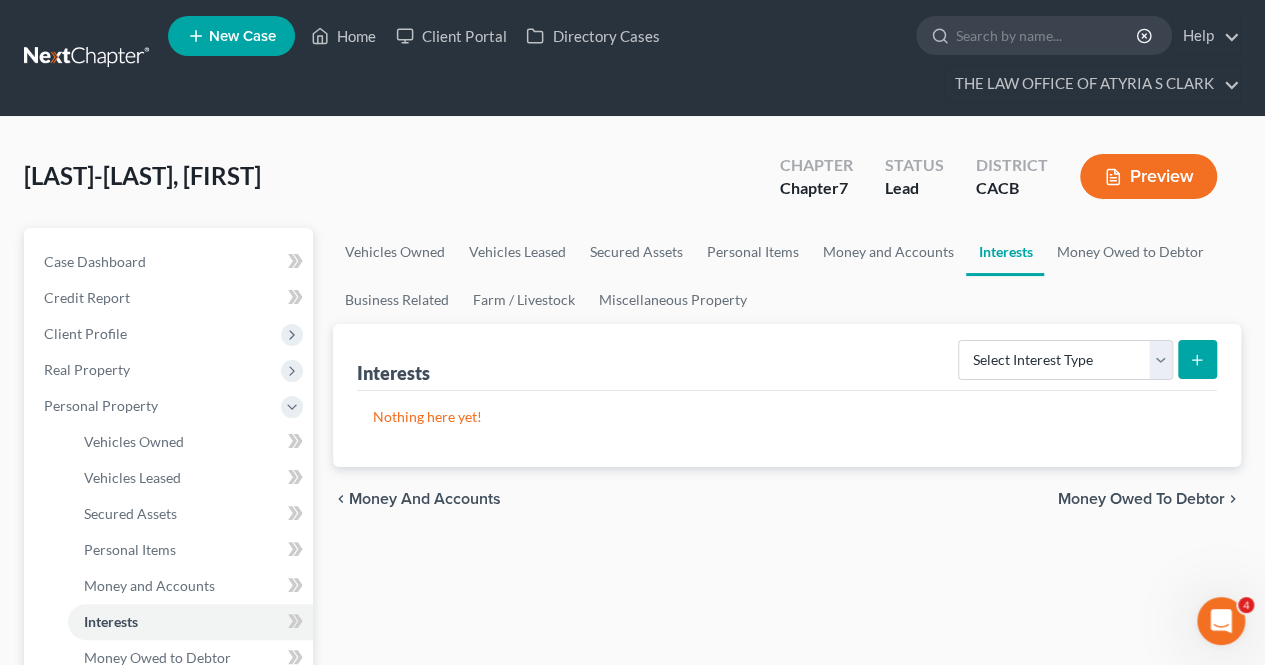 click on "Money Owed to Debtor" at bounding box center [1141, 499] 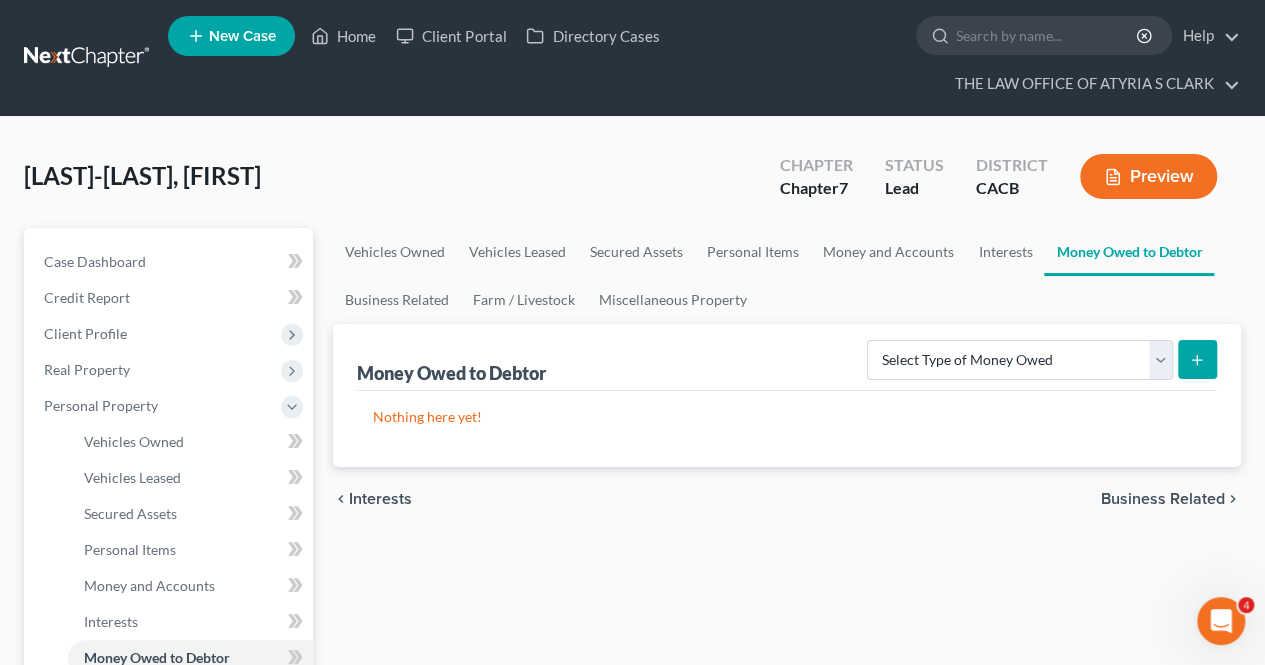 click on "Business Related" at bounding box center (1163, 499) 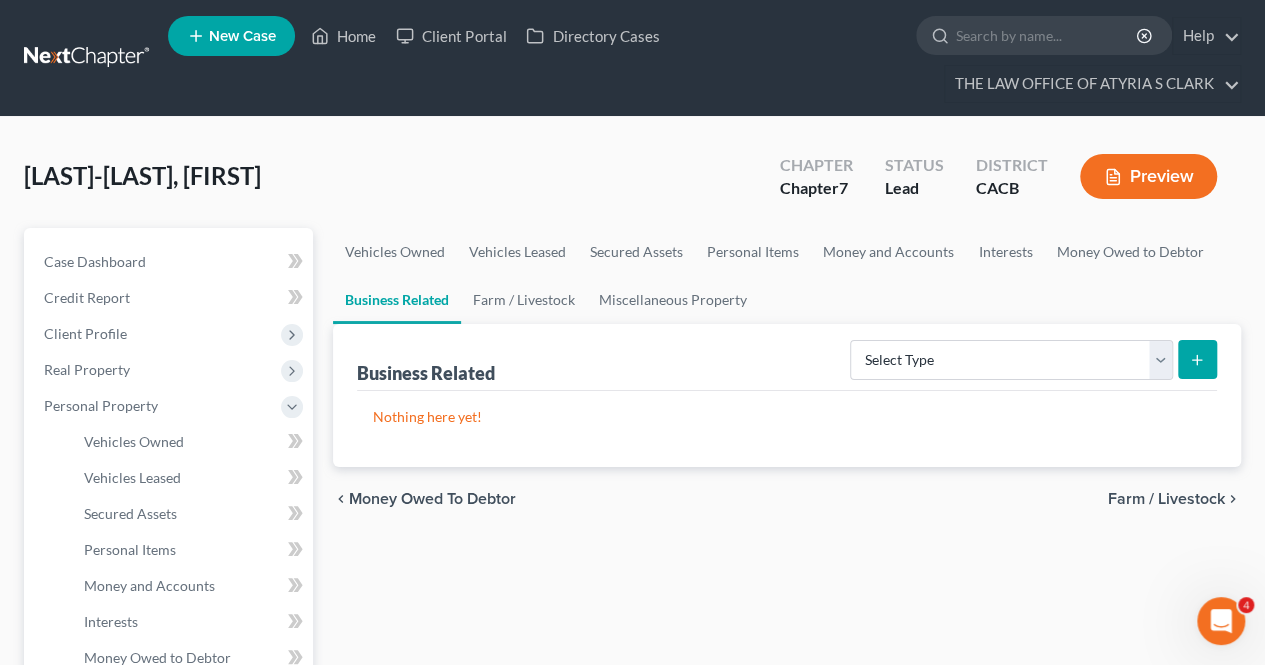 click on "Farm / Livestock" at bounding box center (1166, 499) 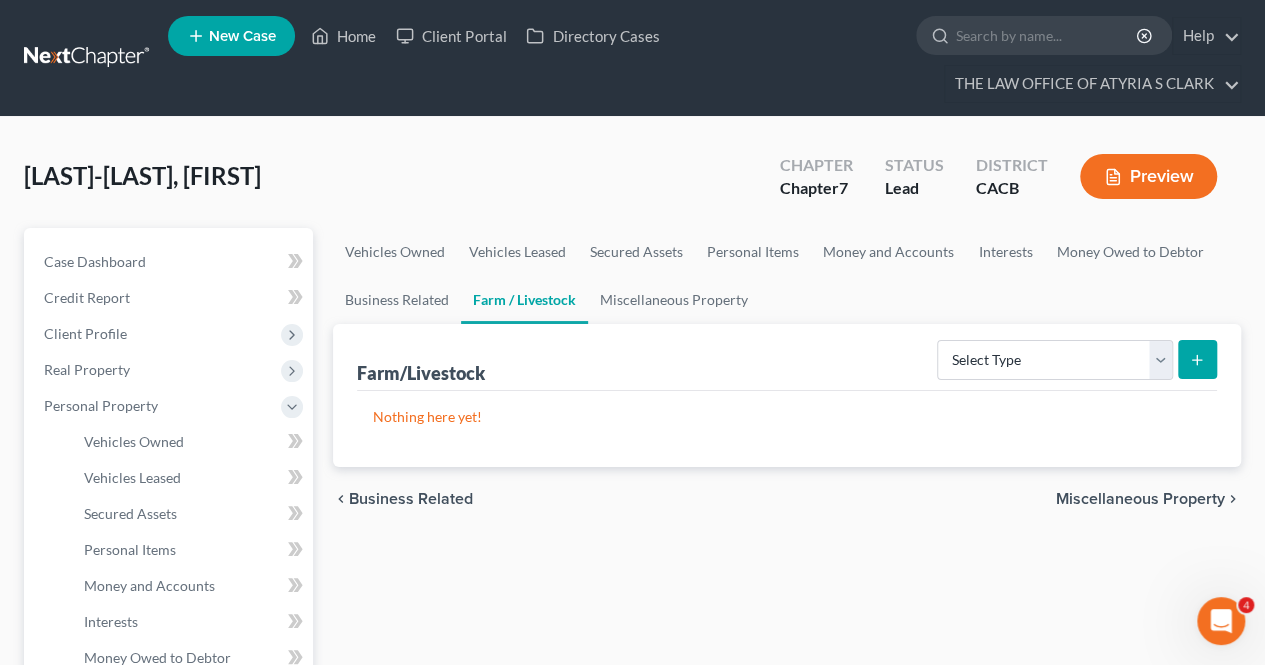 click on "Miscellaneous Property" at bounding box center [1140, 499] 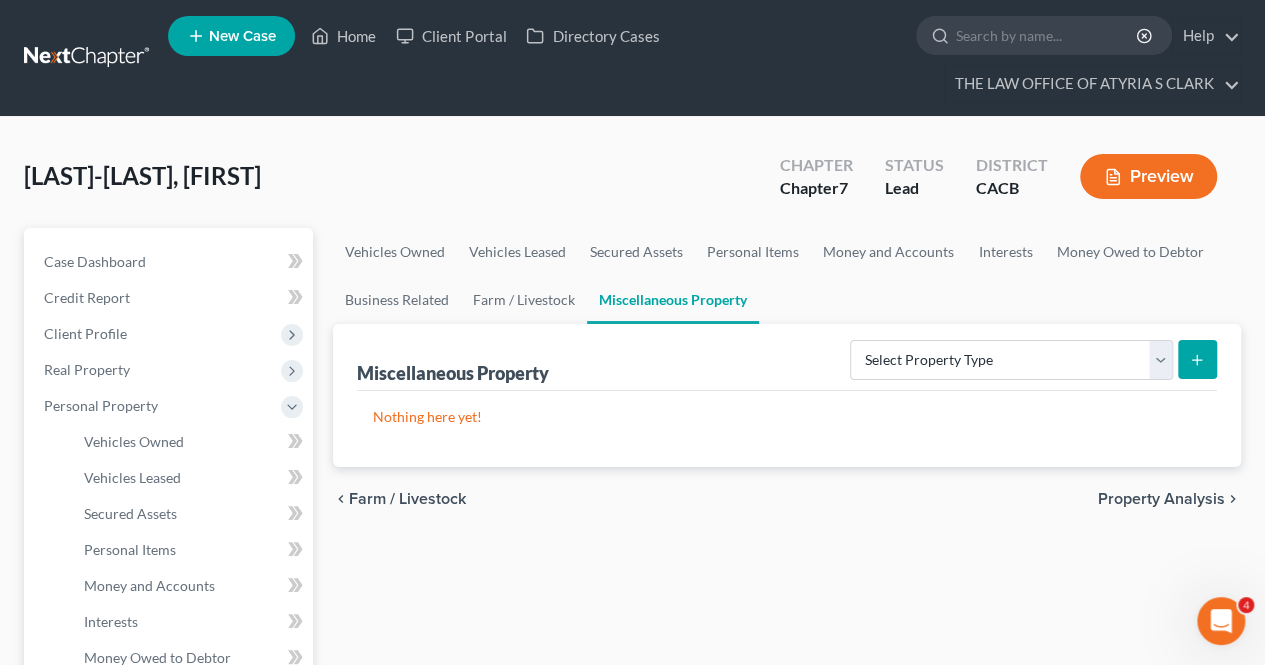 click on "Property Analysis" at bounding box center (1161, 499) 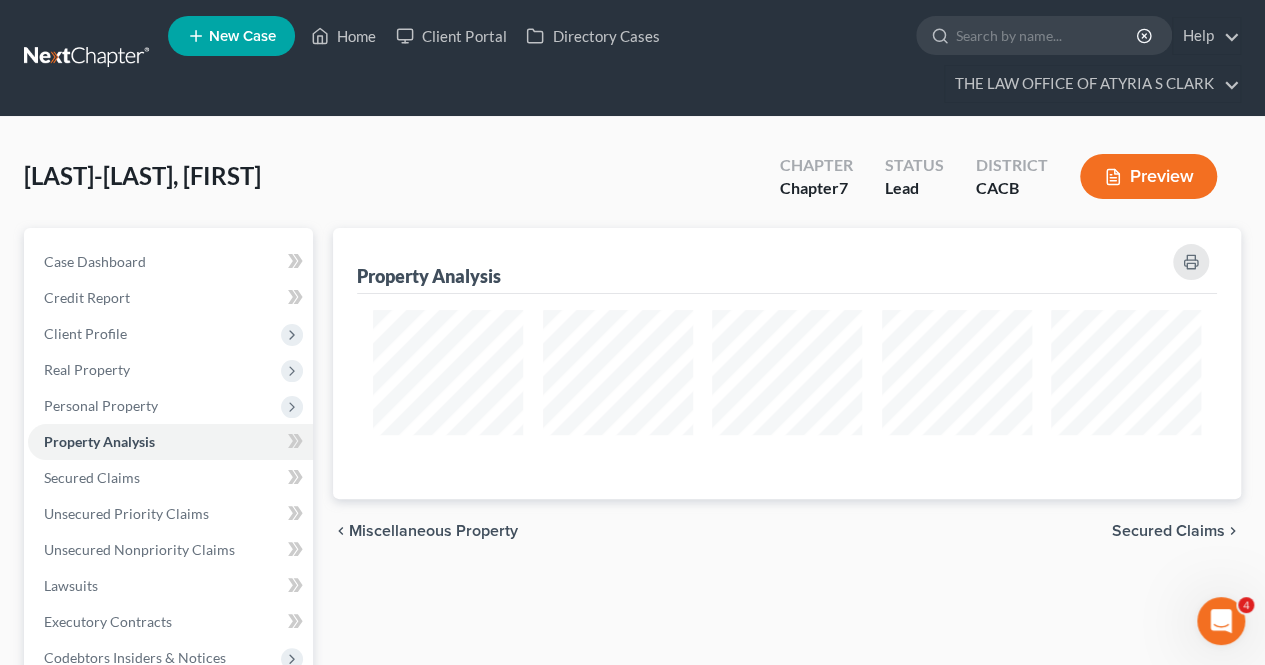 scroll, scrollTop: 999729, scrollLeft: 999092, axis: both 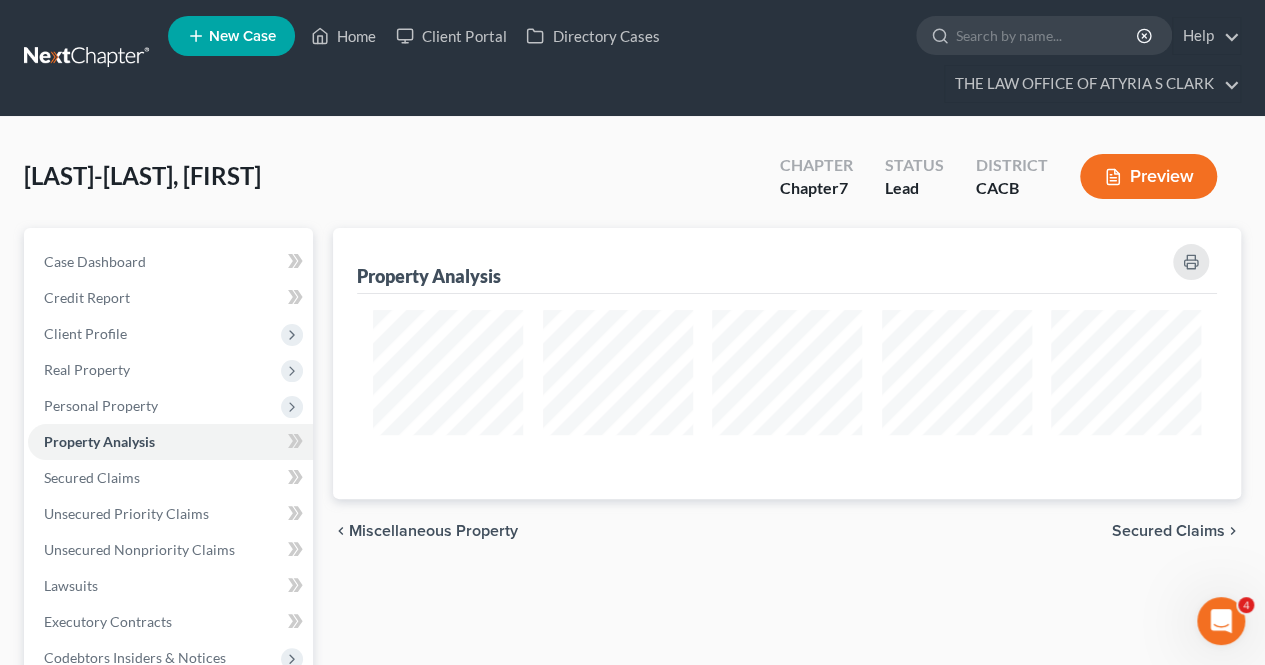 click on "Secured Claims" at bounding box center (1168, 531) 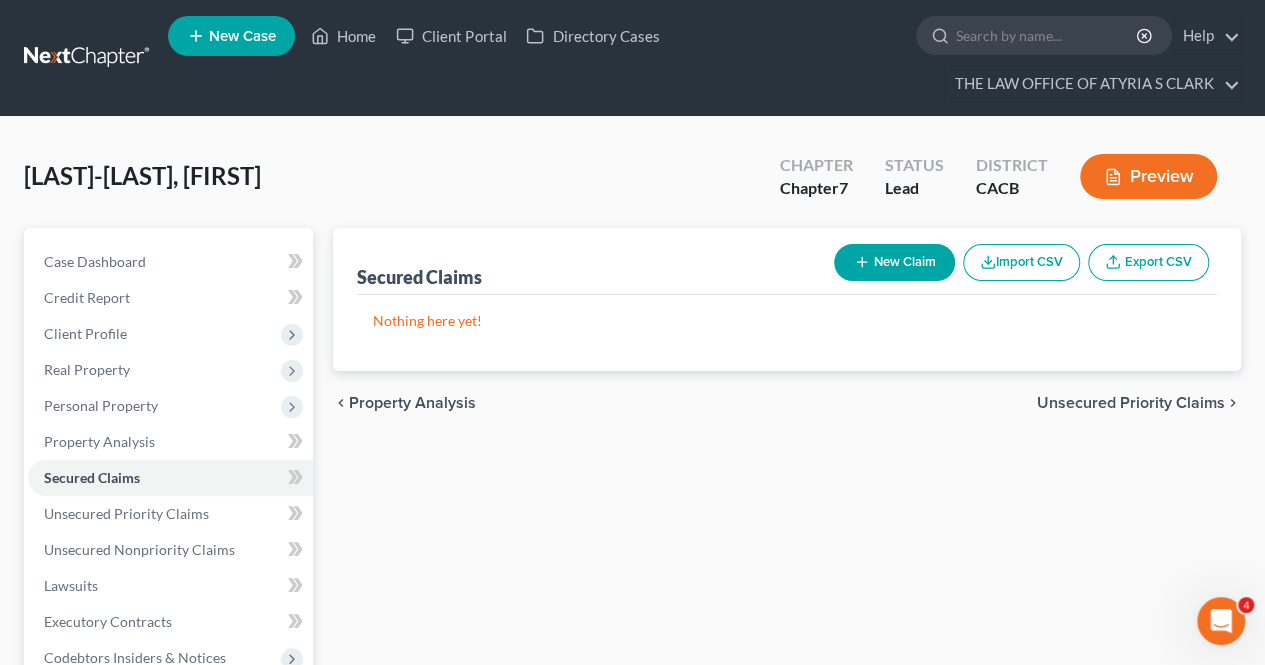 click on "chevron_left
Property Analysis
Unsecured Priority Claims
chevron_right" at bounding box center (787, 403) 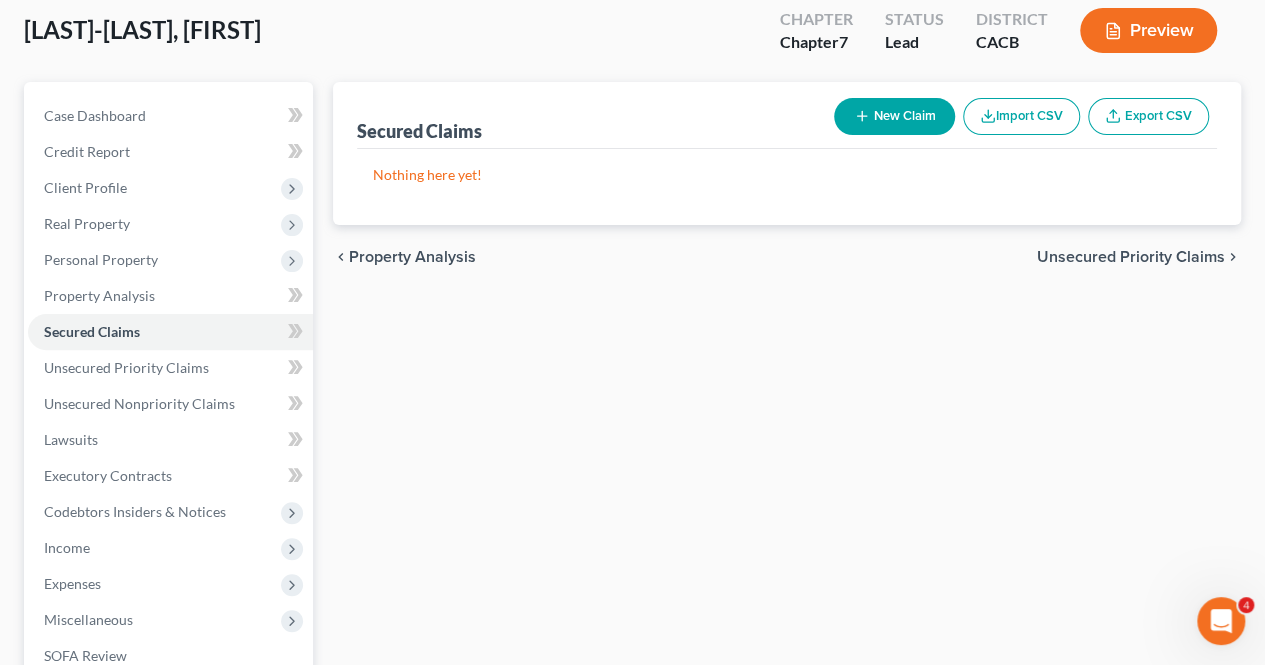 scroll, scrollTop: 132, scrollLeft: 0, axis: vertical 